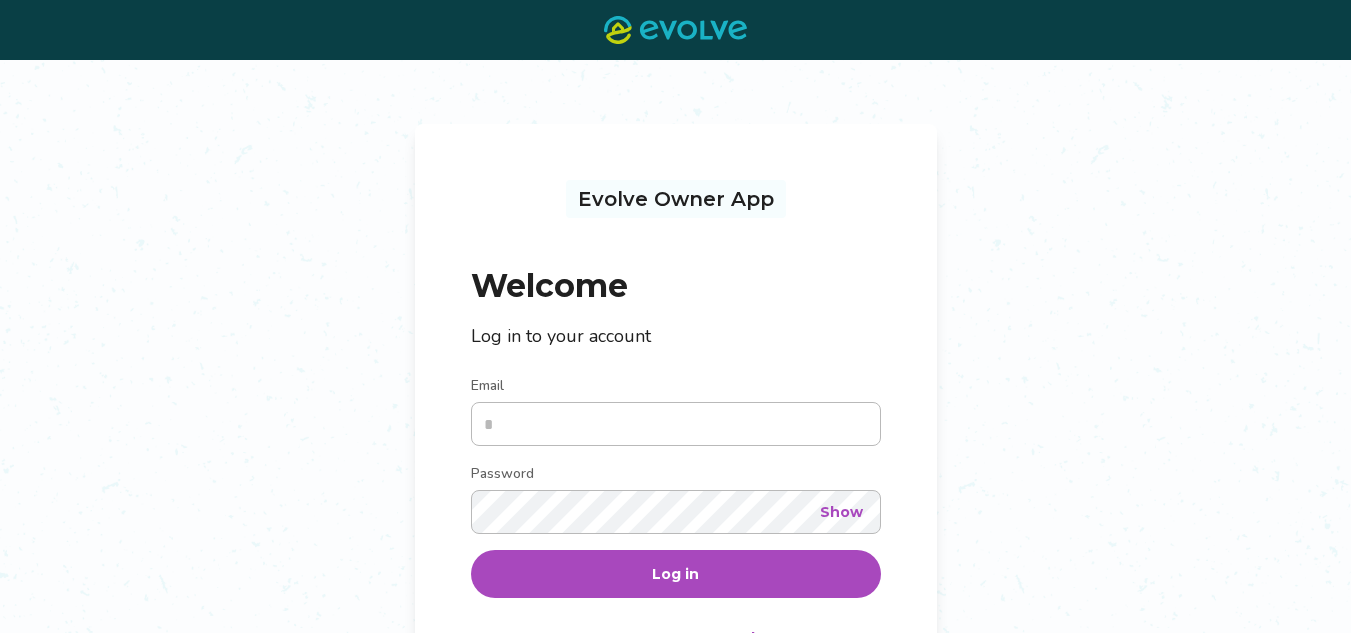 scroll, scrollTop: 0, scrollLeft: 0, axis: both 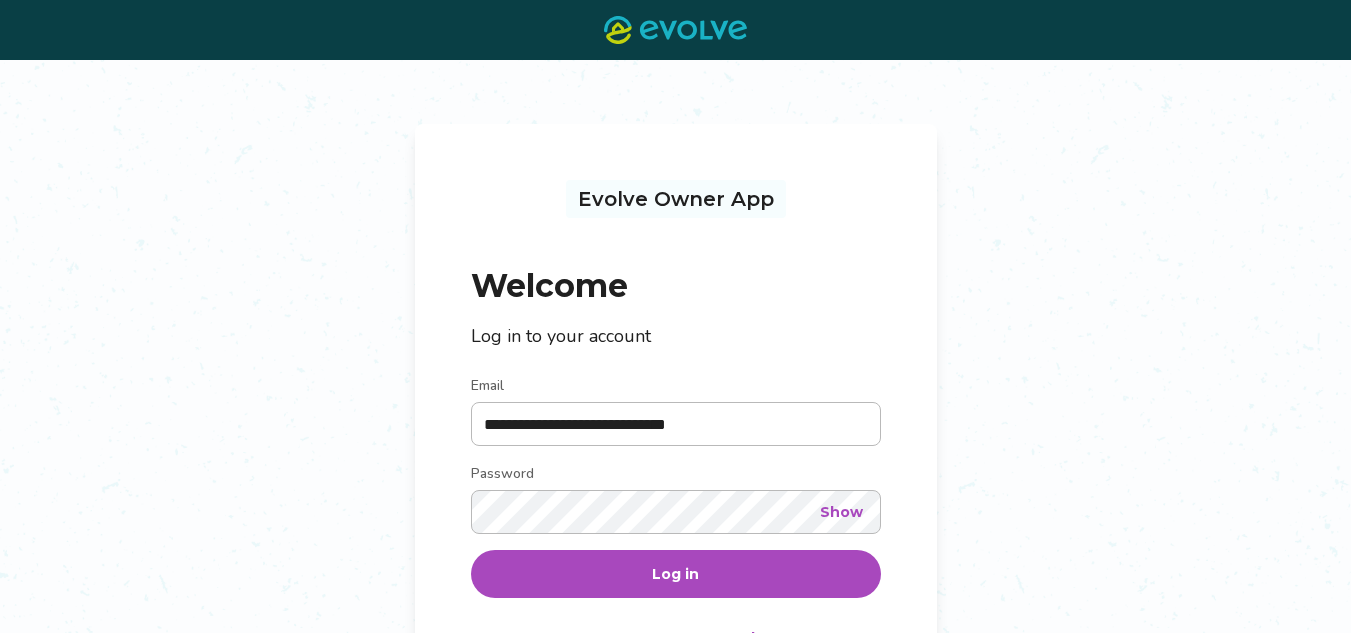 click on "Log in" at bounding box center [676, 574] 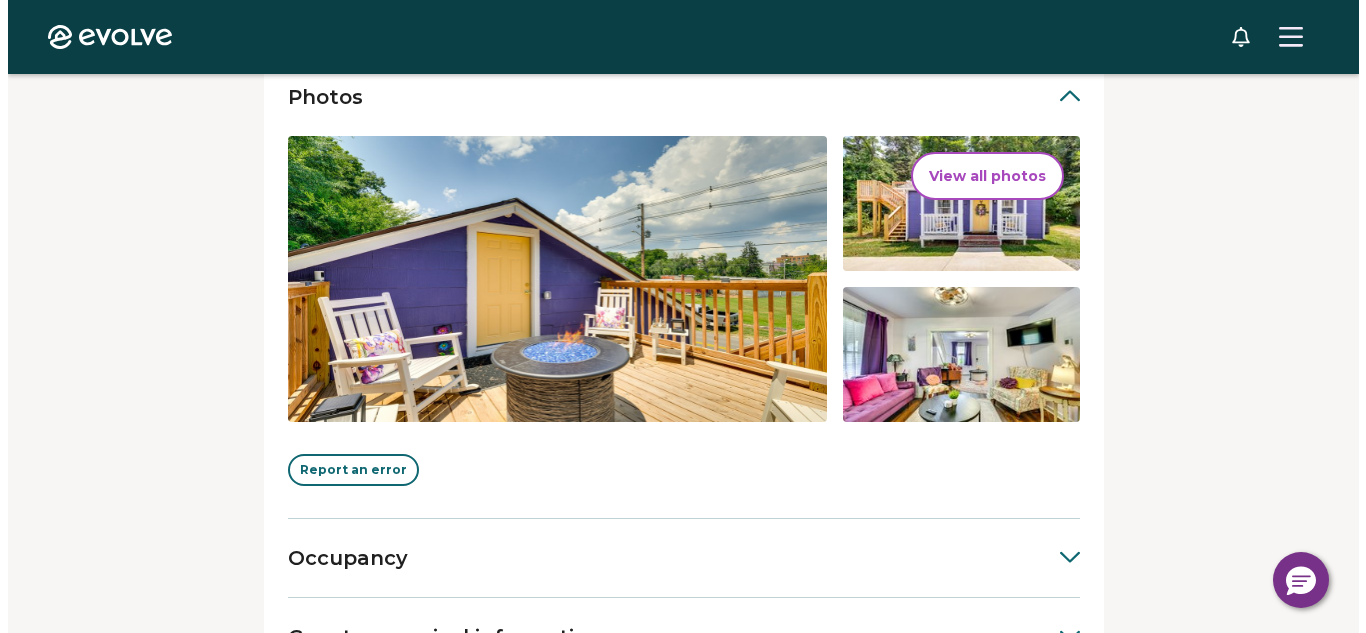 scroll, scrollTop: 466, scrollLeft: 0, axis: vertical 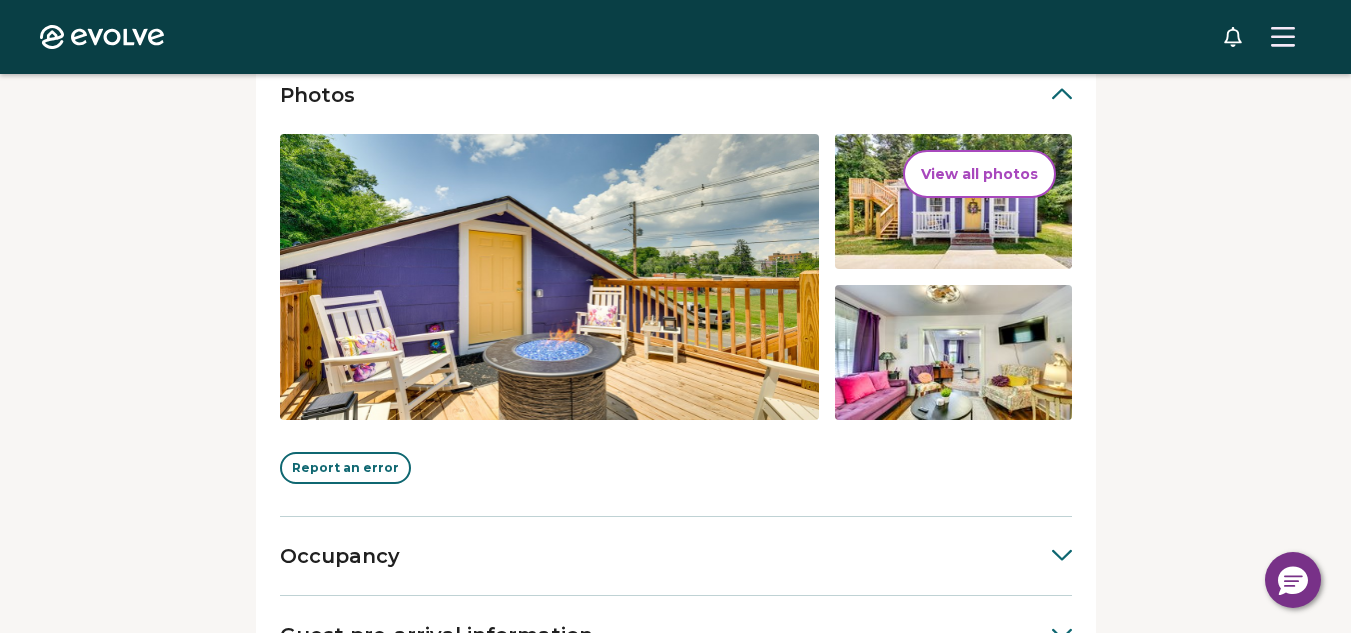 click on "View all photos" at bounding box center (979, 174) 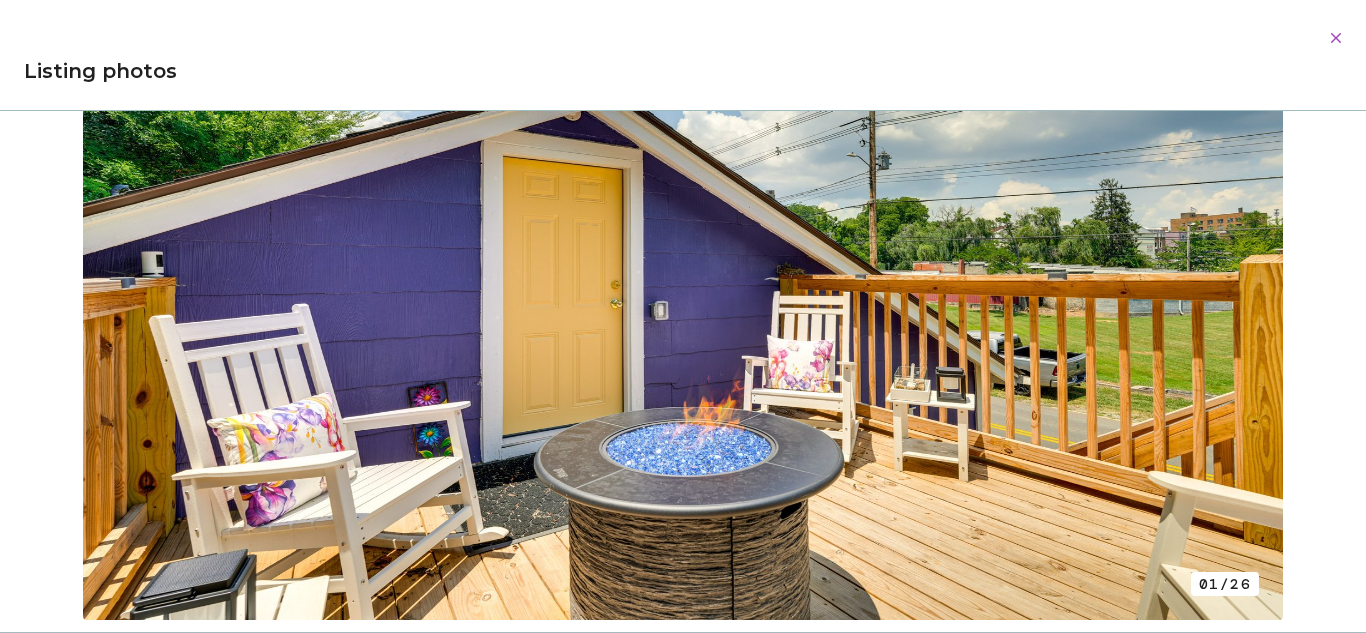 scroll, scrollTop: 294, scrollLeft: 0, axis: vertical 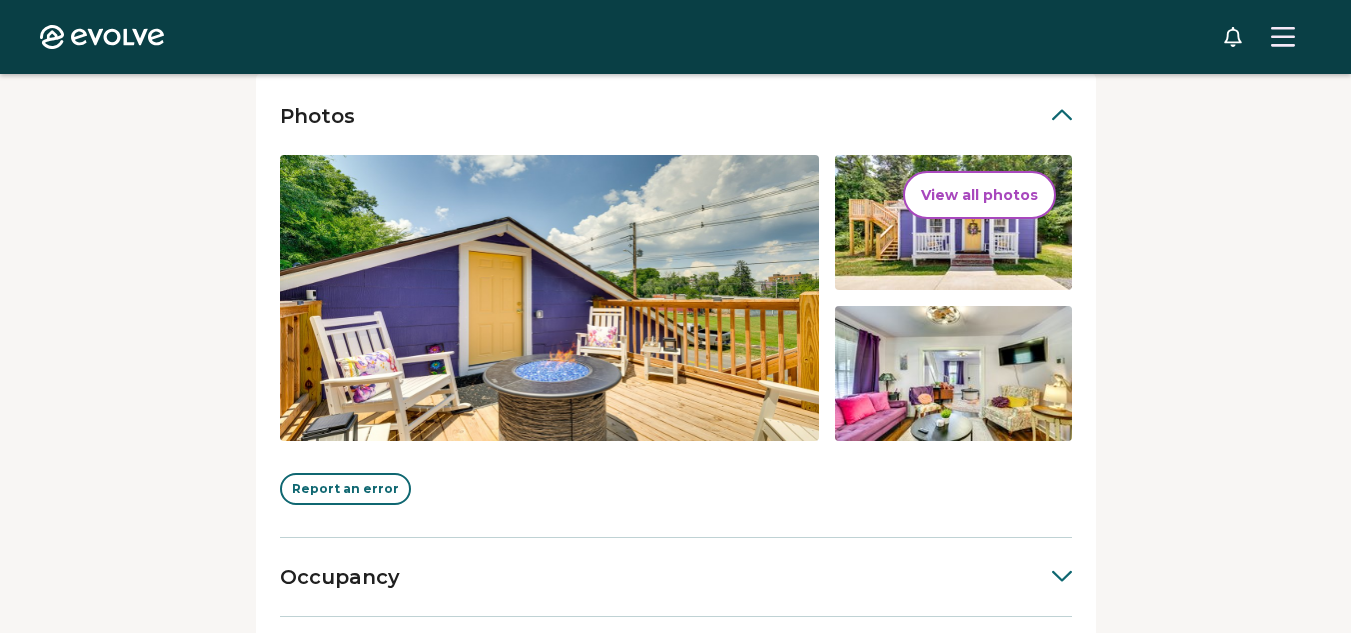 drag, startPoint x: 1349, startPoint y: 371, endPoint x: 1359, endPoint y: 413, distance: 43.174065 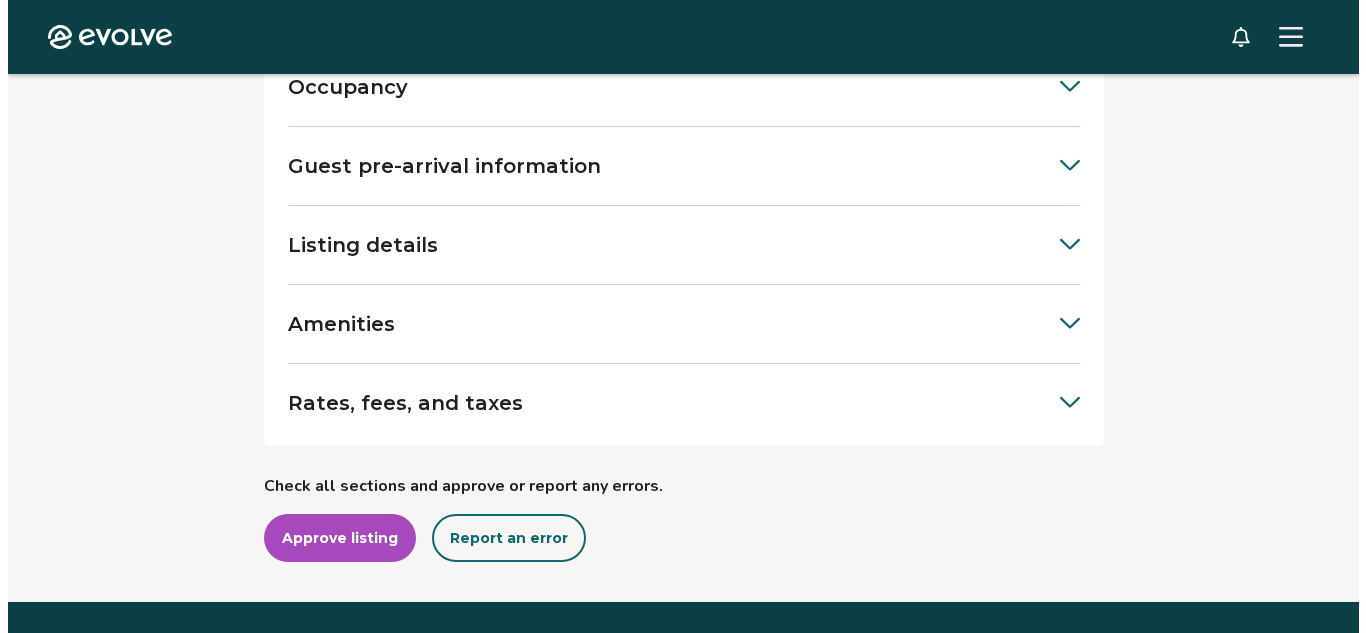 scroll, scrollTop: 984, scrollLeft: 0, axis: vertical 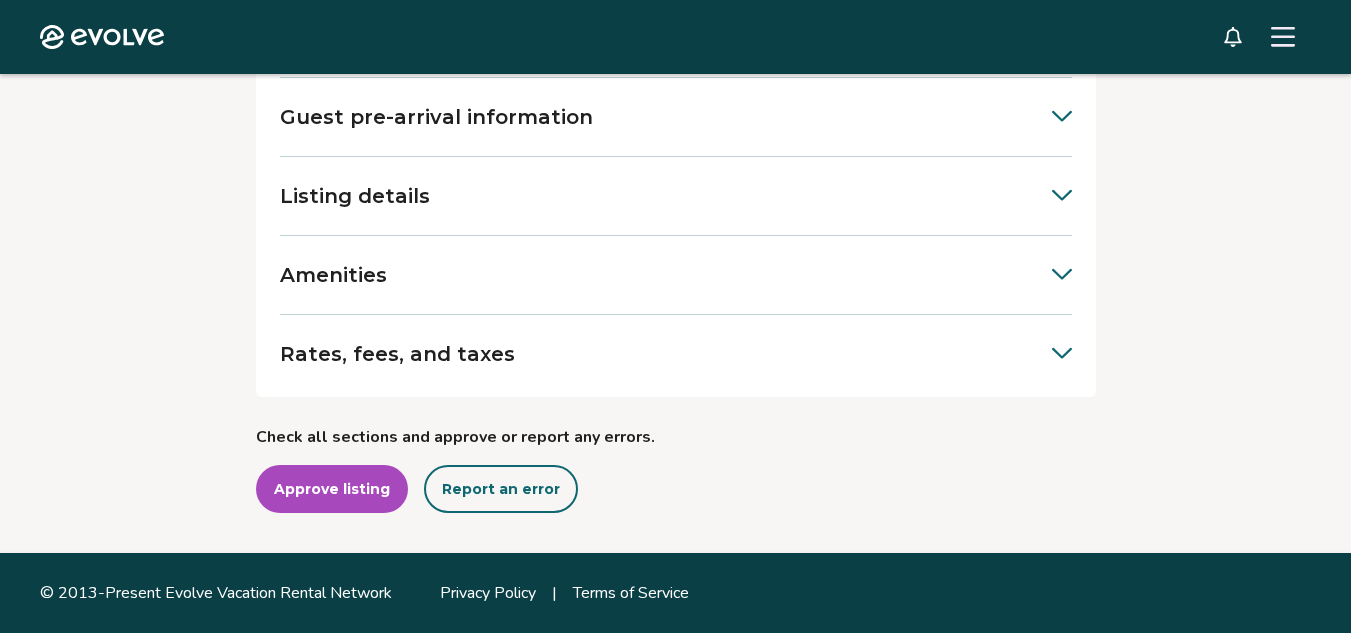 click on "Report an error" at bounding box center [501, 489] 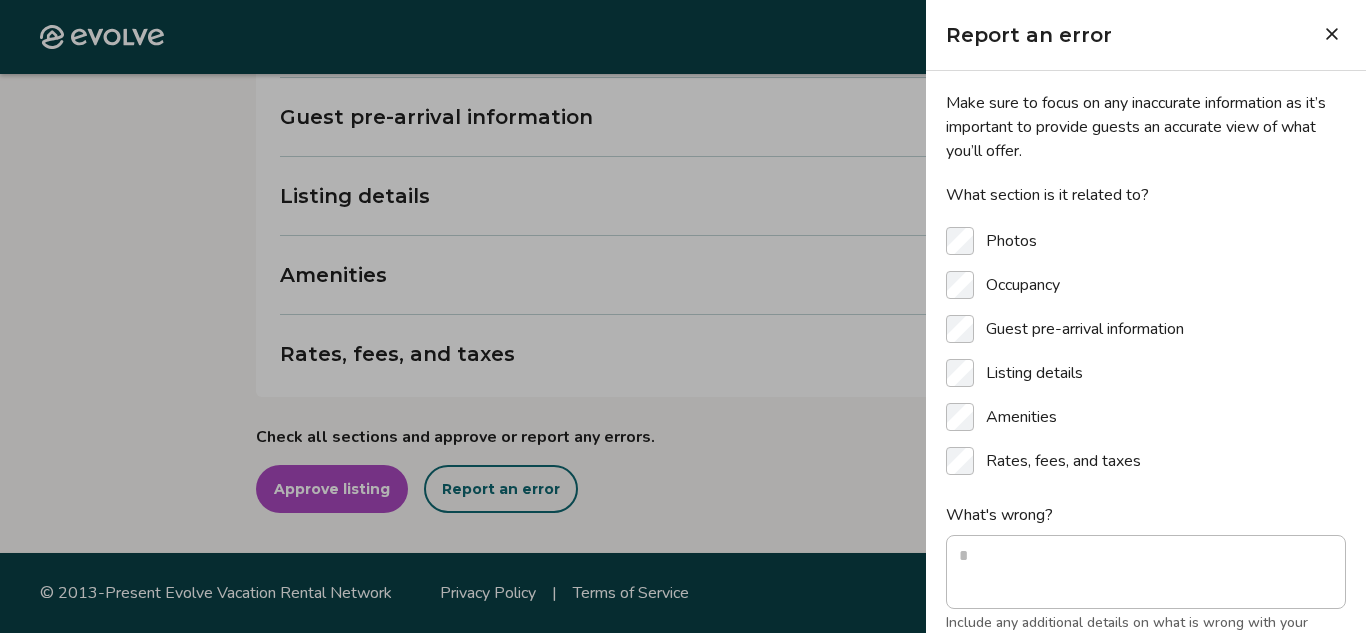 type on "*" 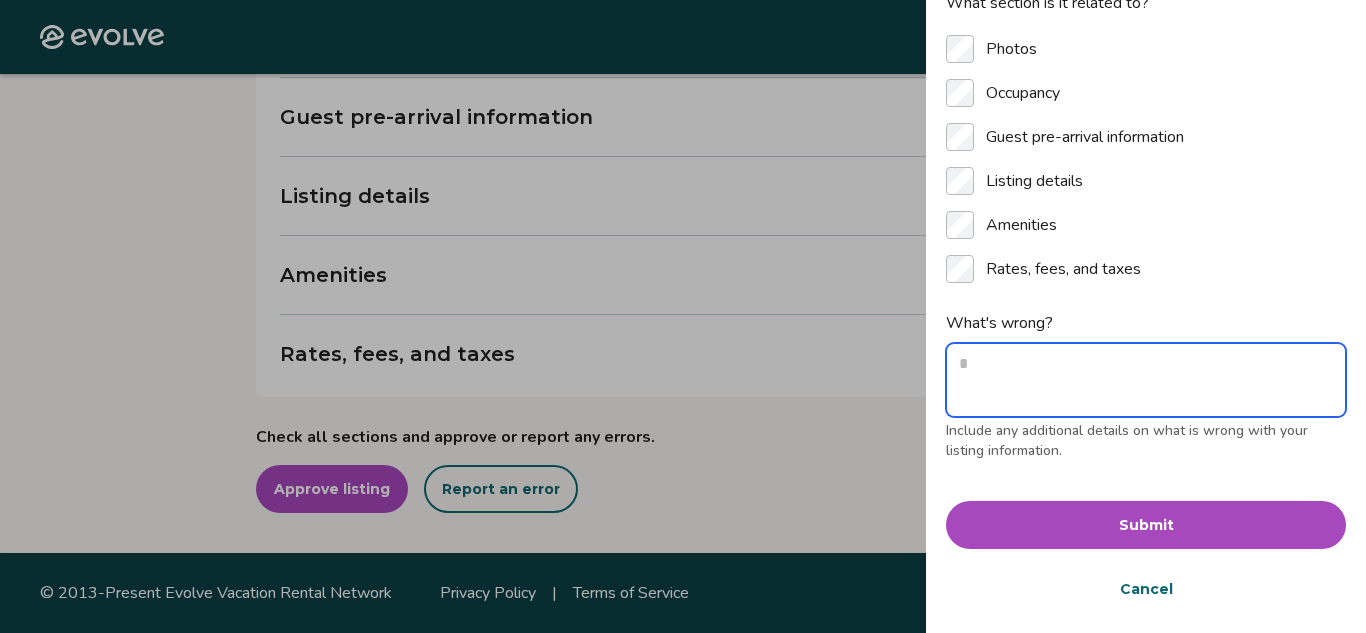 click on "What's wrong?" at bounding box center [1146, 380] 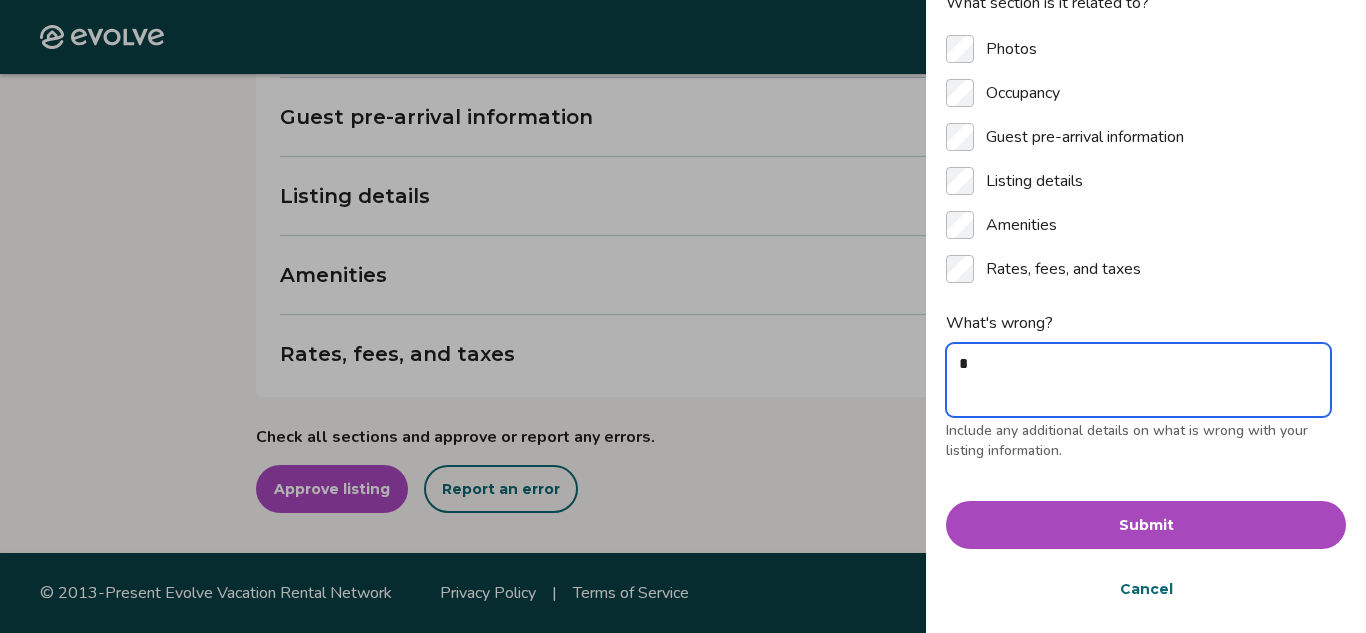 type on "**" 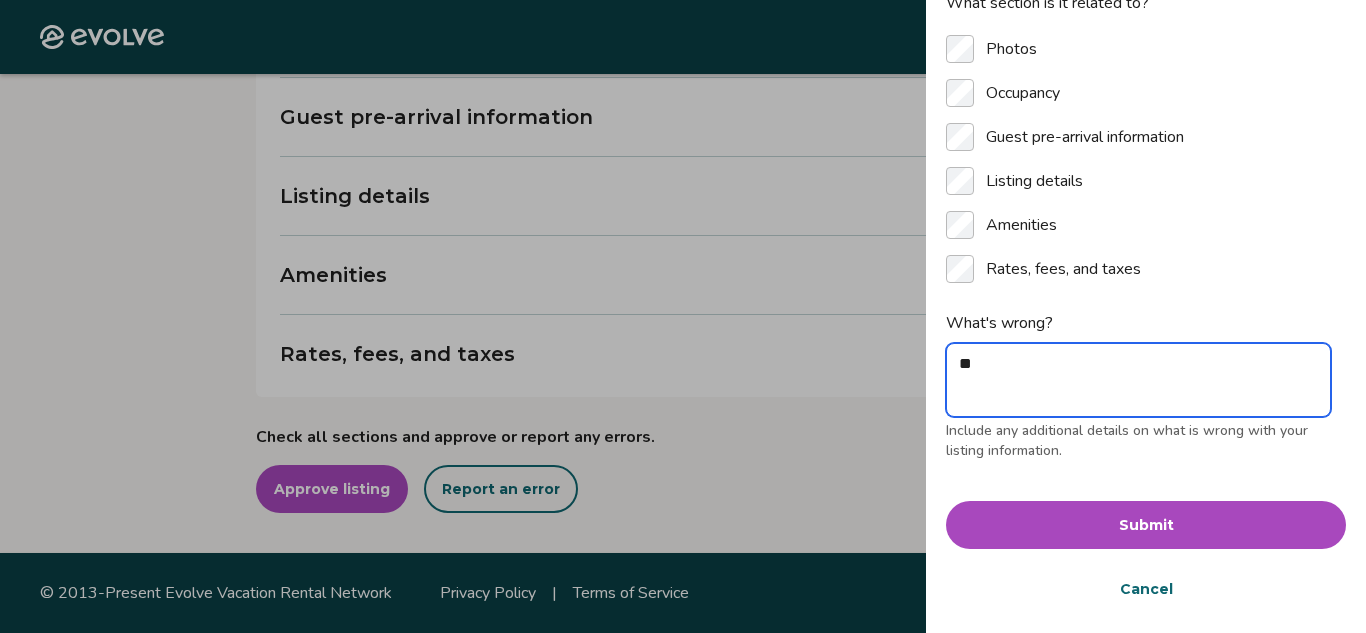 type on "**" 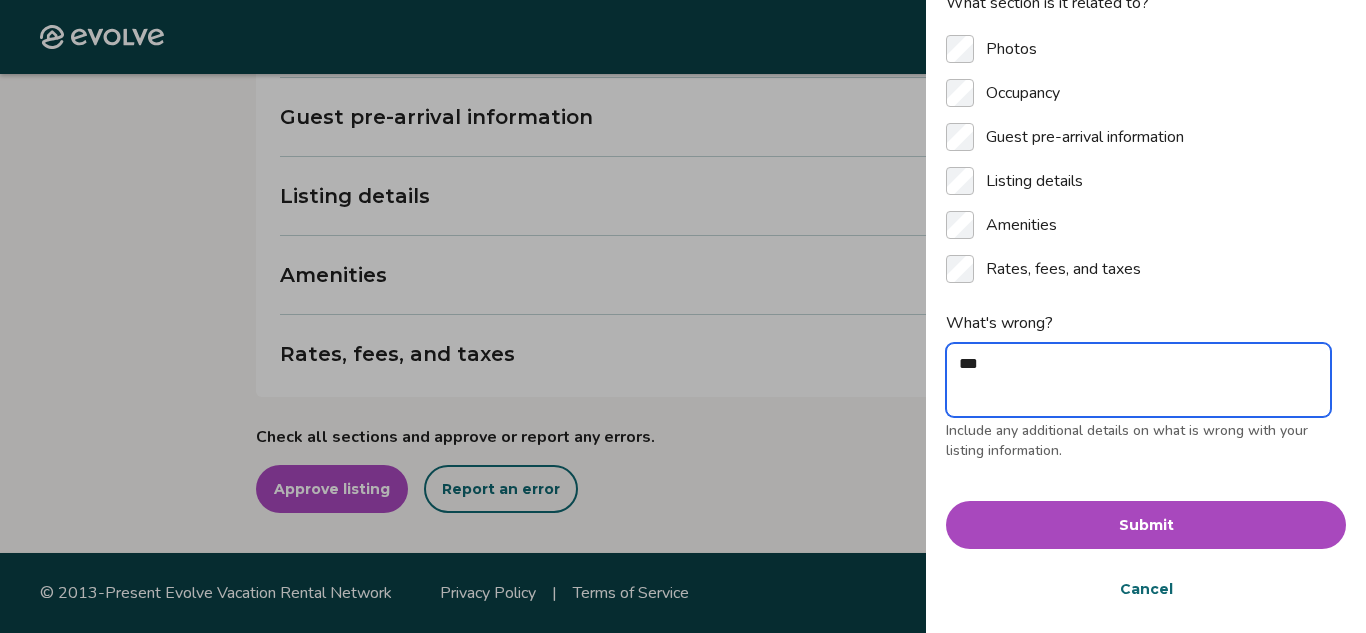 type on "****" 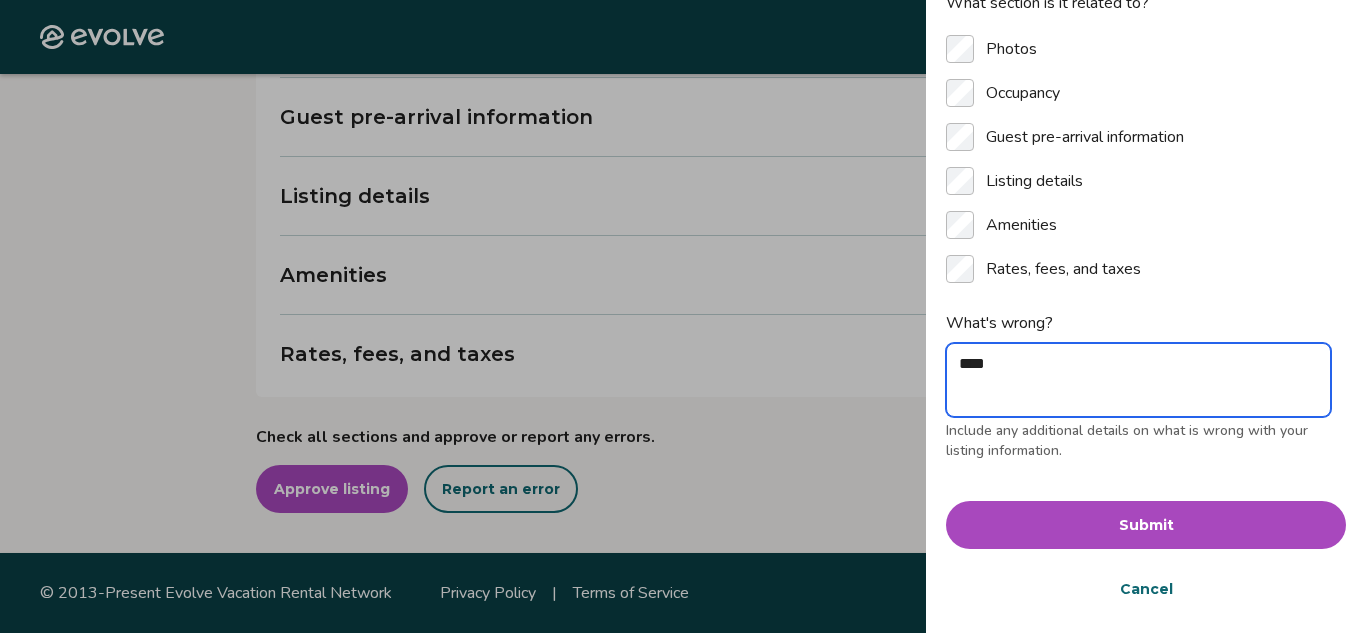 type on "****" 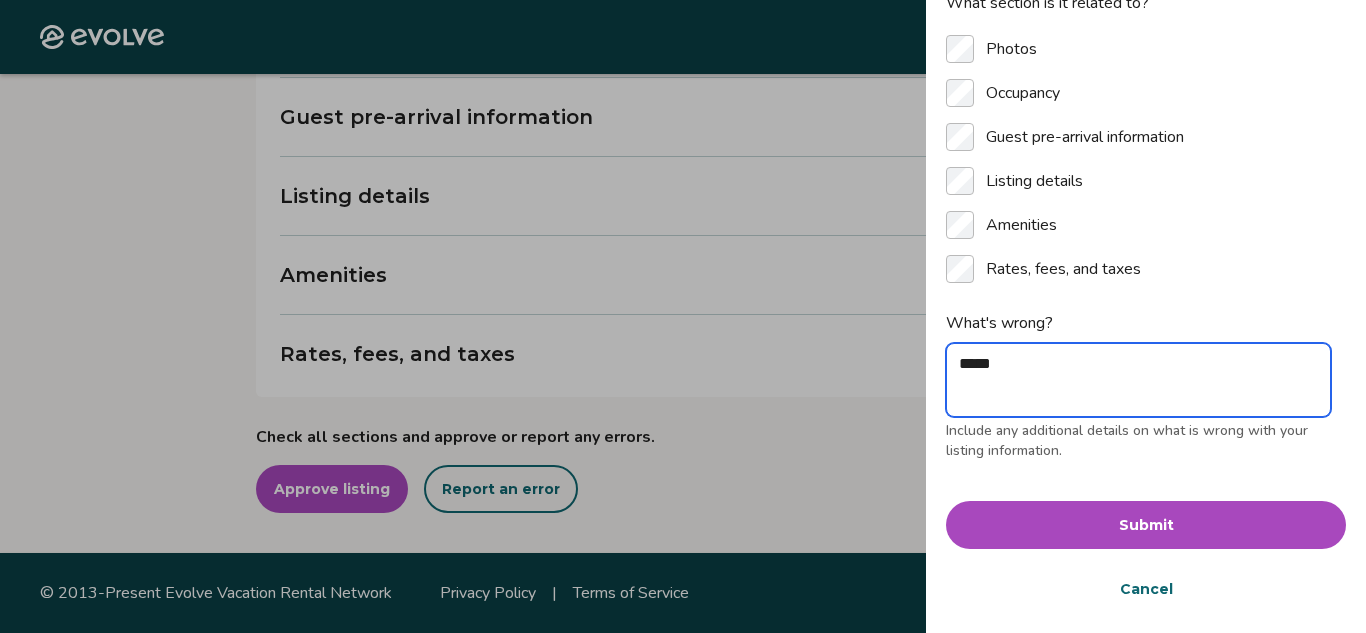 type on "******" 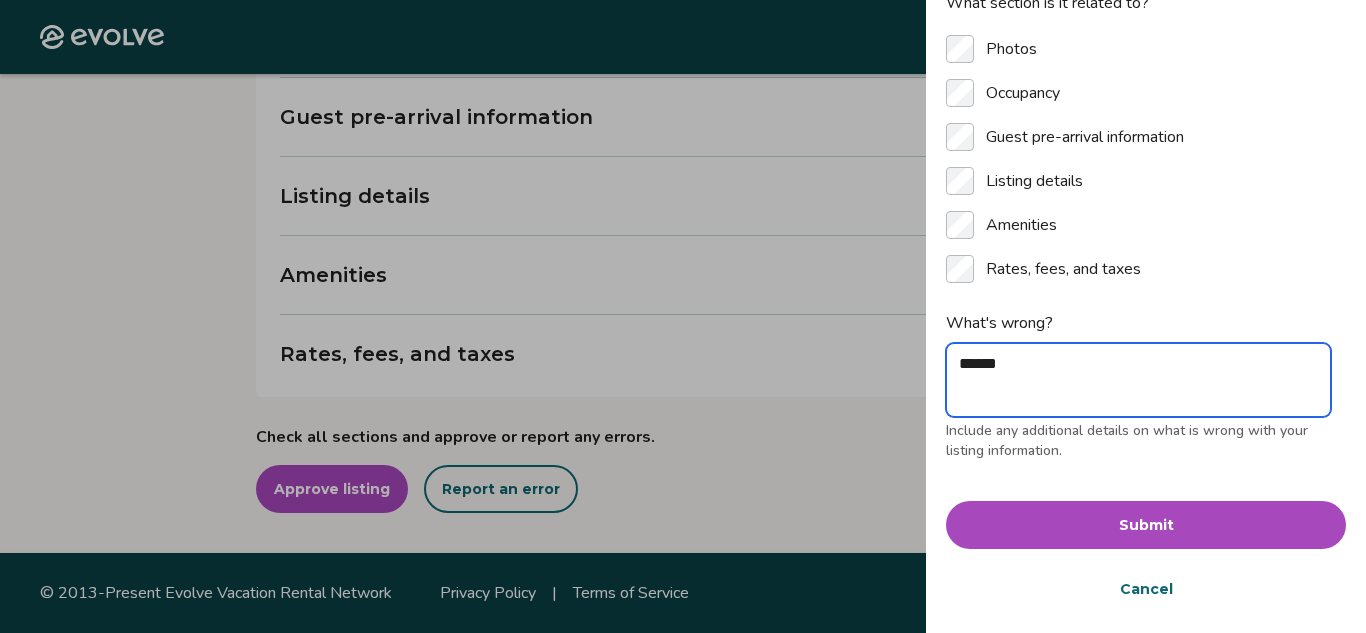 type on "*******" 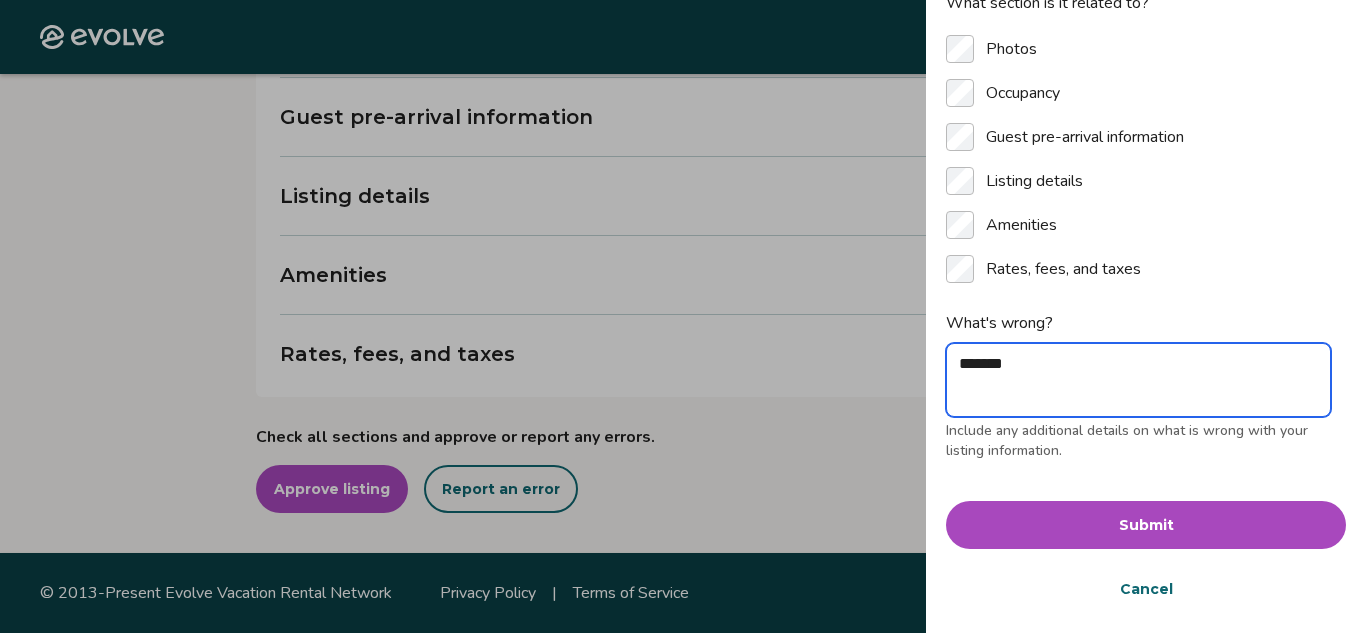 type on "********" 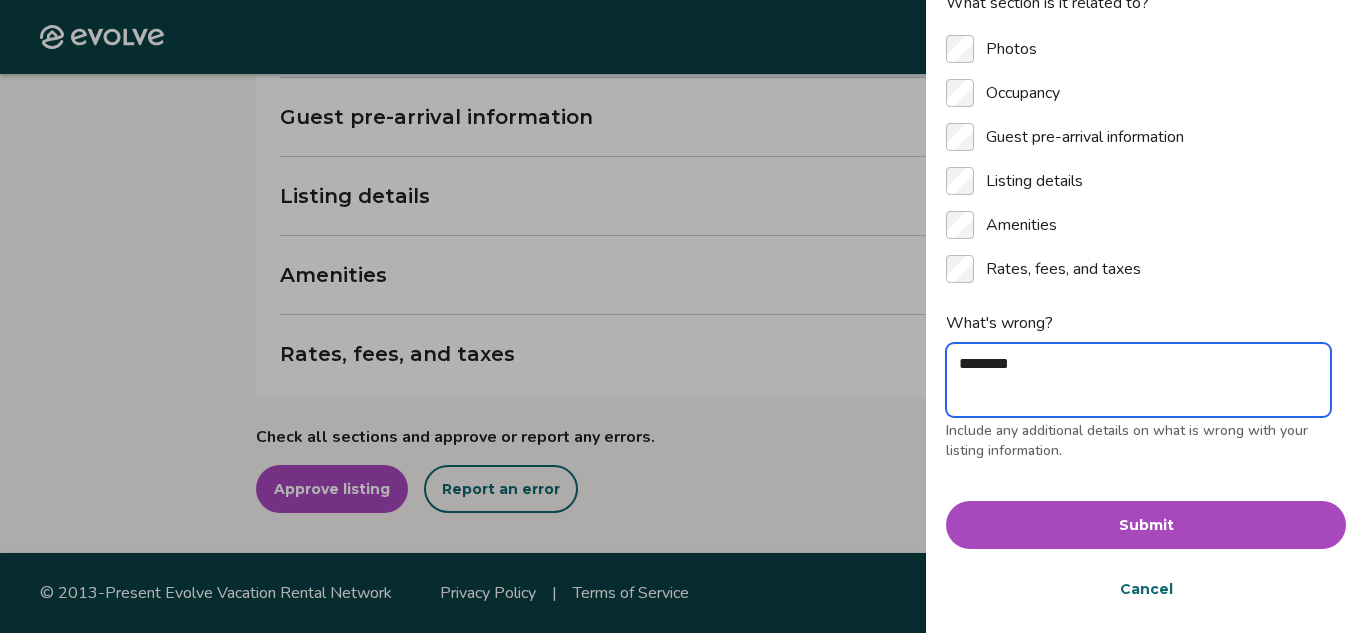 type on "********" 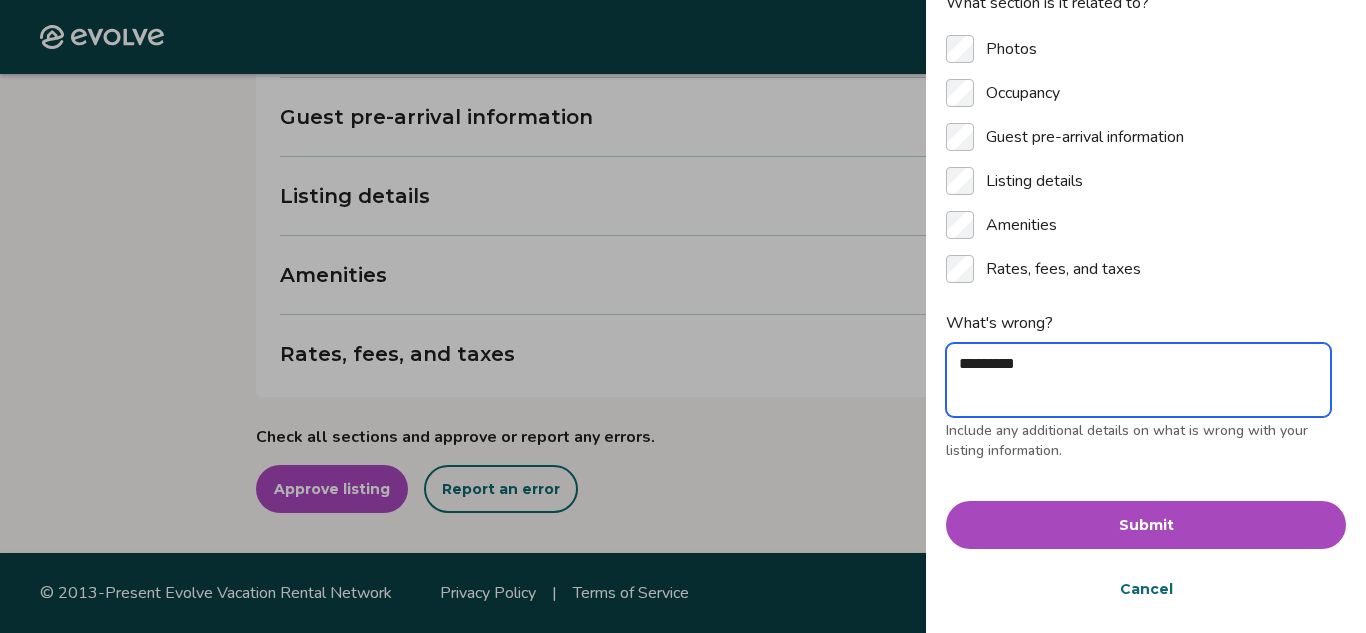 type on "*" 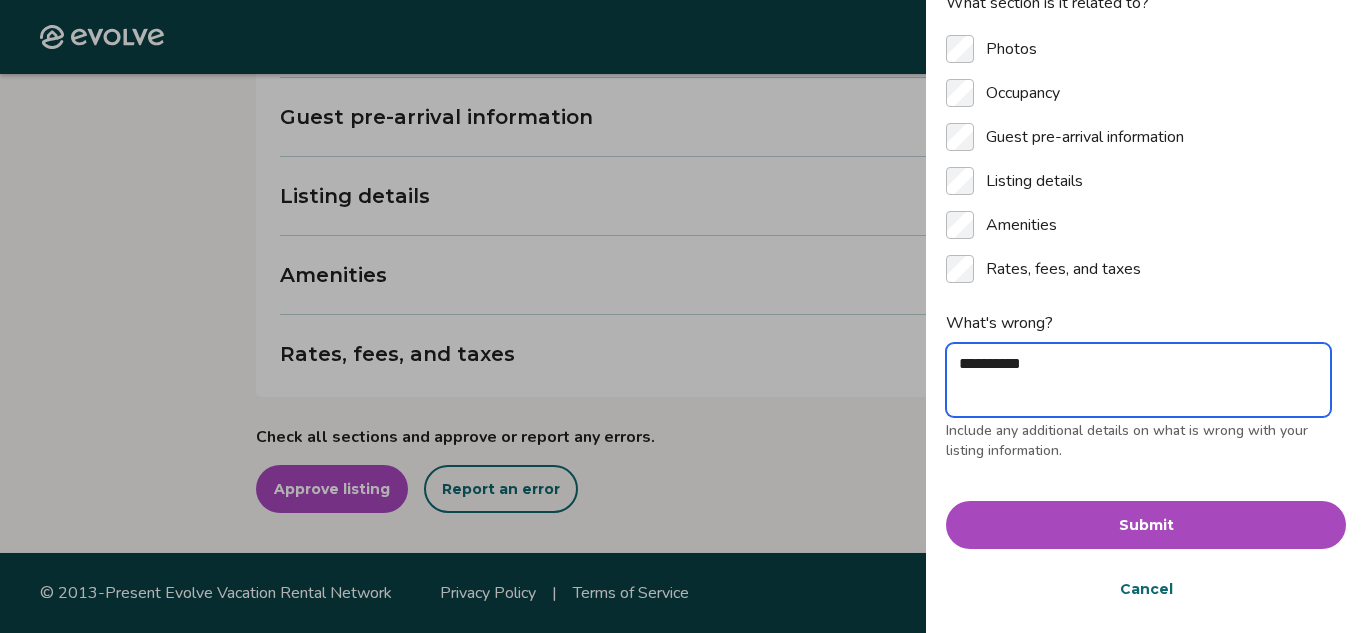 type on "**********" 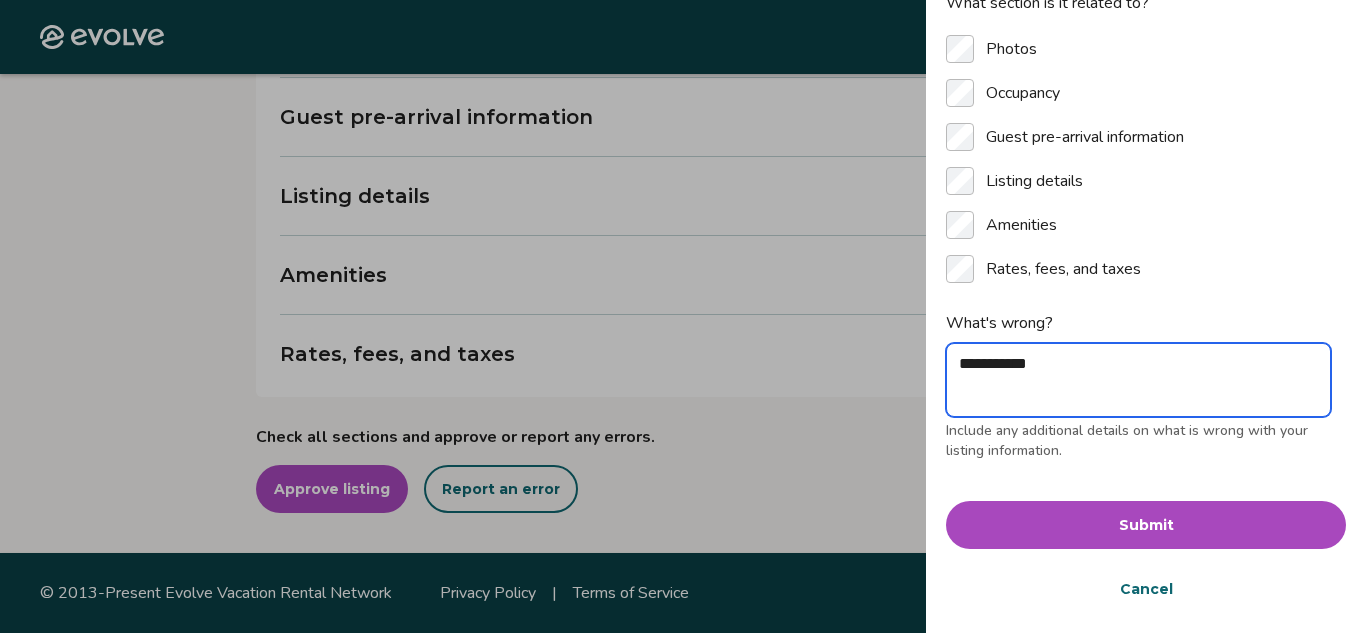type on "**********" 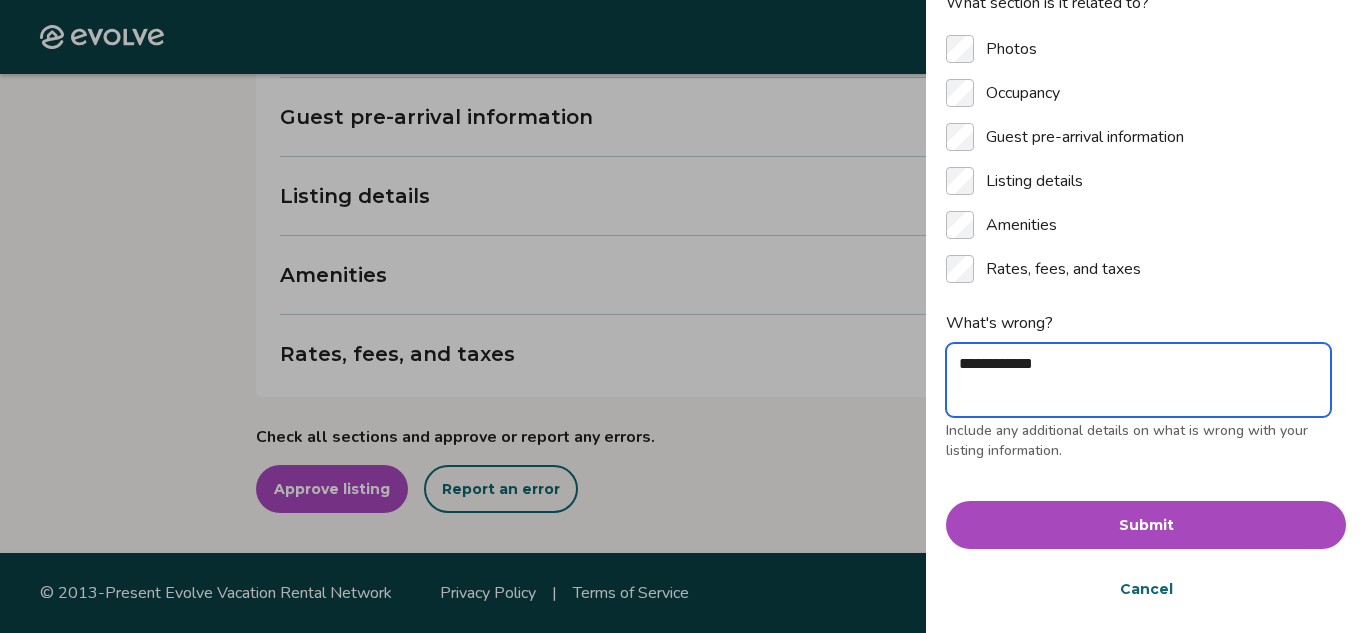 type on "**********" 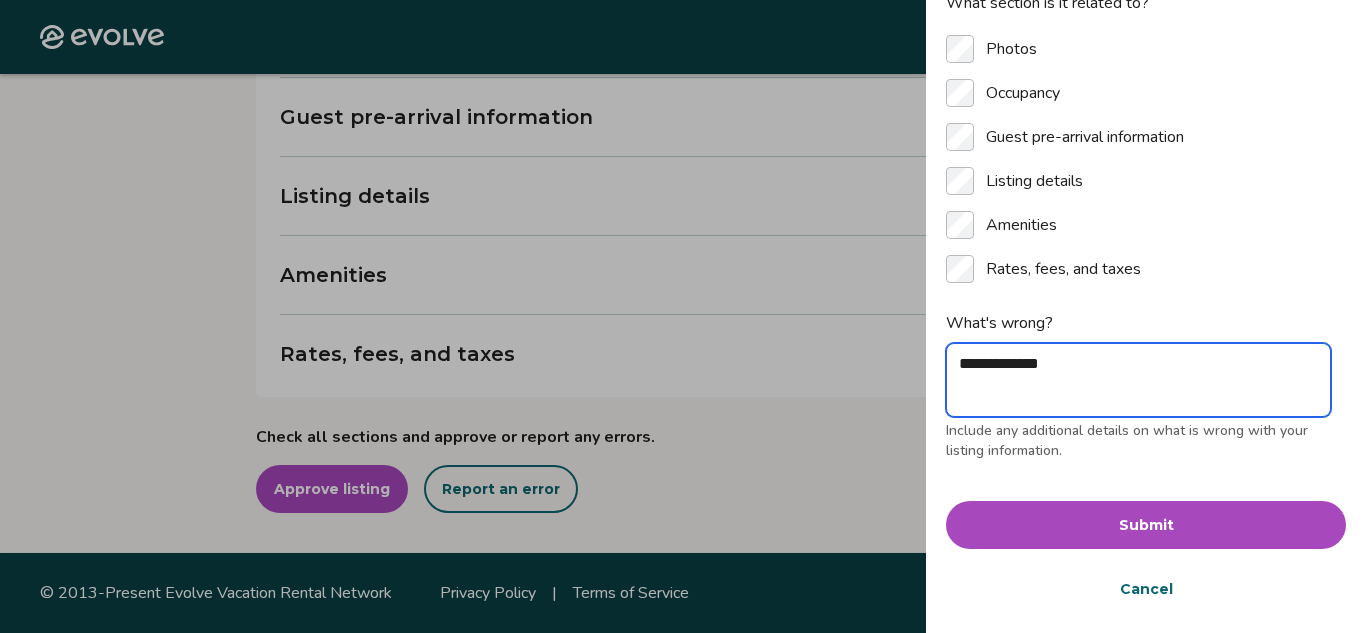 type on "**********" 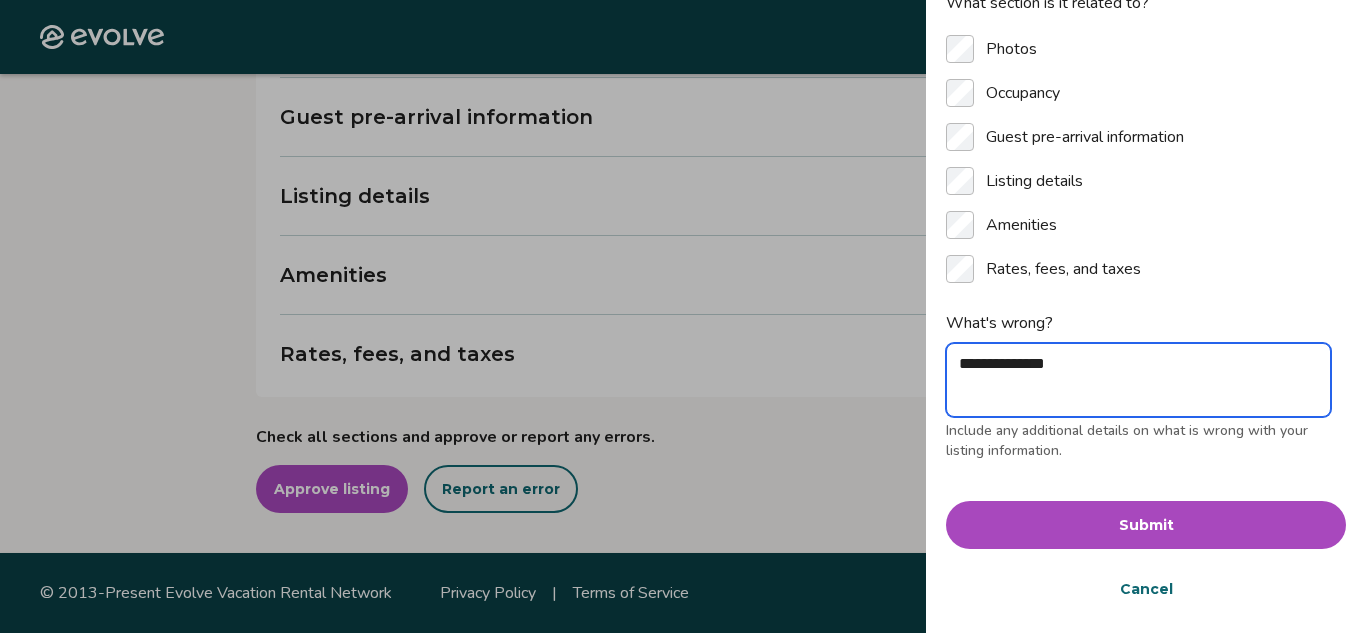 type on "**********" 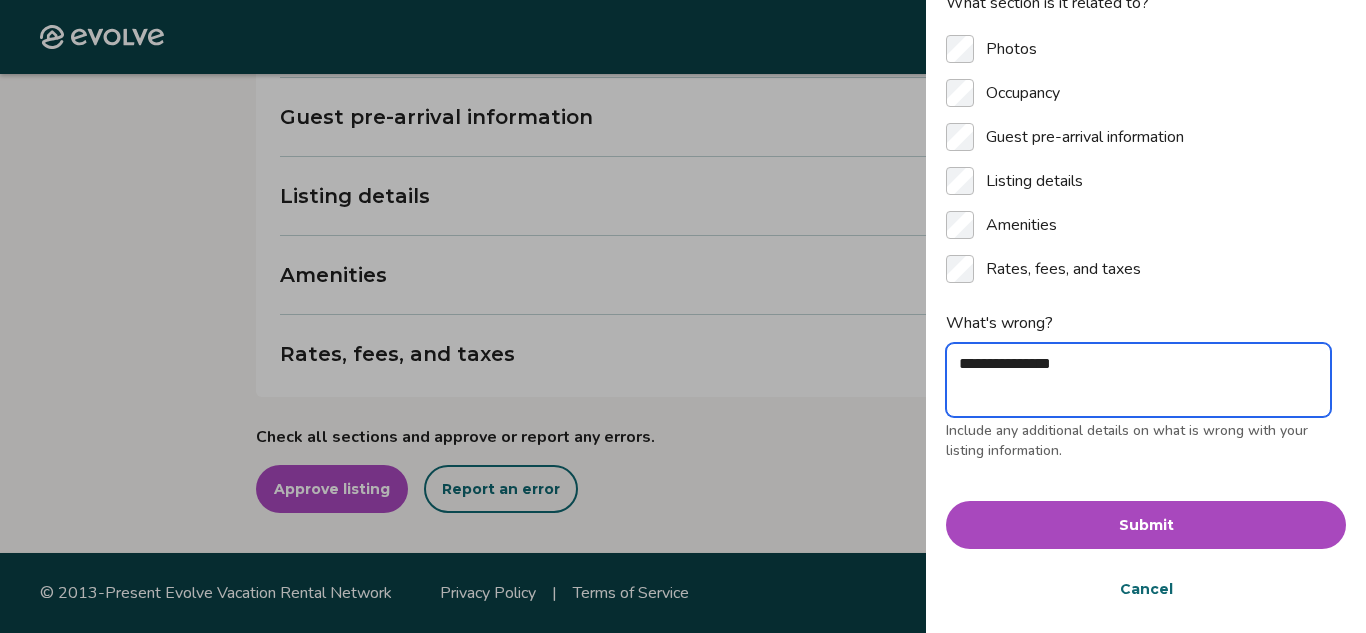 type on "**********" 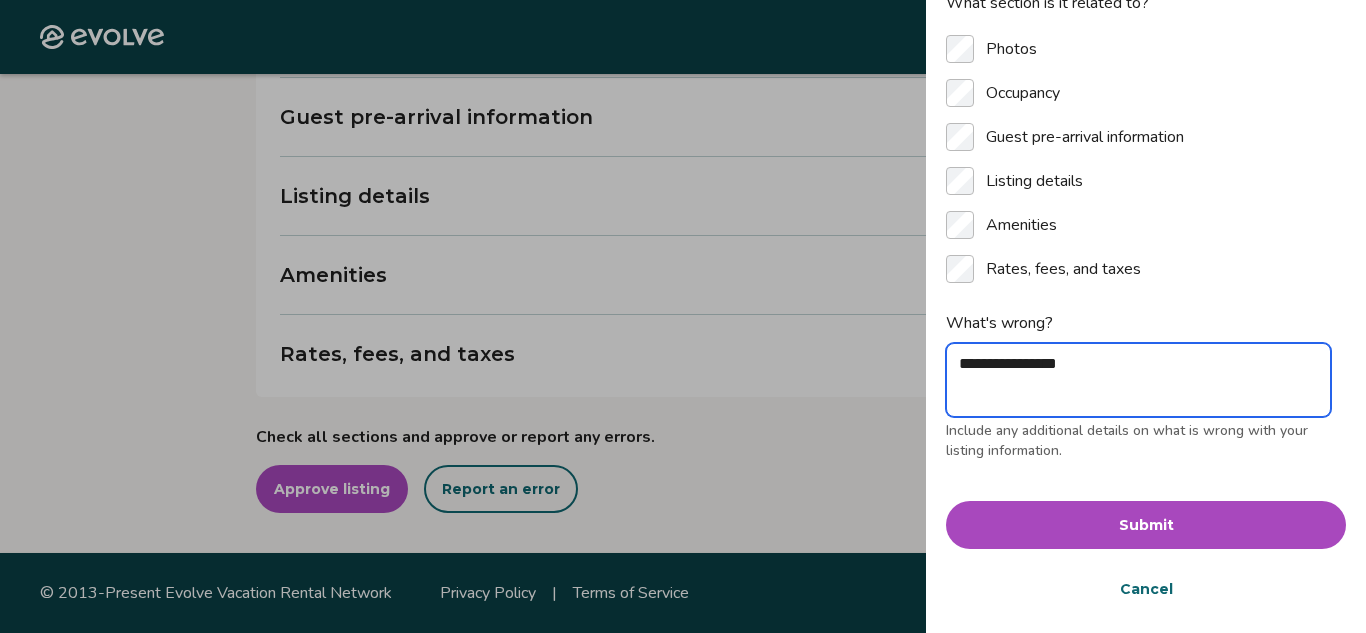 type on "**********" 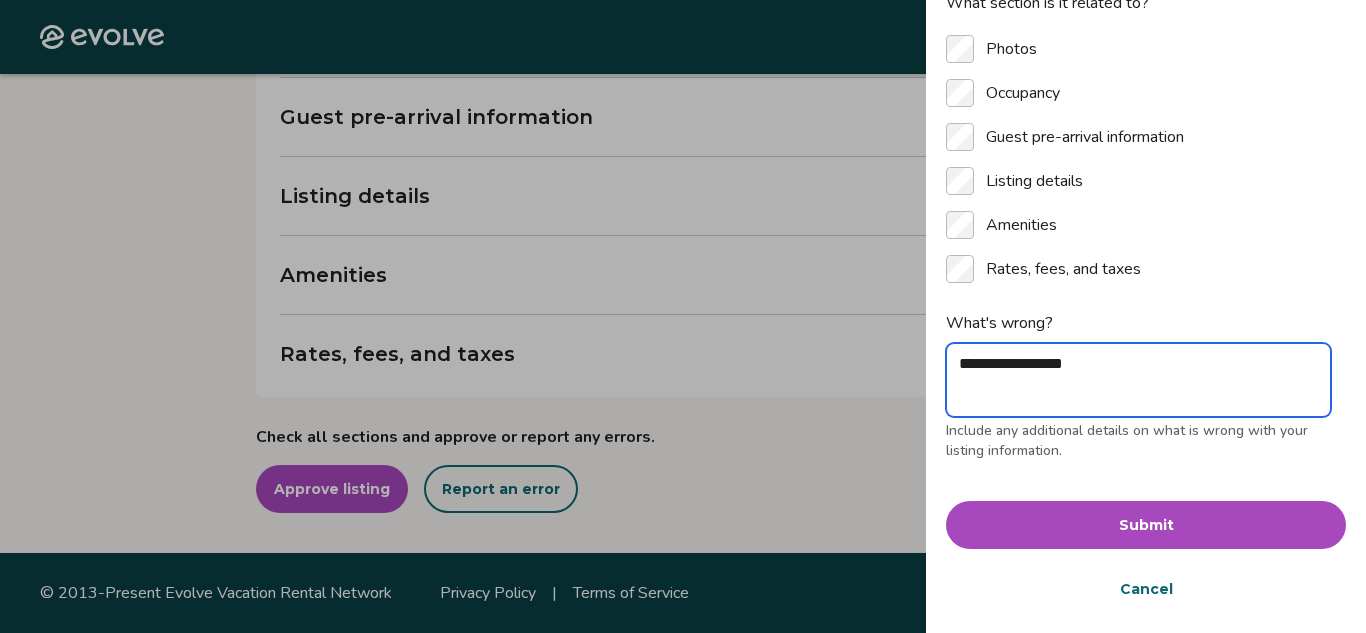 type on "**********" 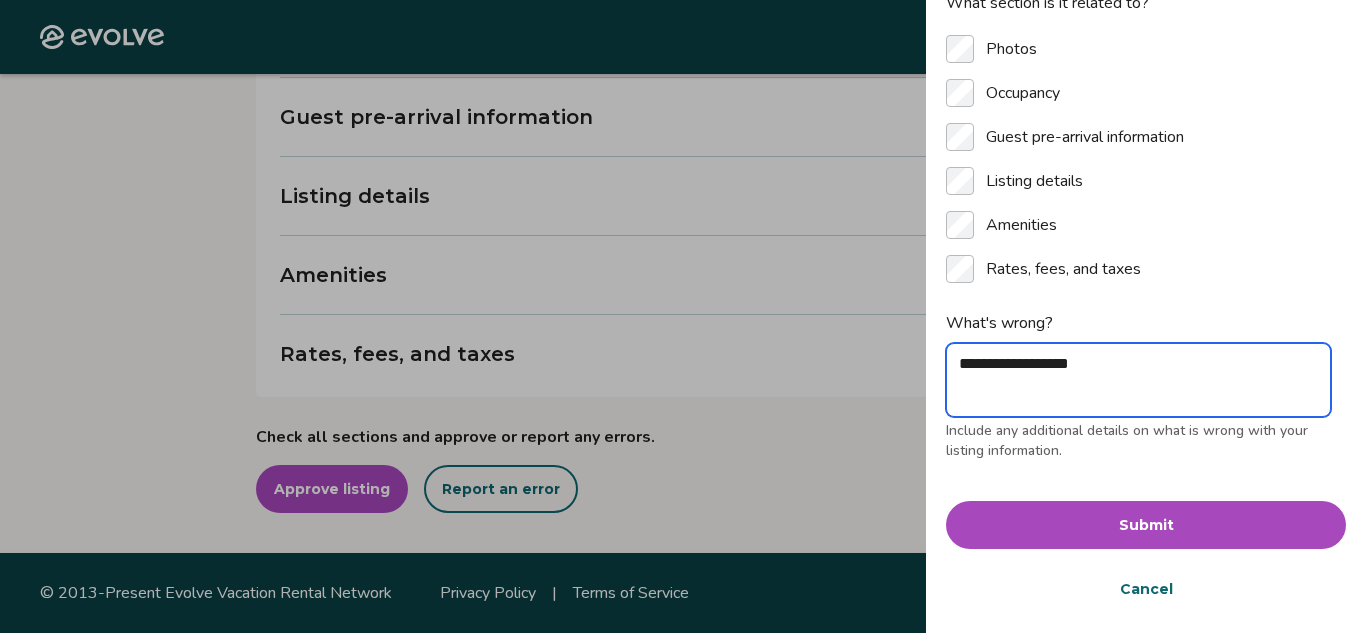 type on "**********" 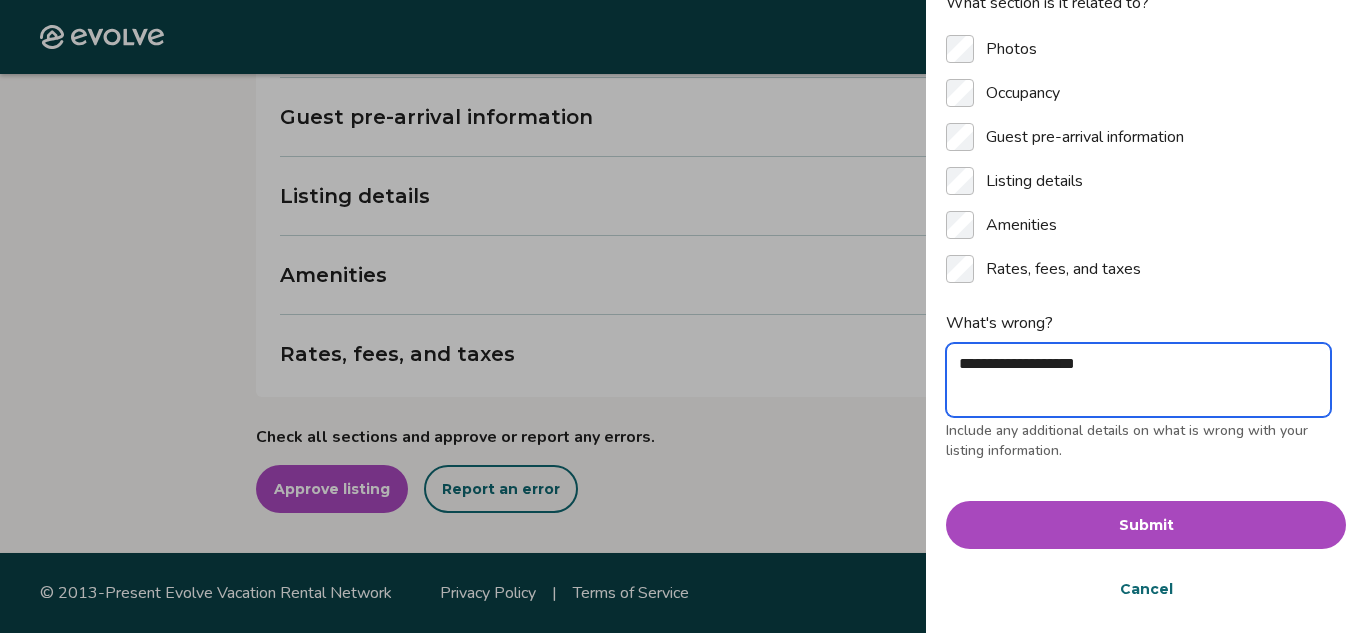 type on "**********" 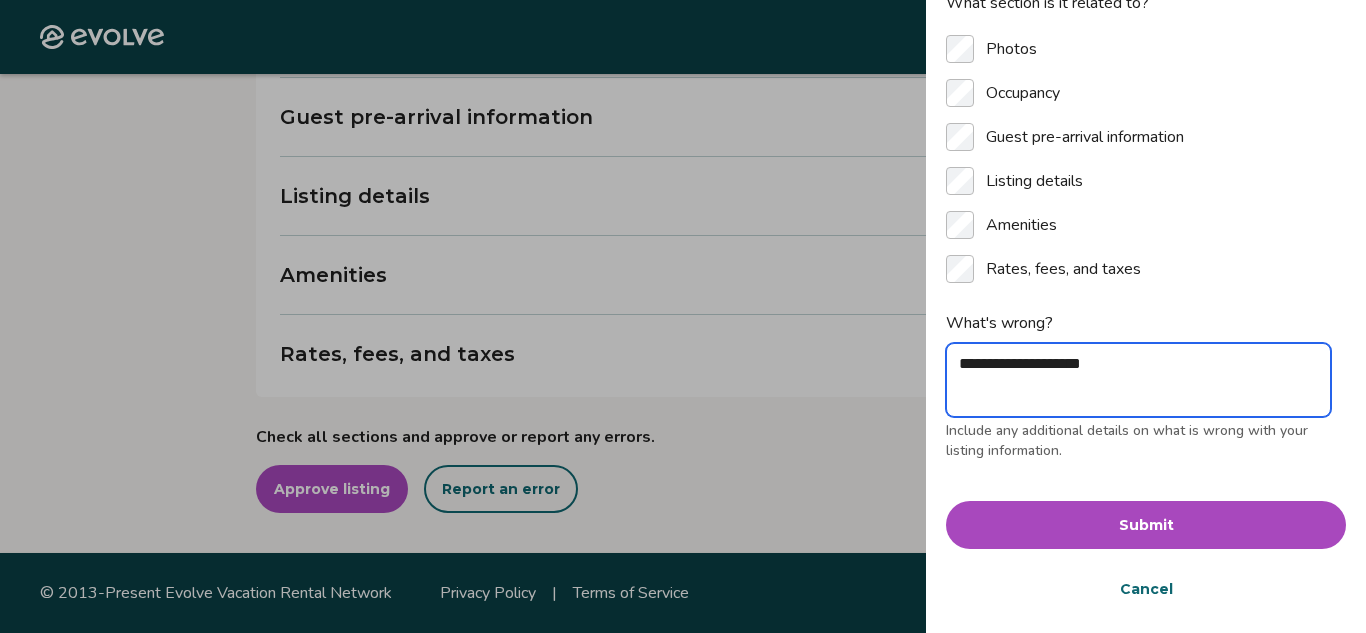 type on "**********" 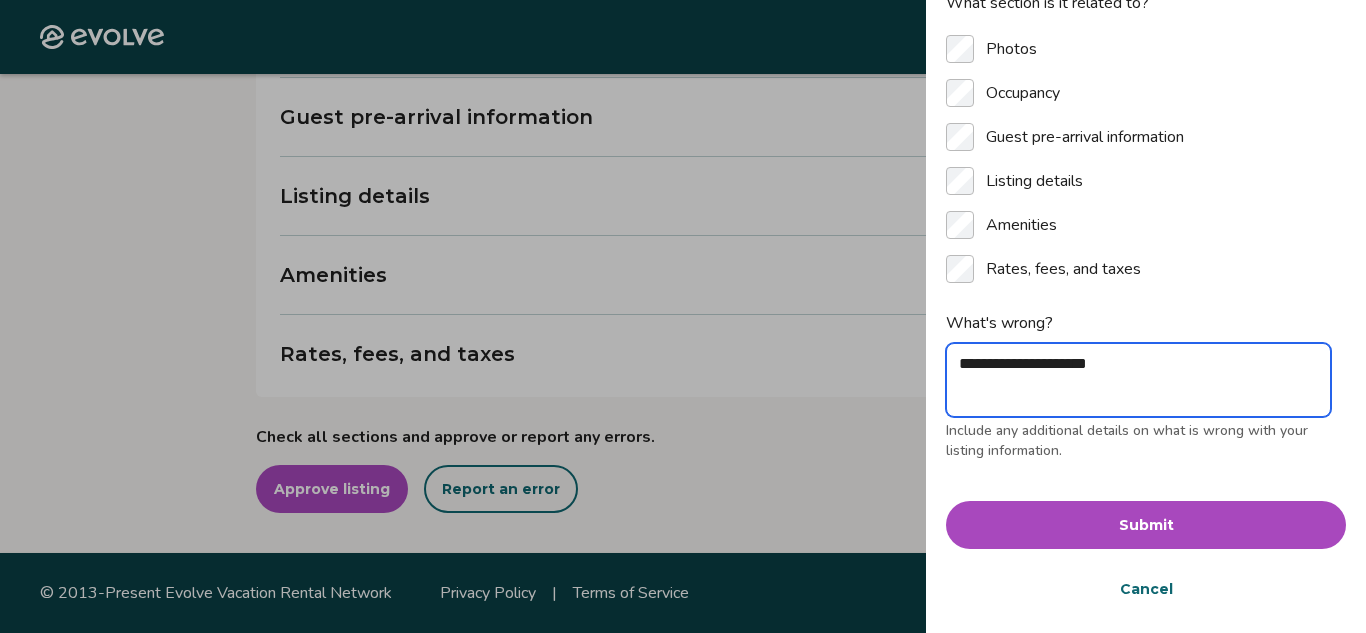 type on "**********" 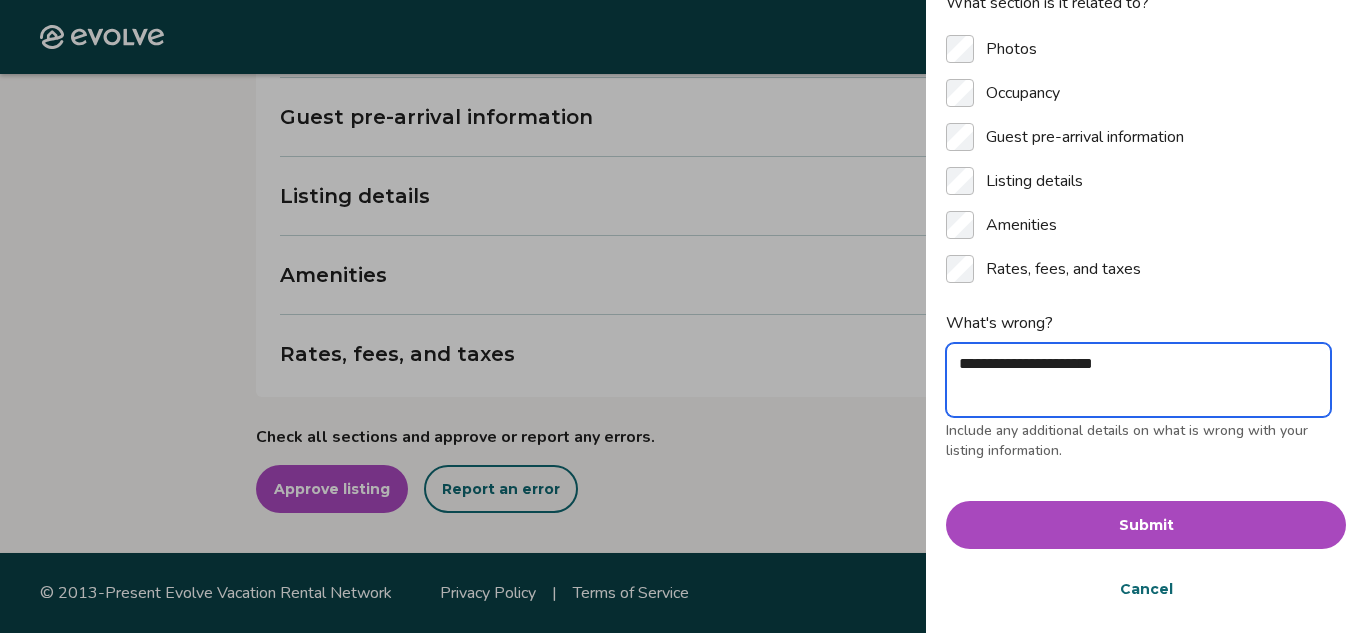 type on "**********" 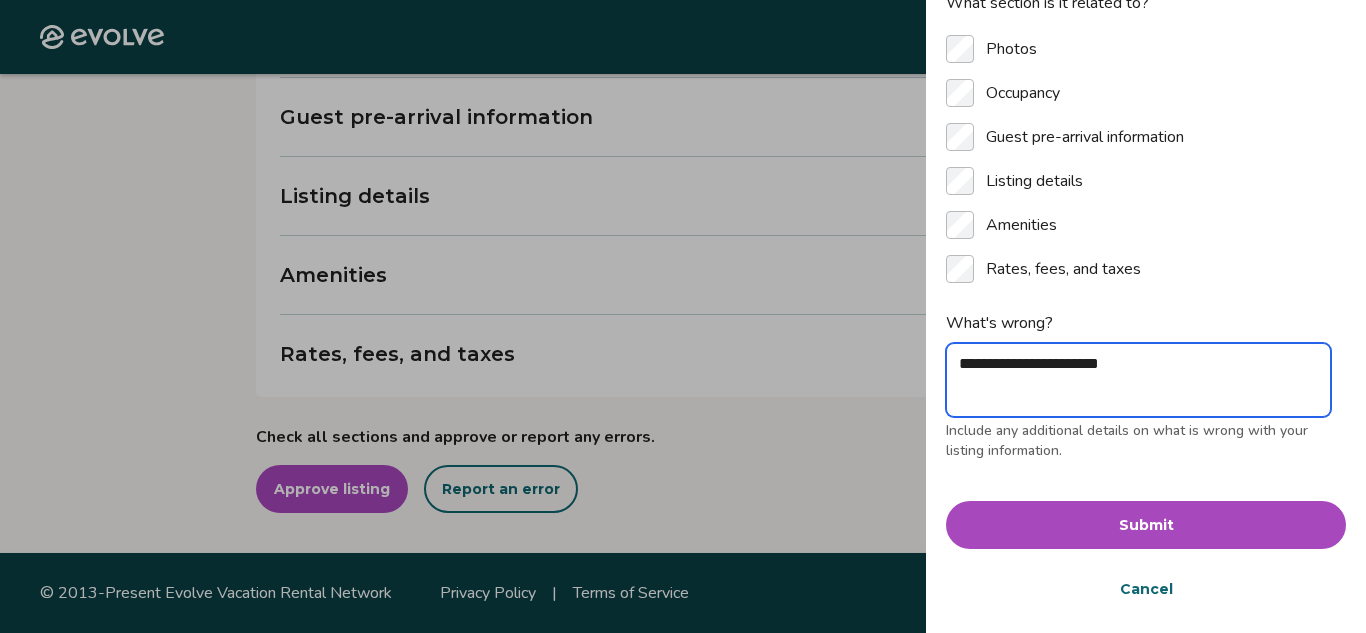 type on "**********" 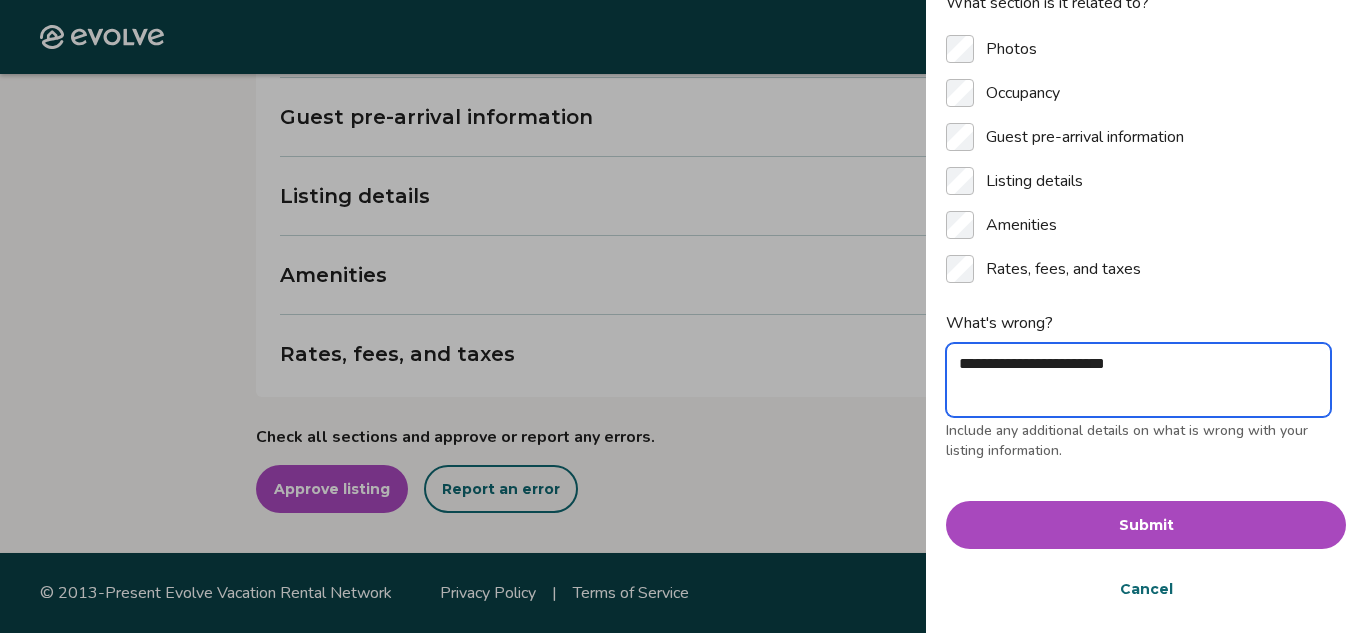 type on "**********" 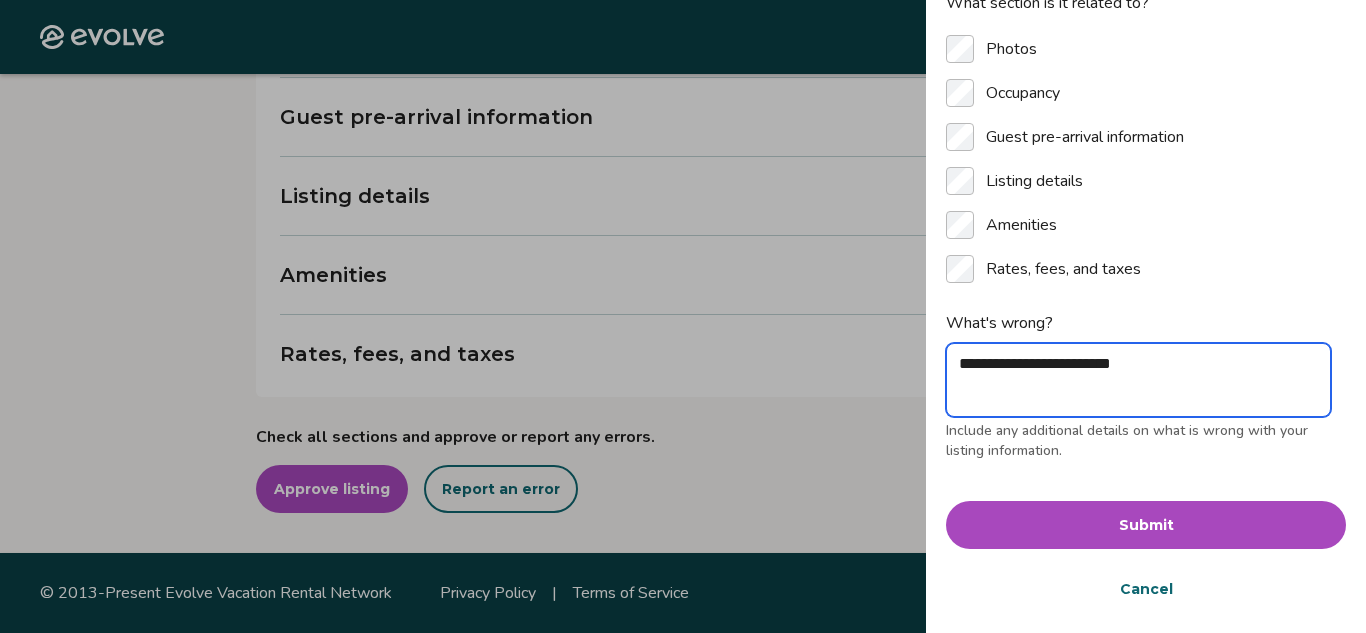type on "**********" 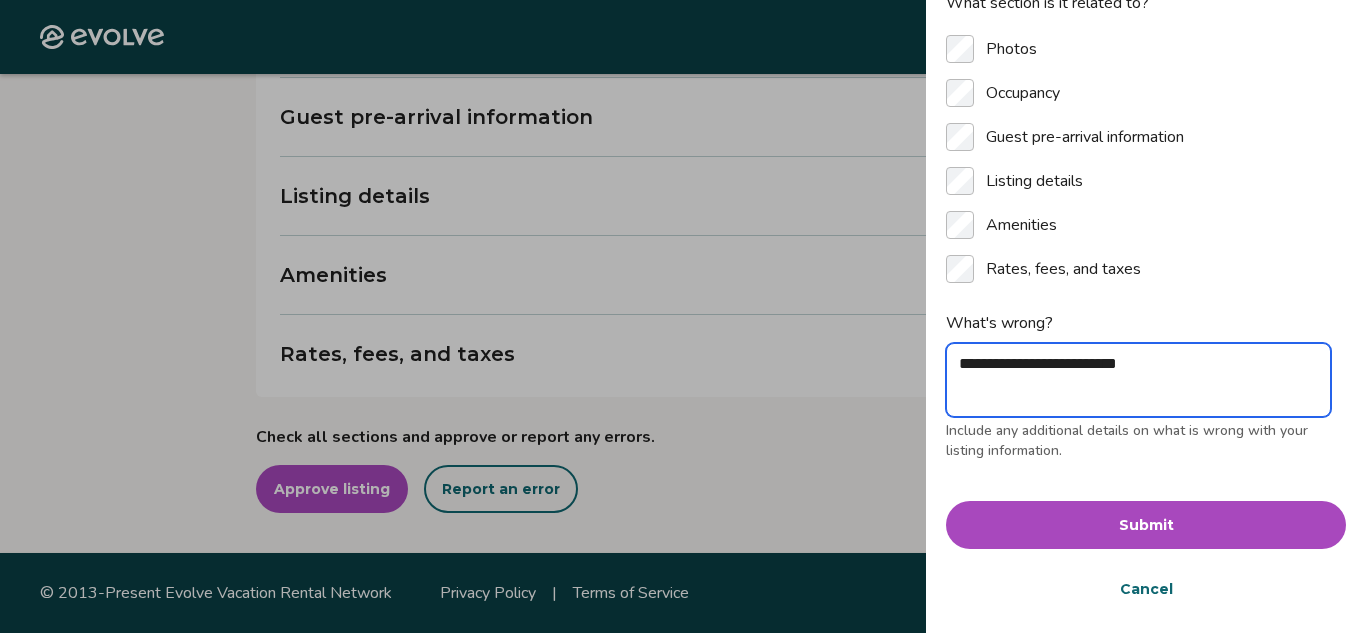 type on "**********" 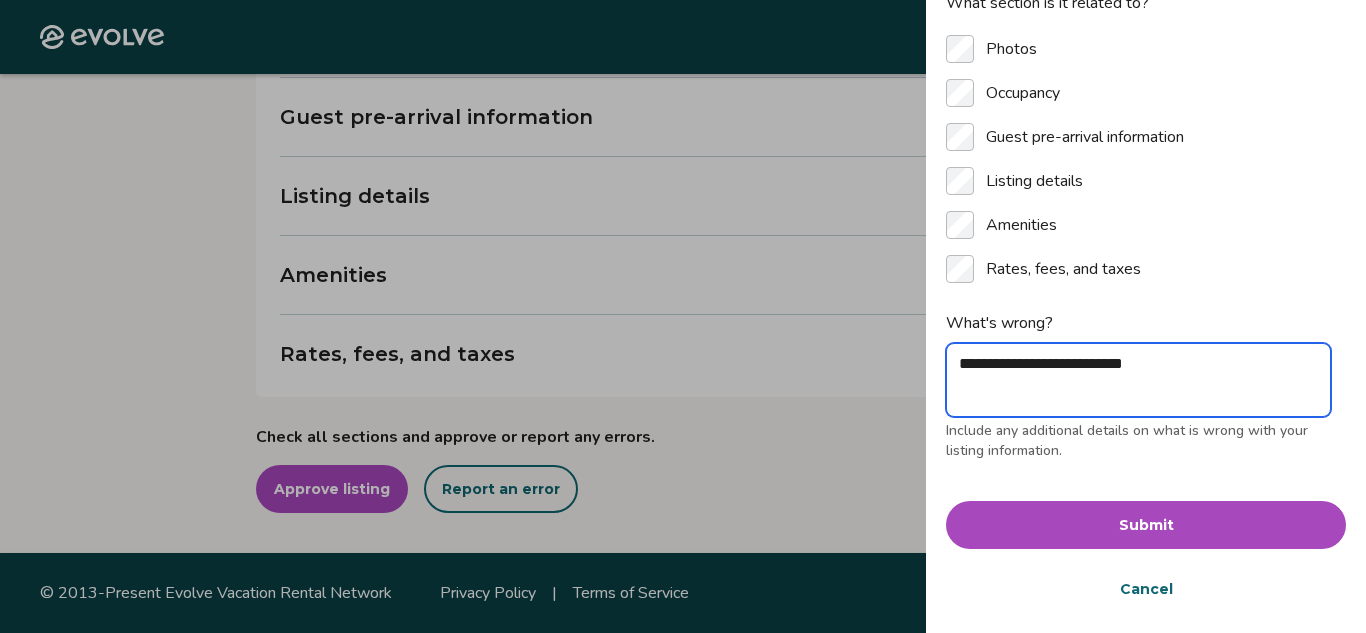 type on "**********" 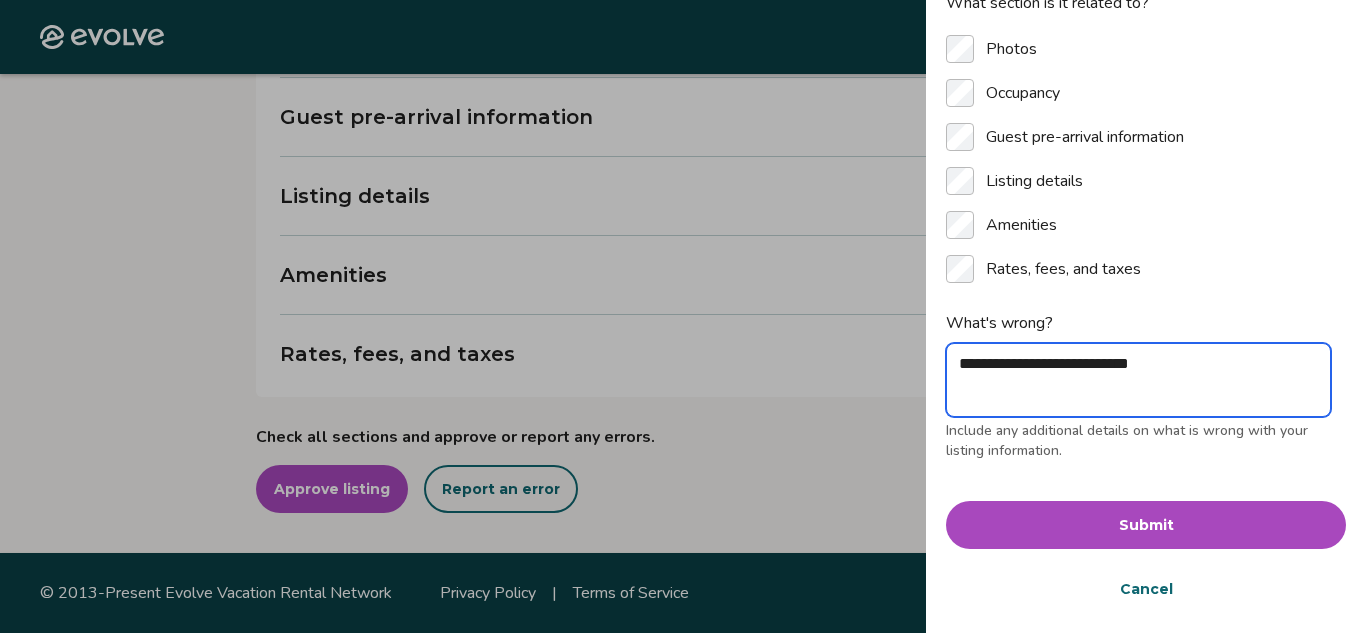 type on "**********" 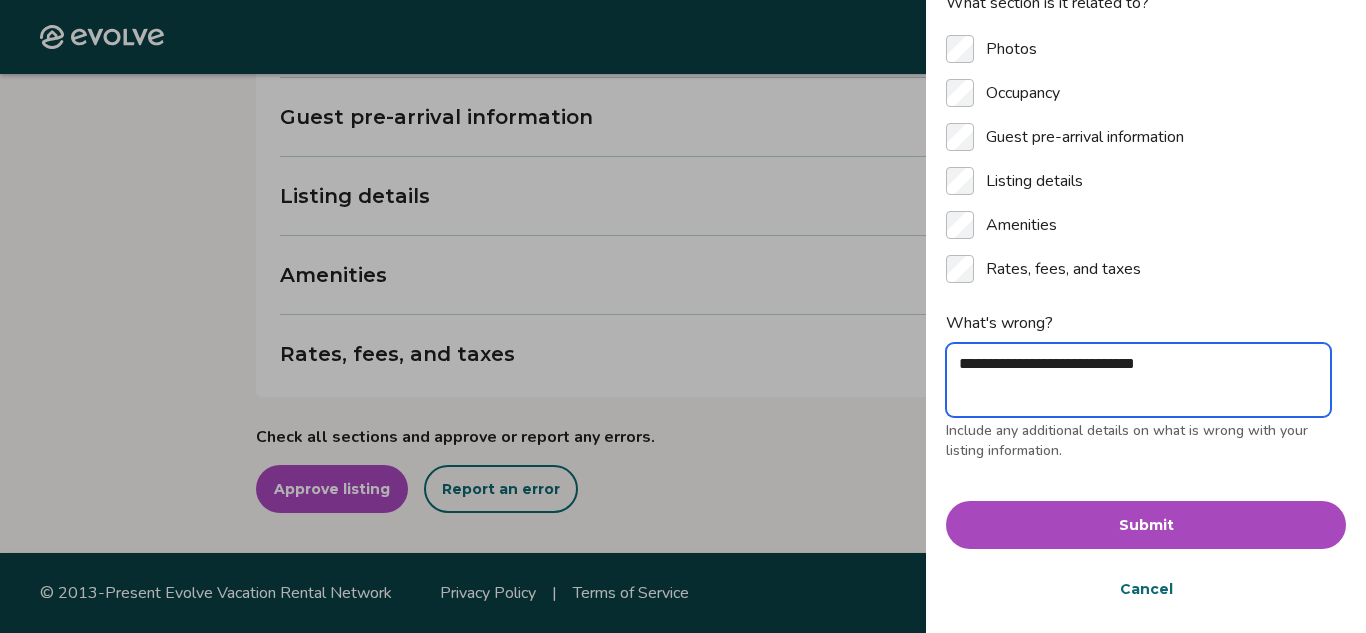 type on "**********" 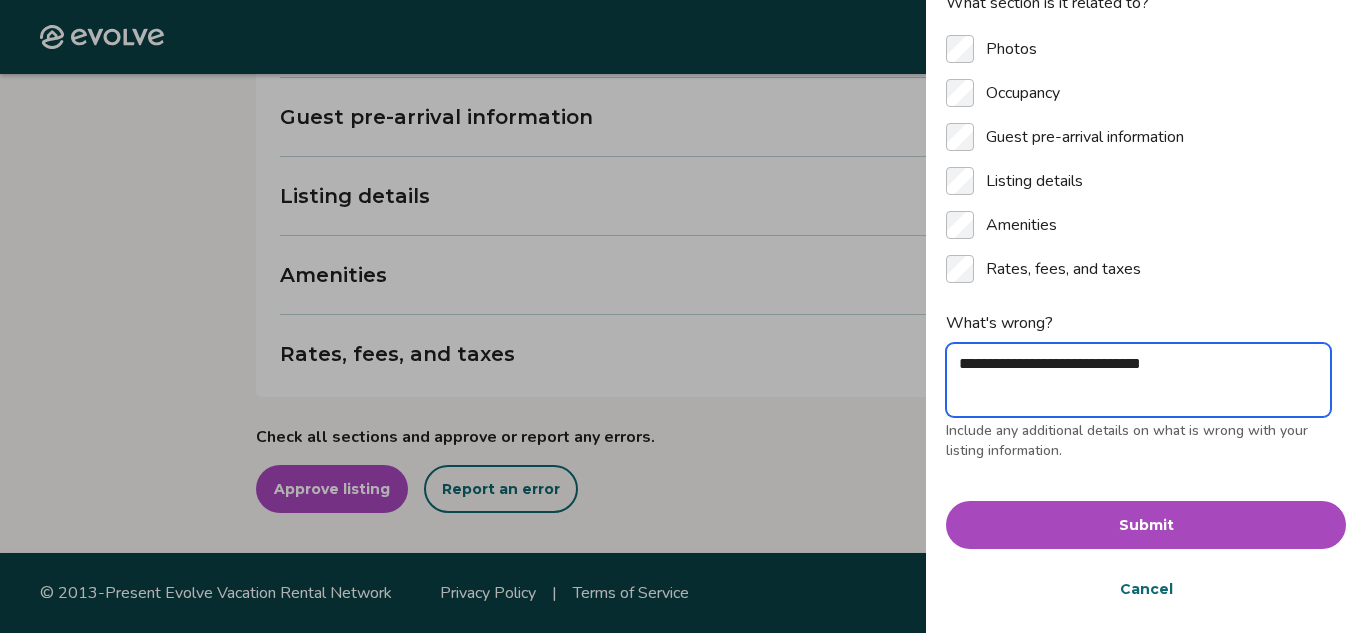 type on "**********" 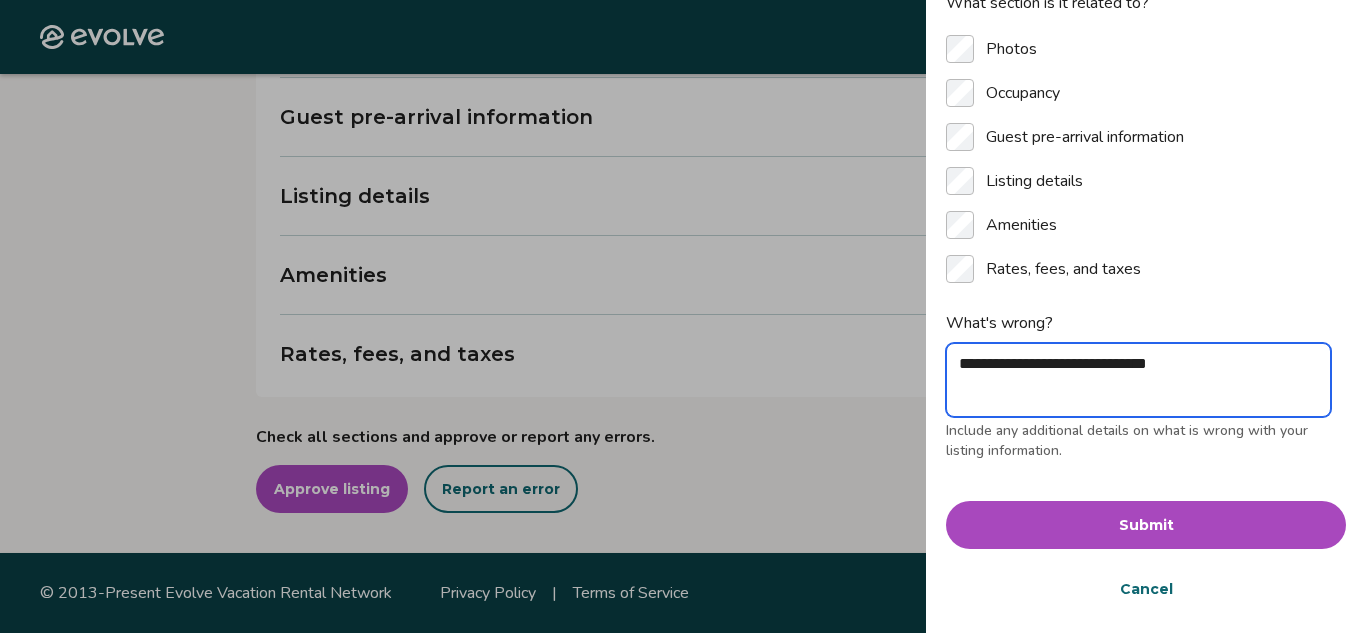 type on "**********" 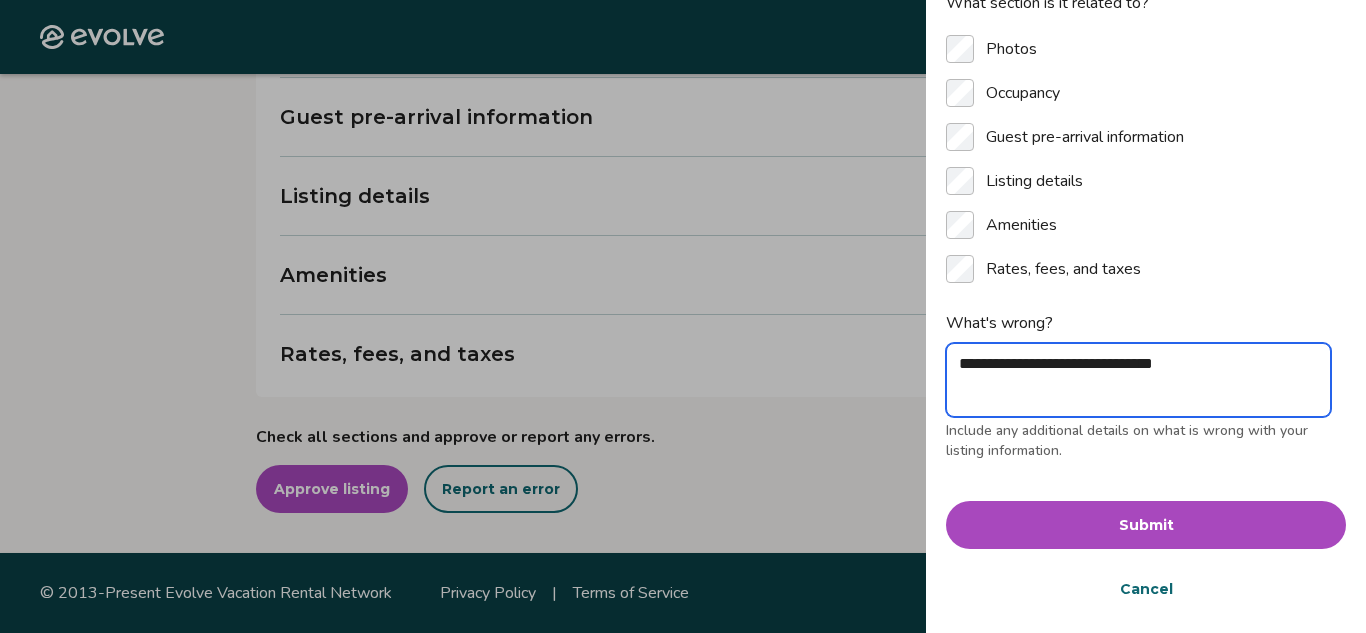 type on "**********" 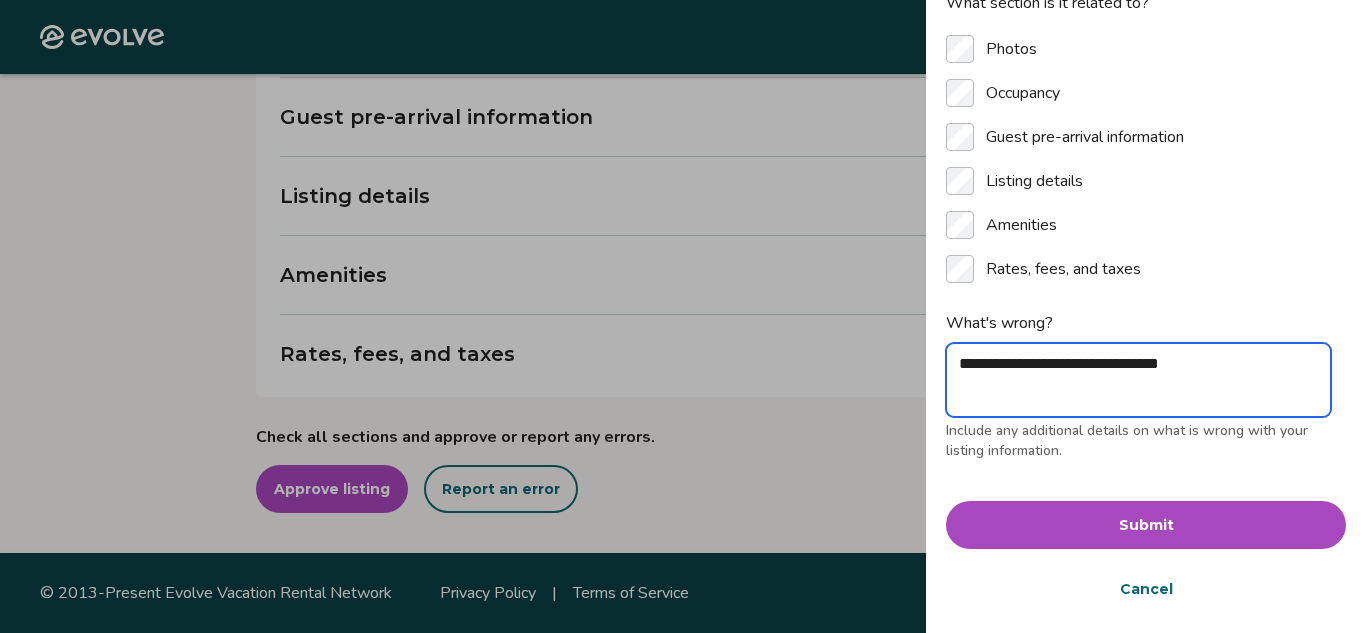 type on "**********" 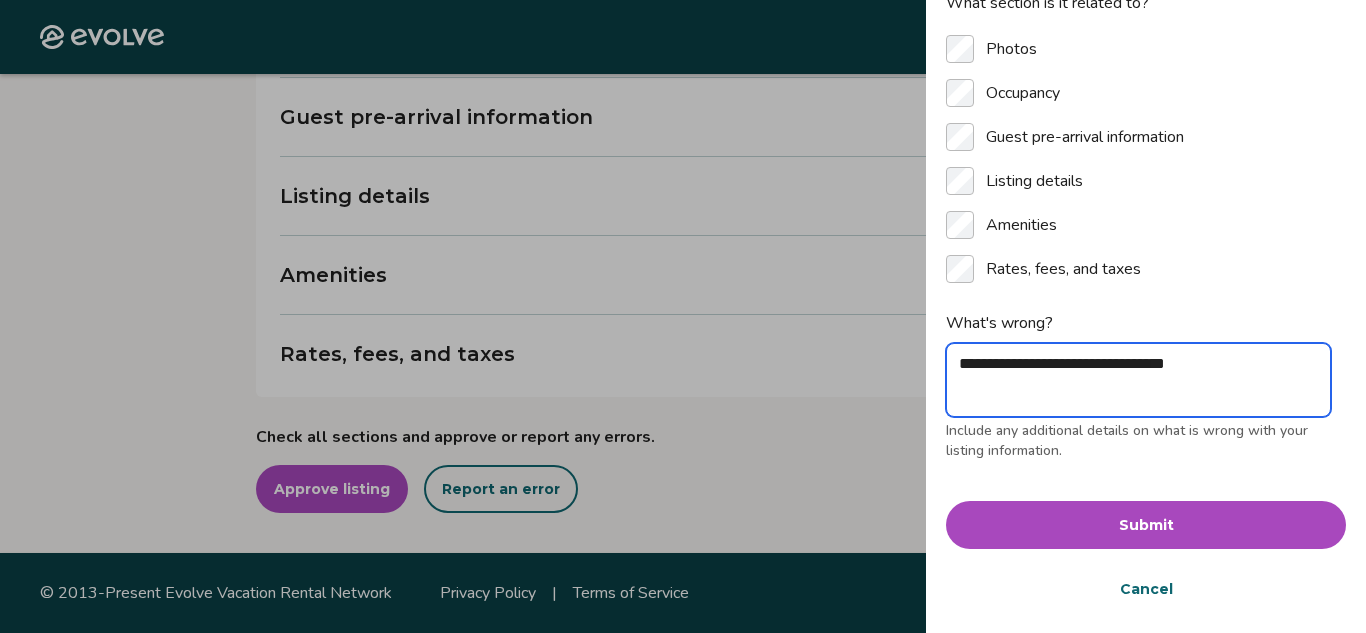 type on "**********" 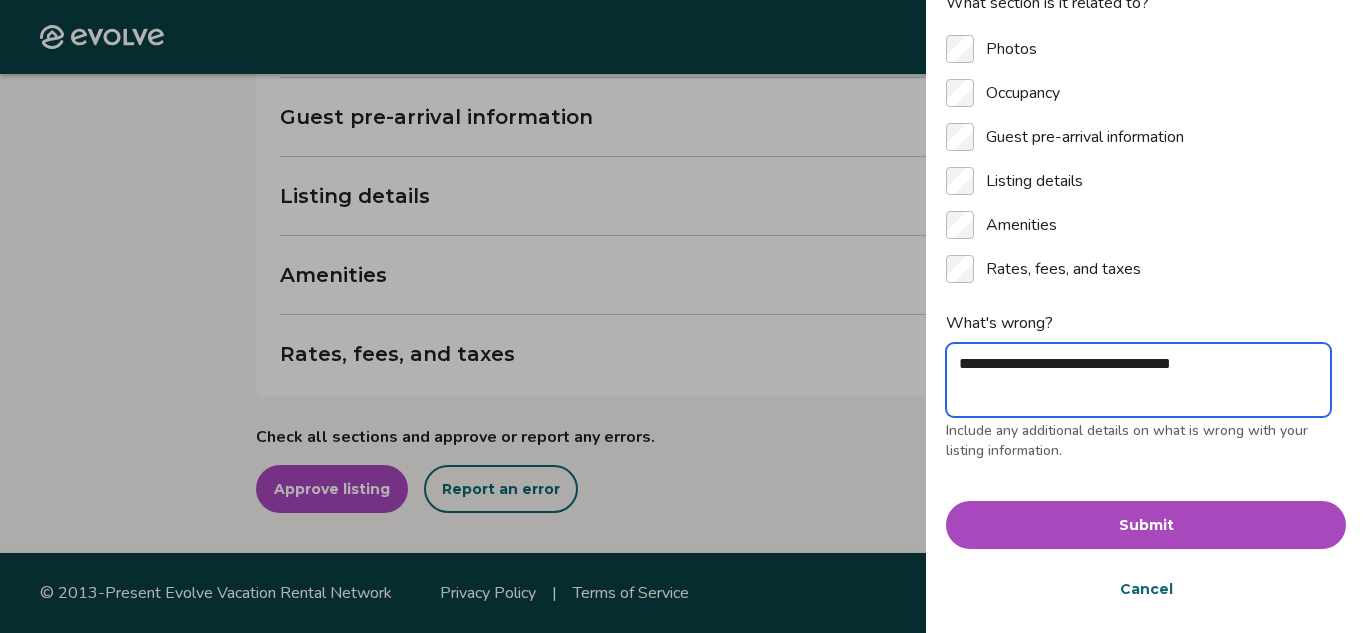 type on "**********" 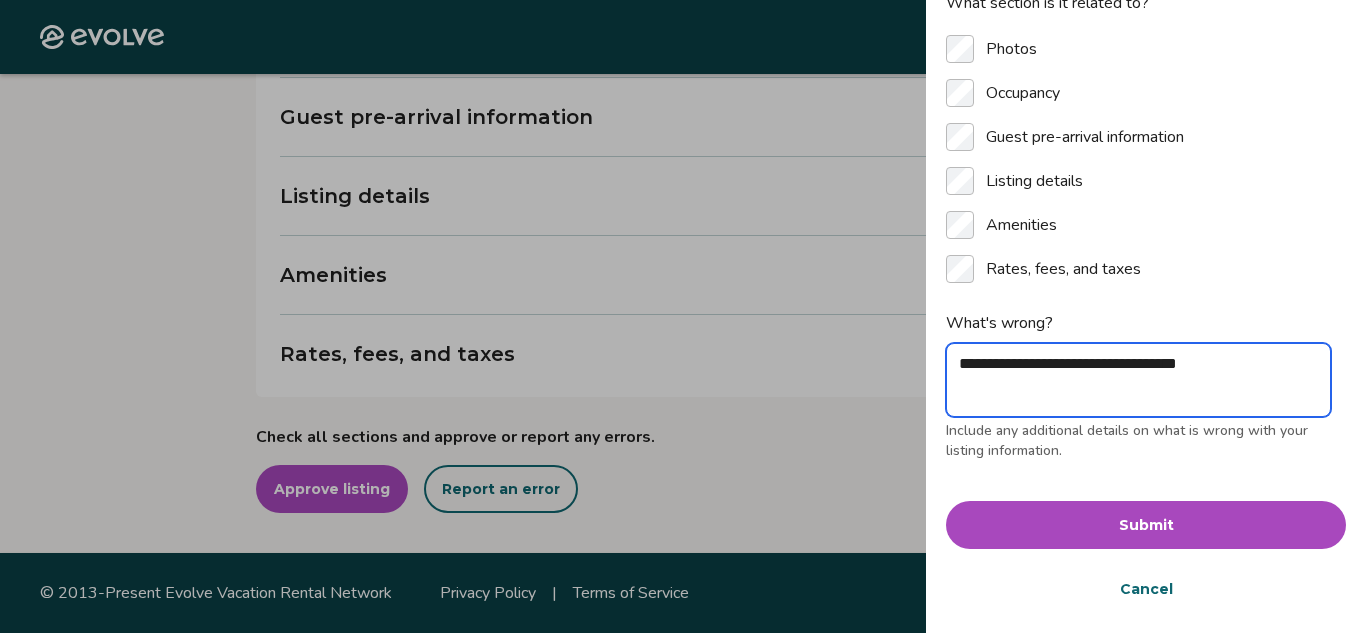 type on "**********" 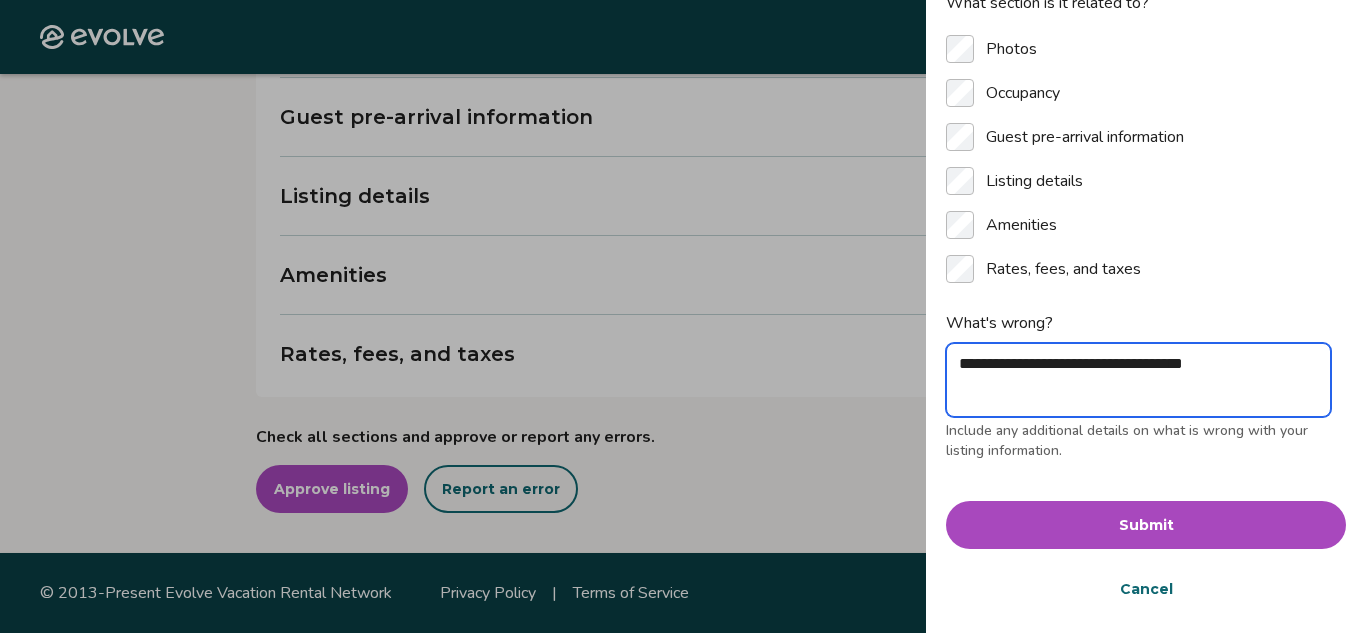 type on "**********" 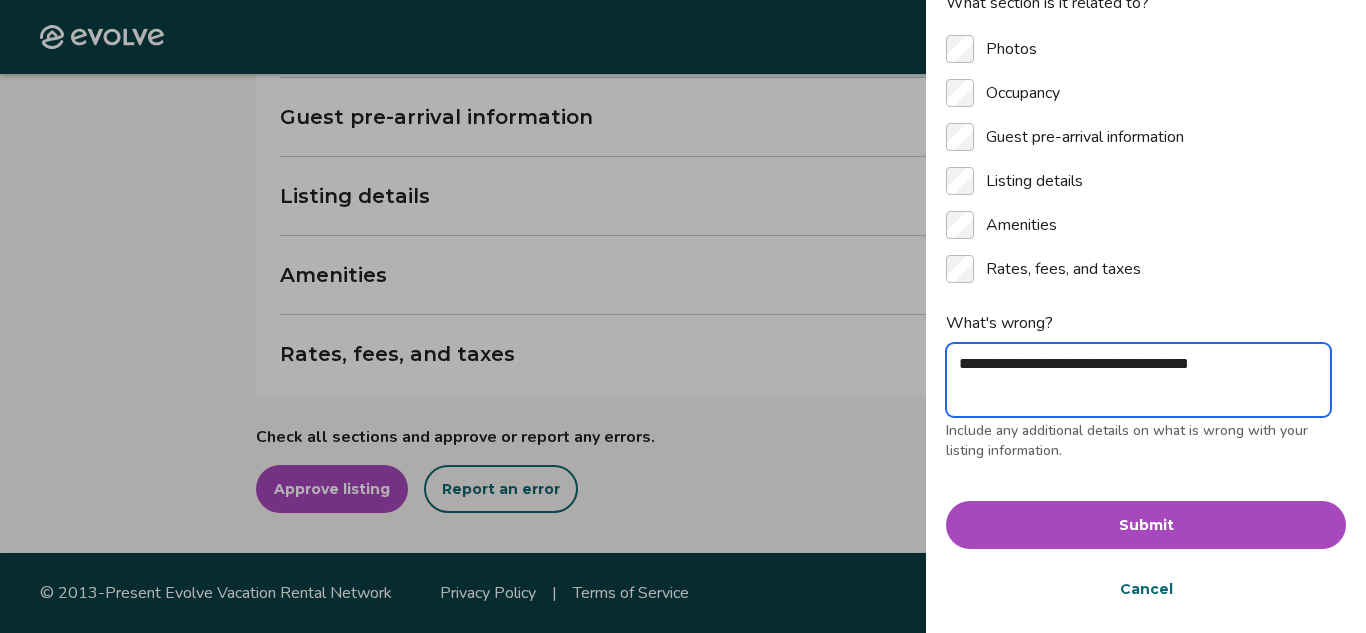 type on "**********" 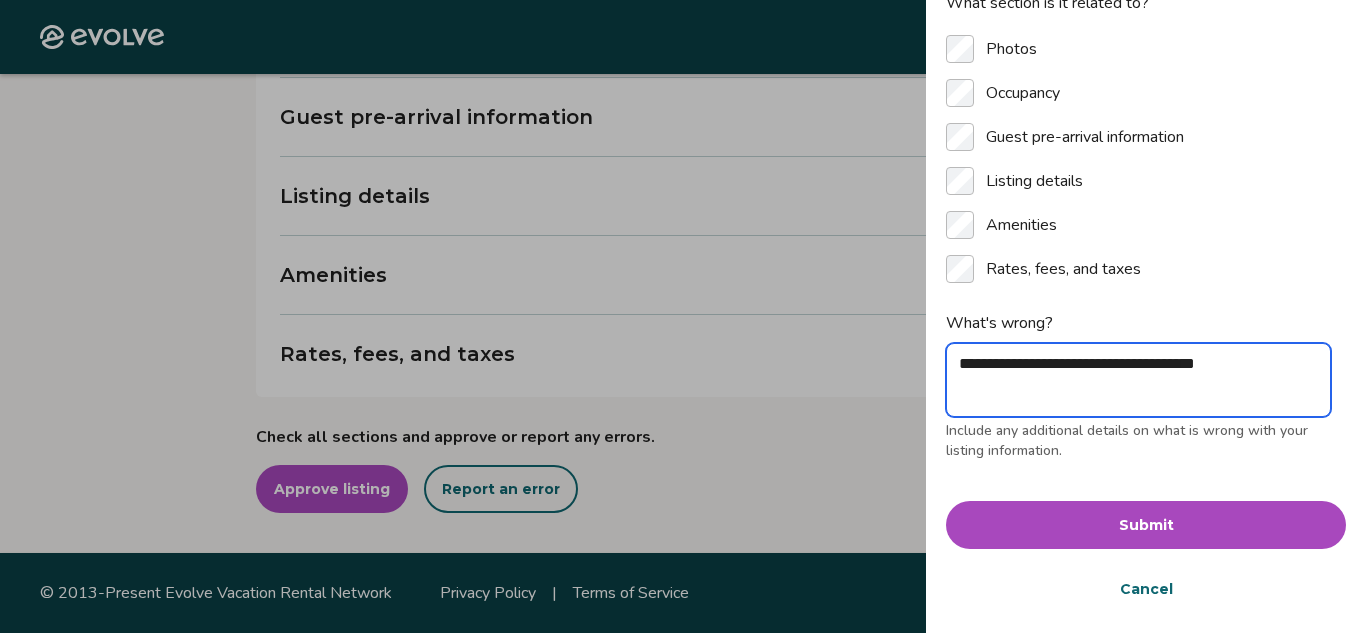 type on "**********" 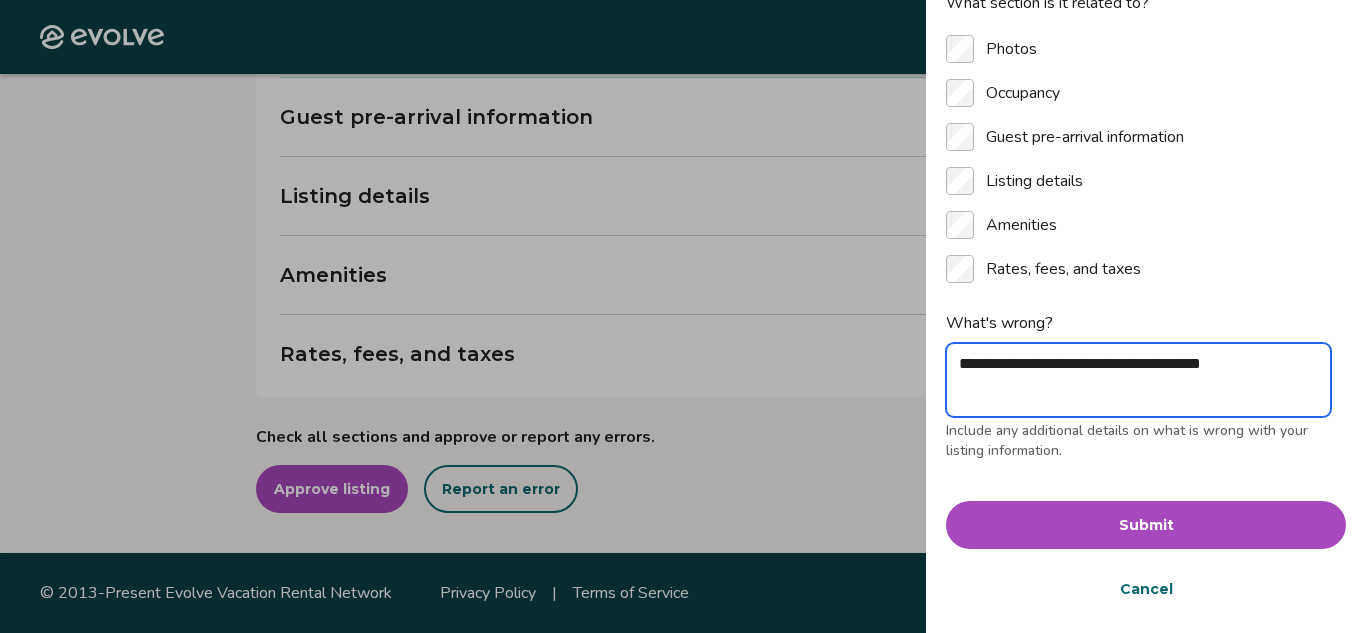 type on "**********" 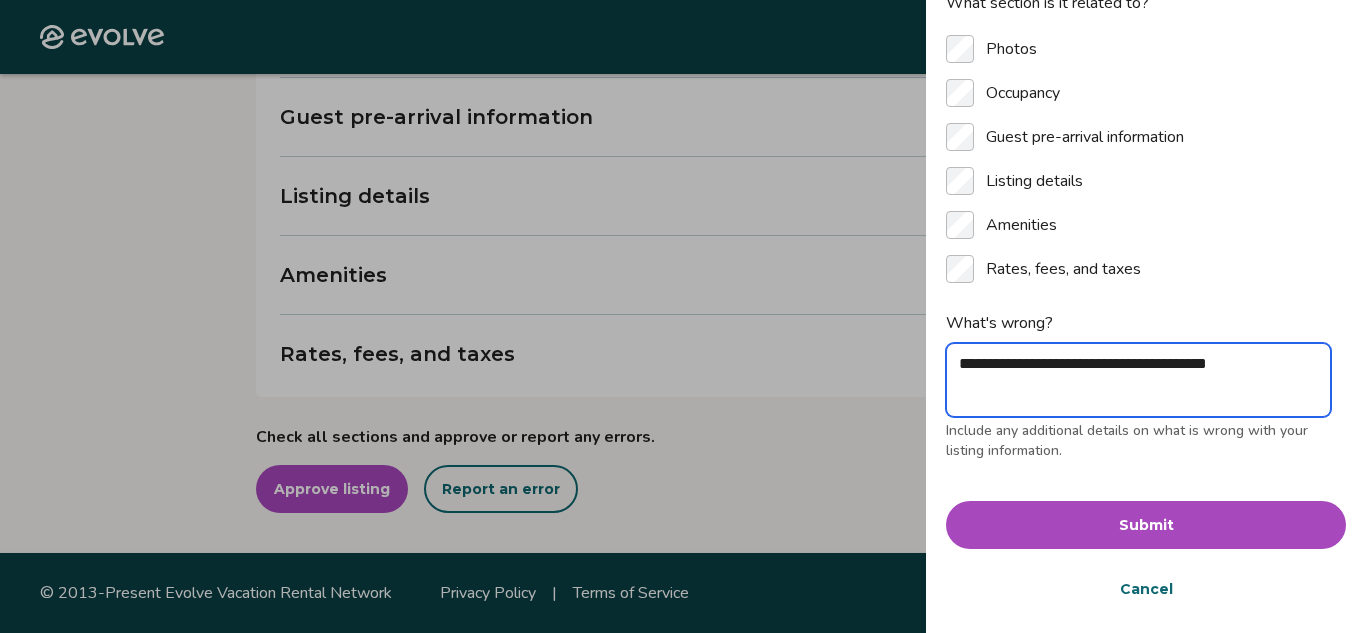 type on "**********" 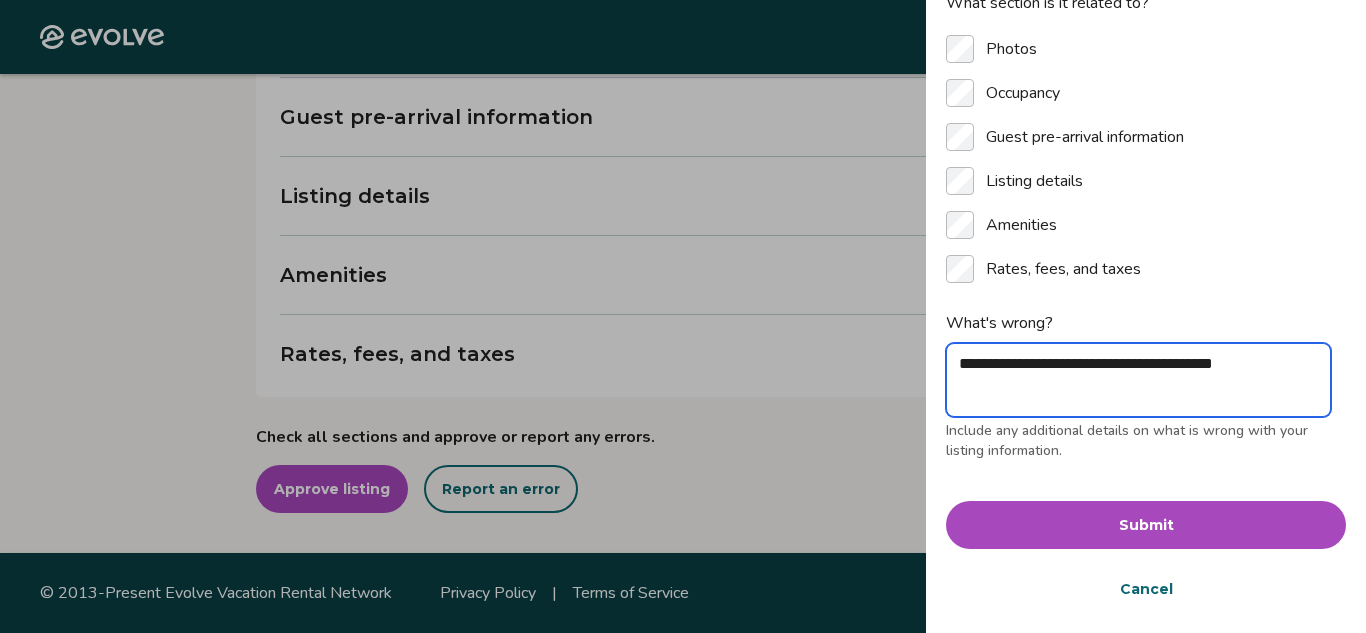 type on "**********" 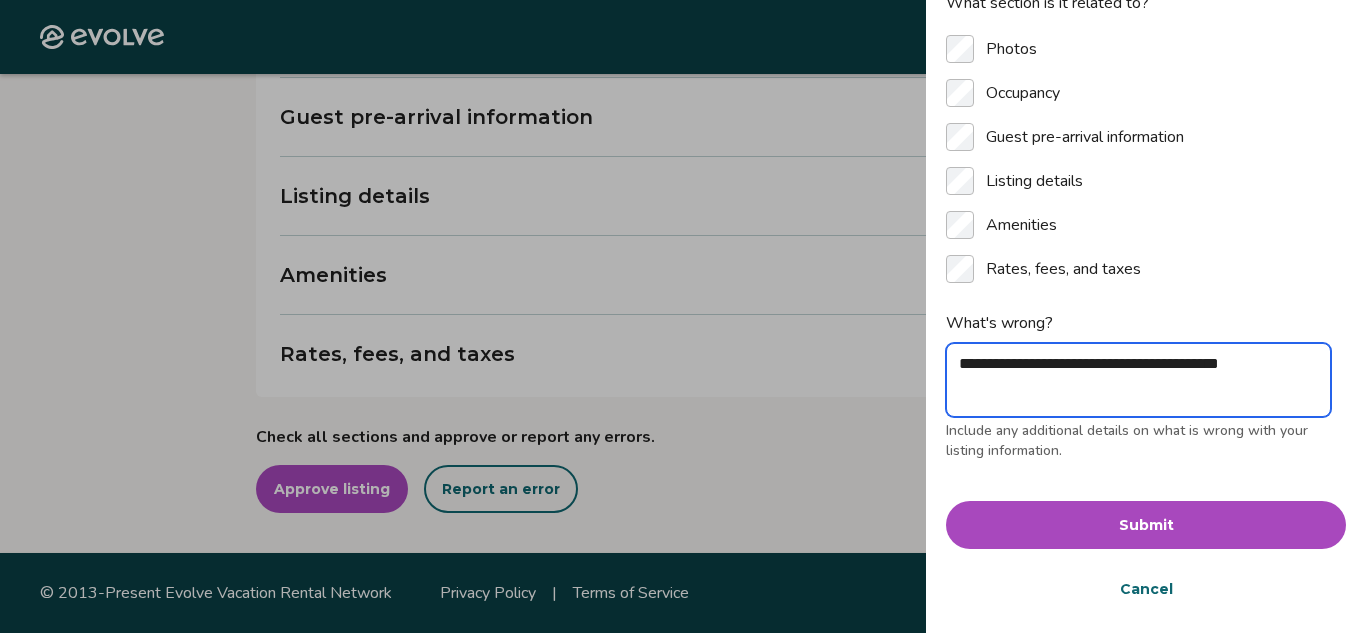 type on "**********" 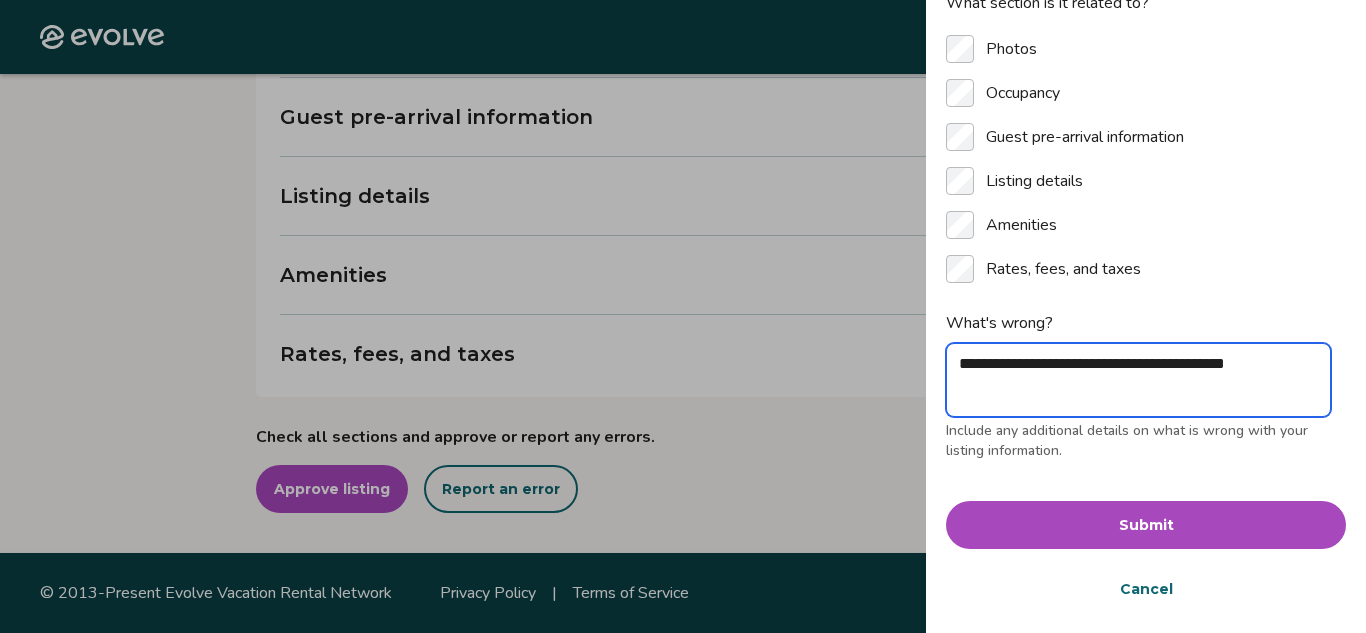 type on "**********" 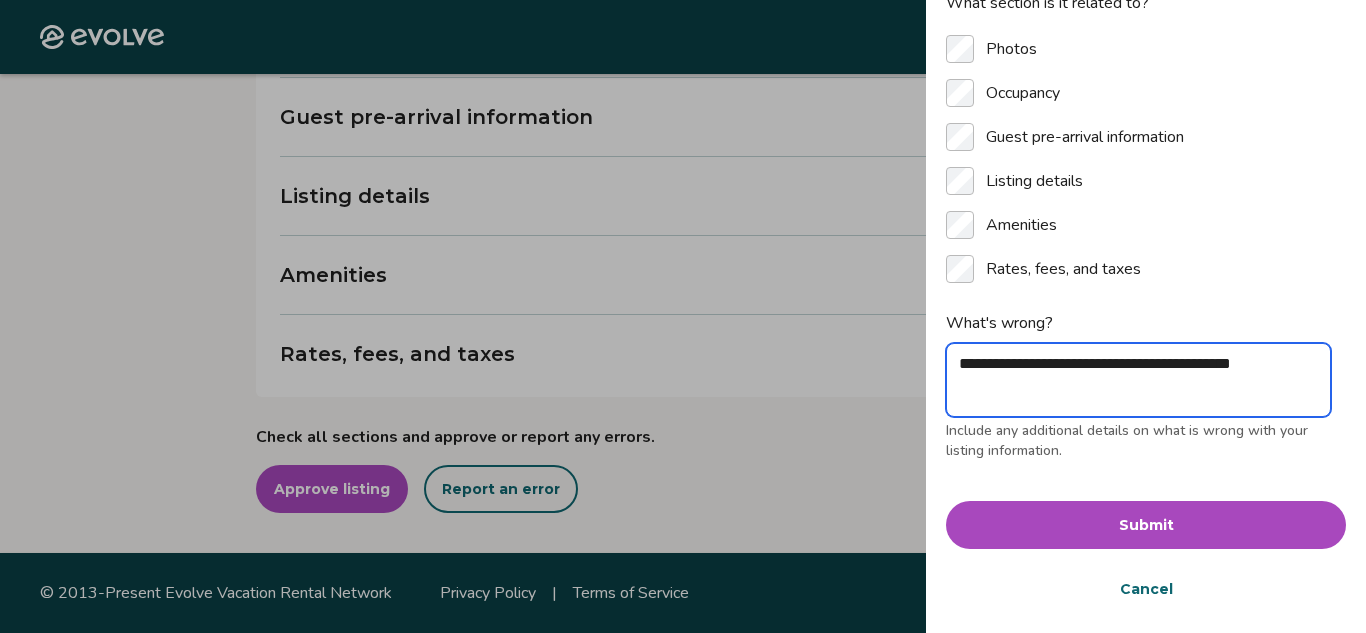 type on "**********" 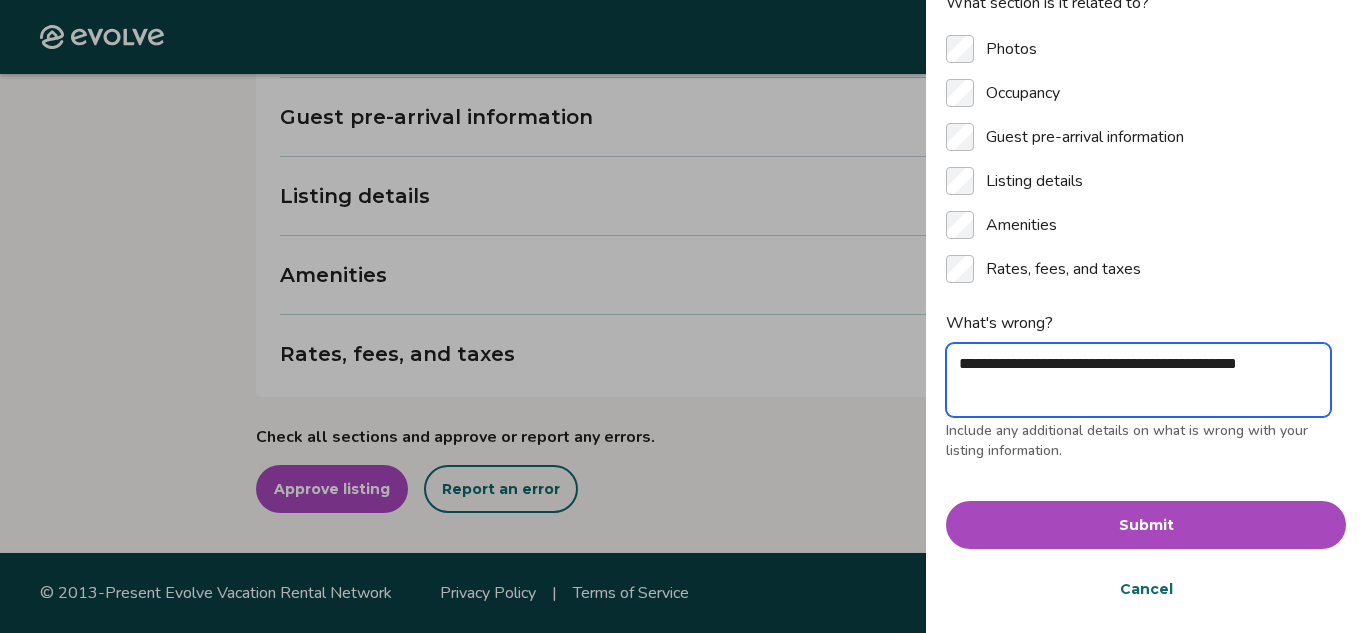 type on "**********" 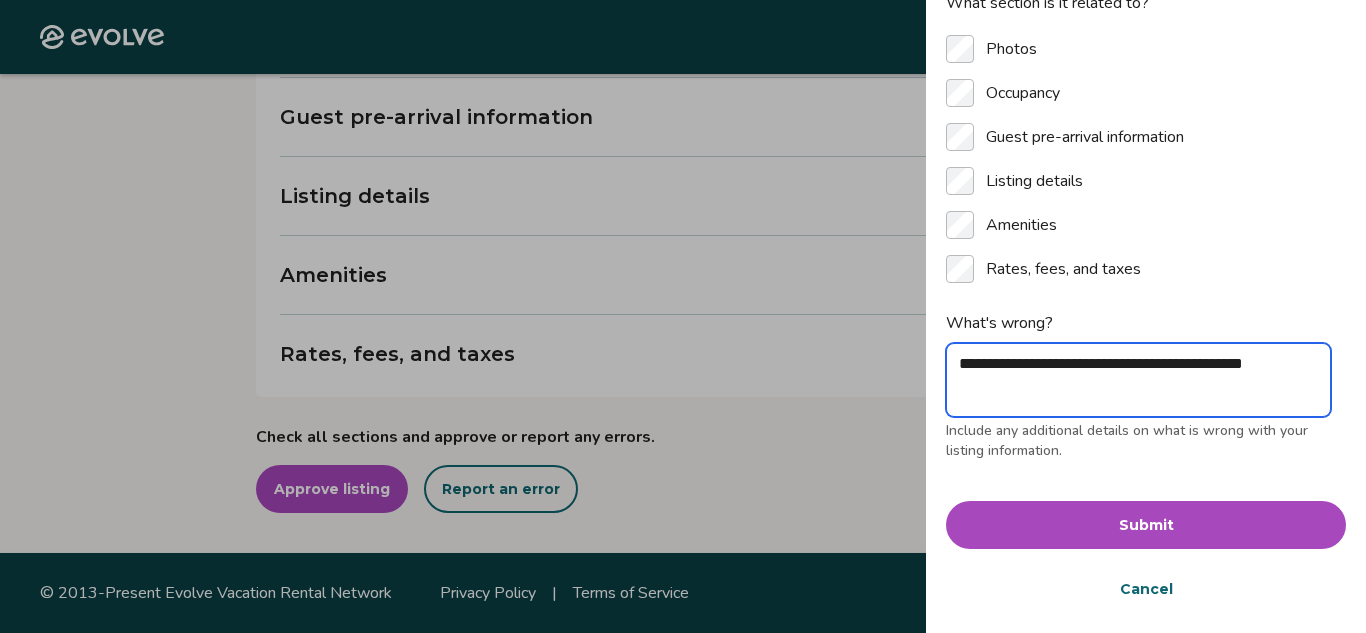 type on "**********" 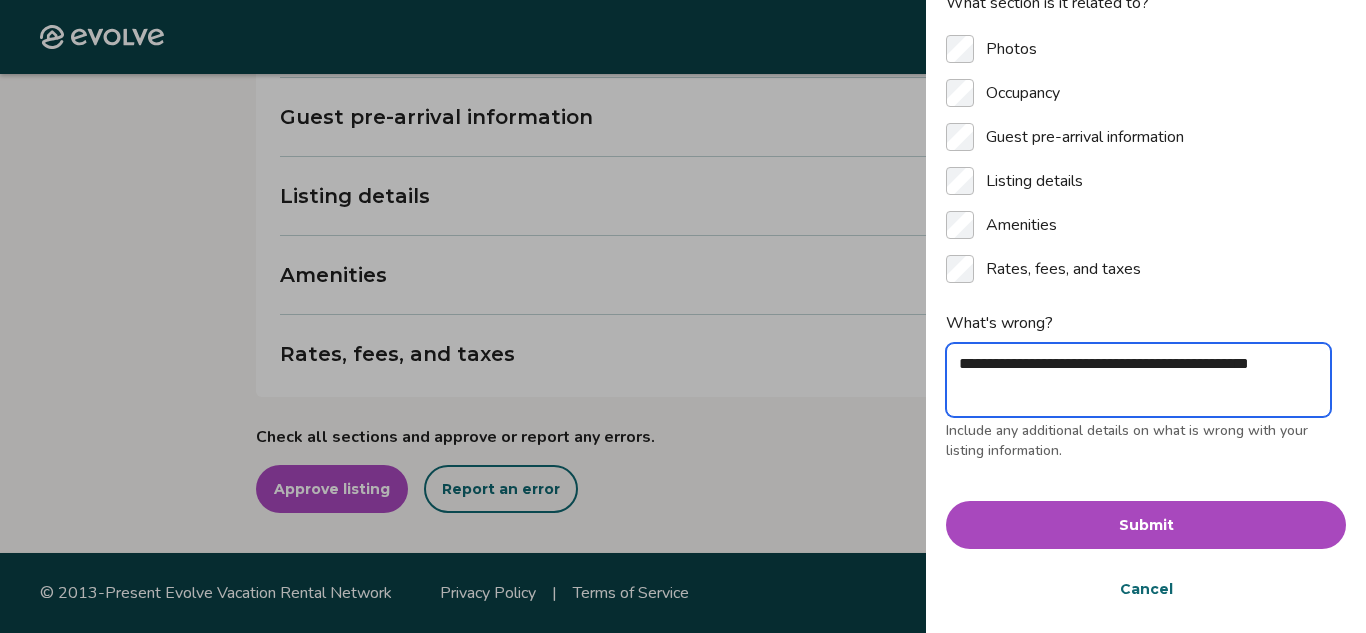 type on "*" 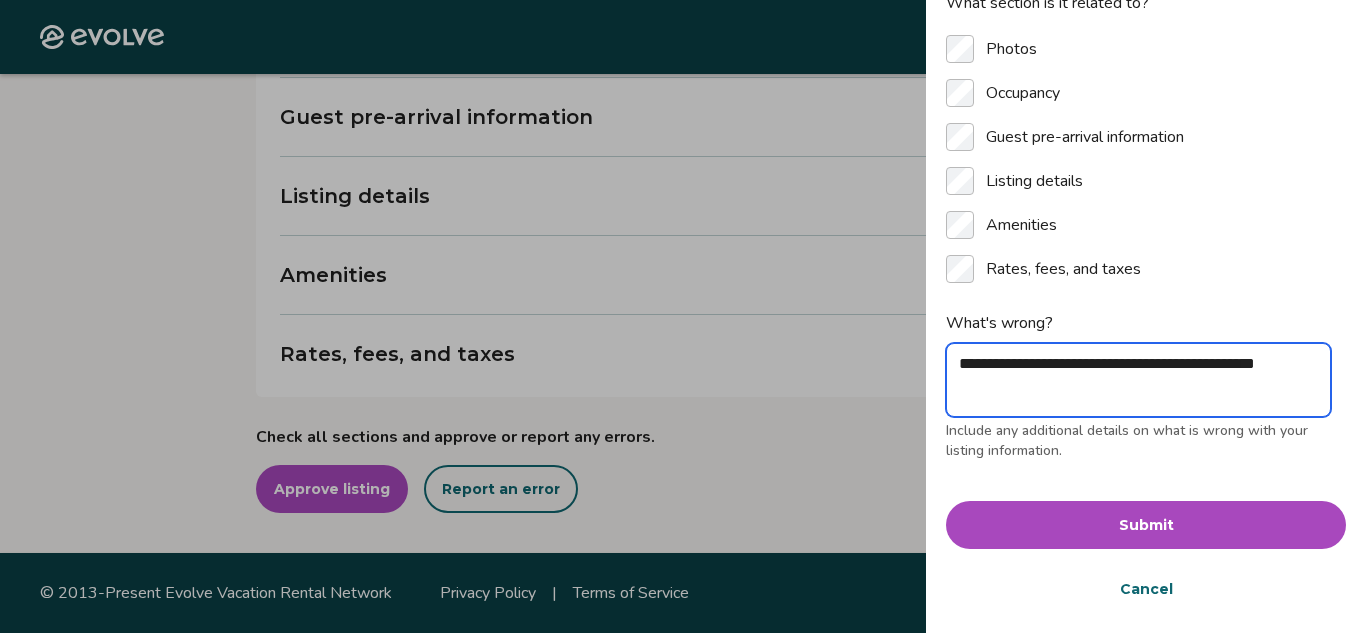 type on "**********" 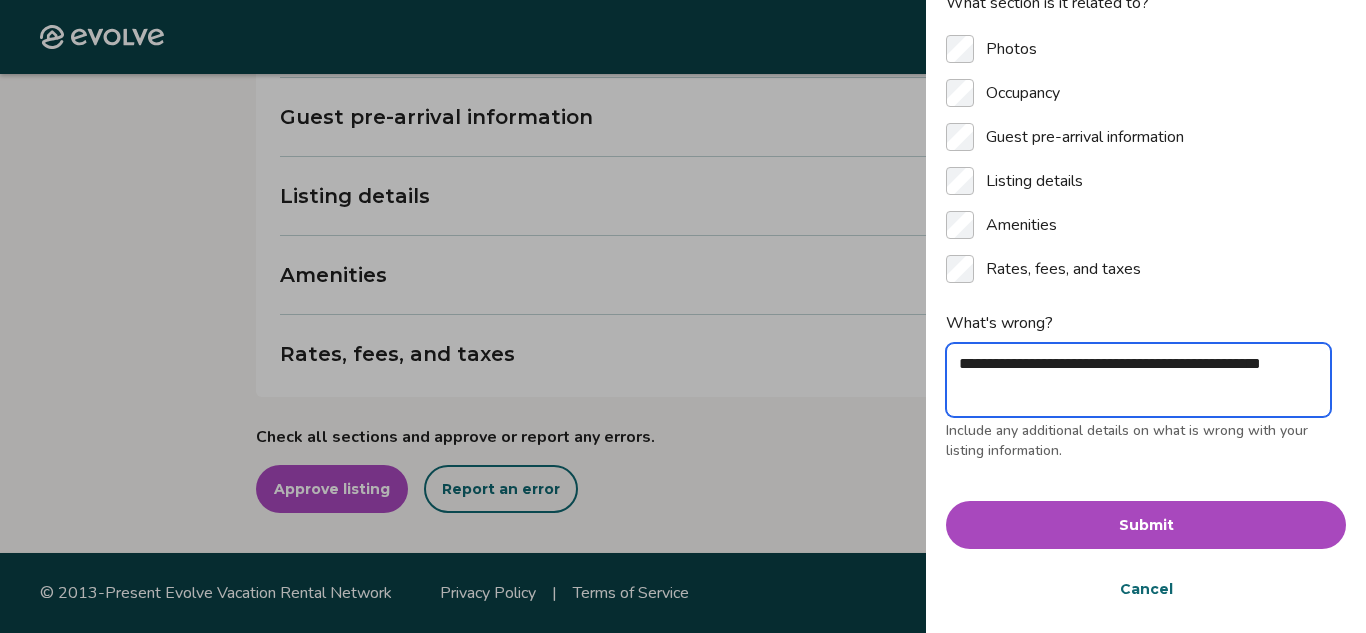 type on "**********" 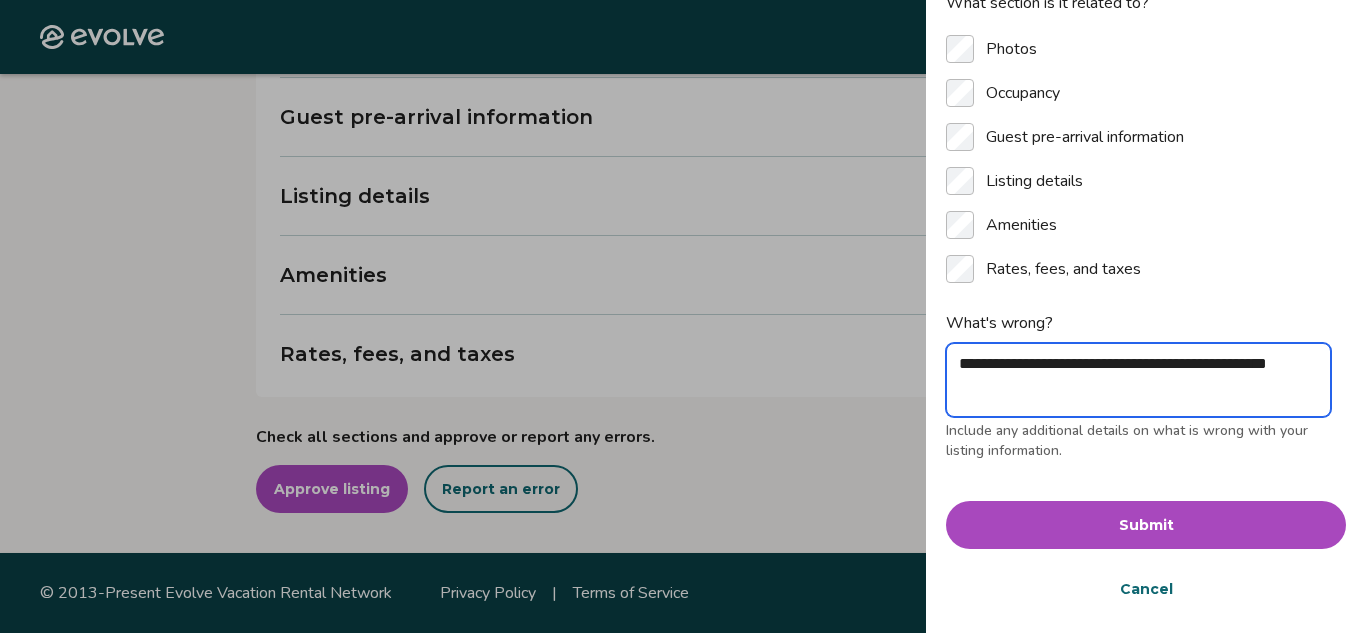 type on "**********" 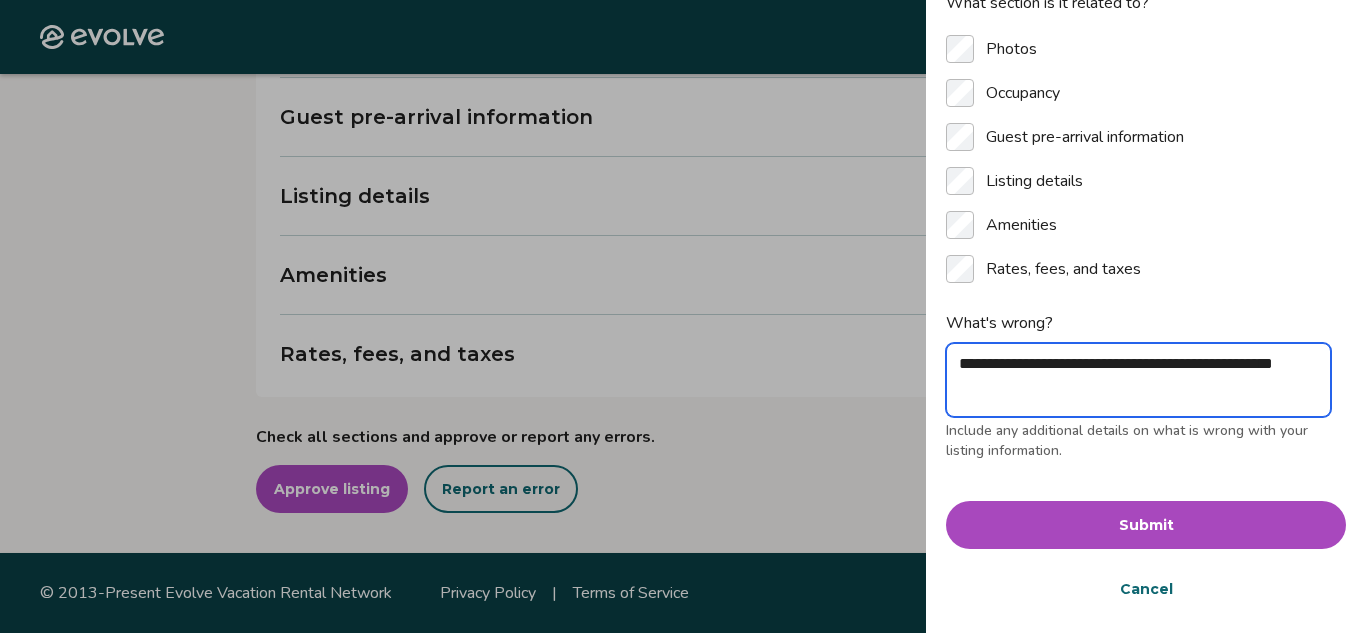 type on "**********" 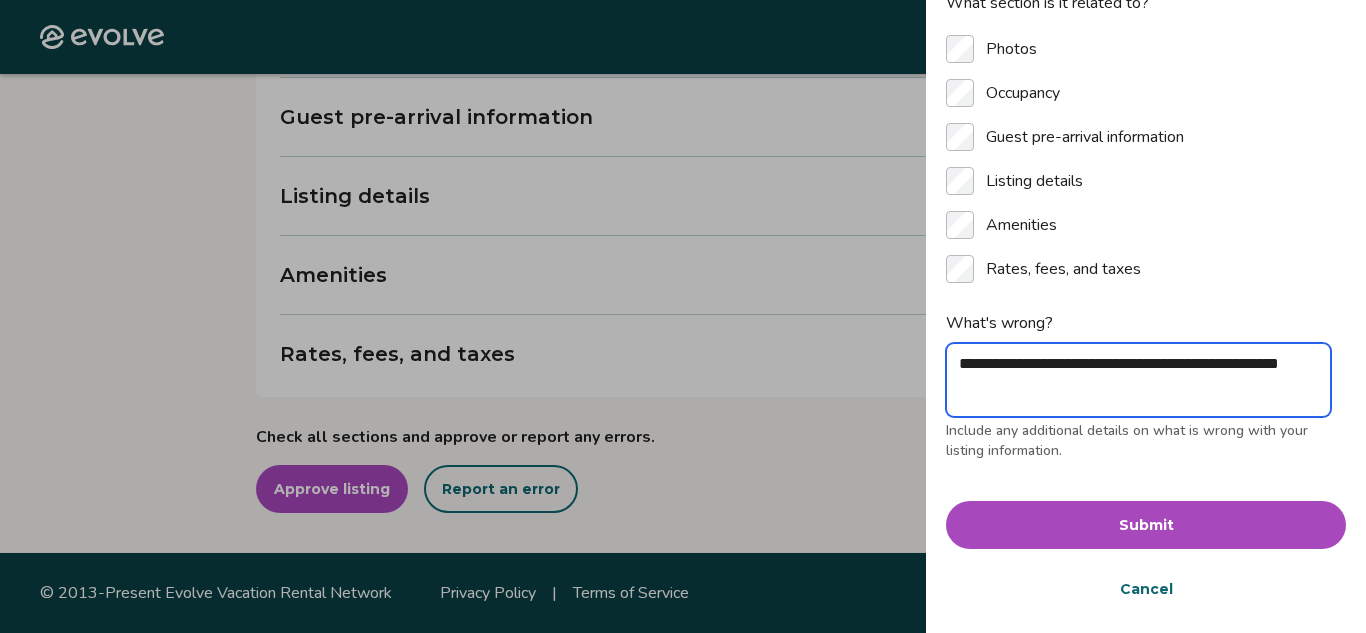 type on "**********" 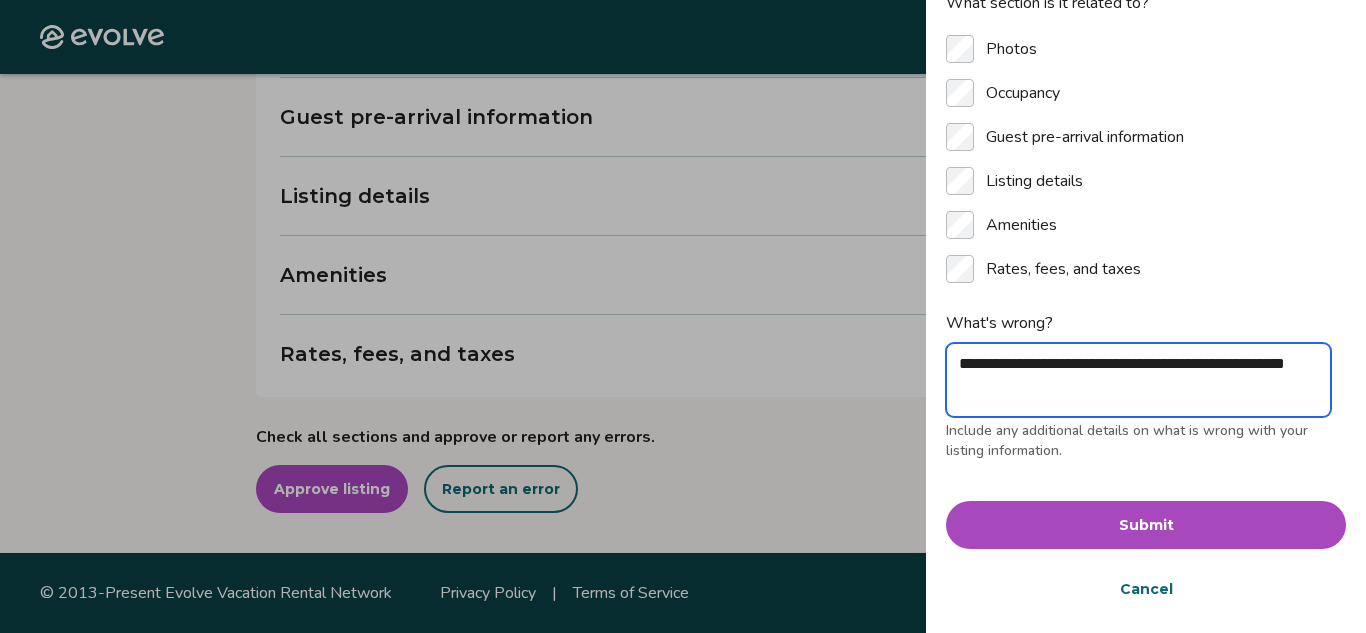 type on "**********" 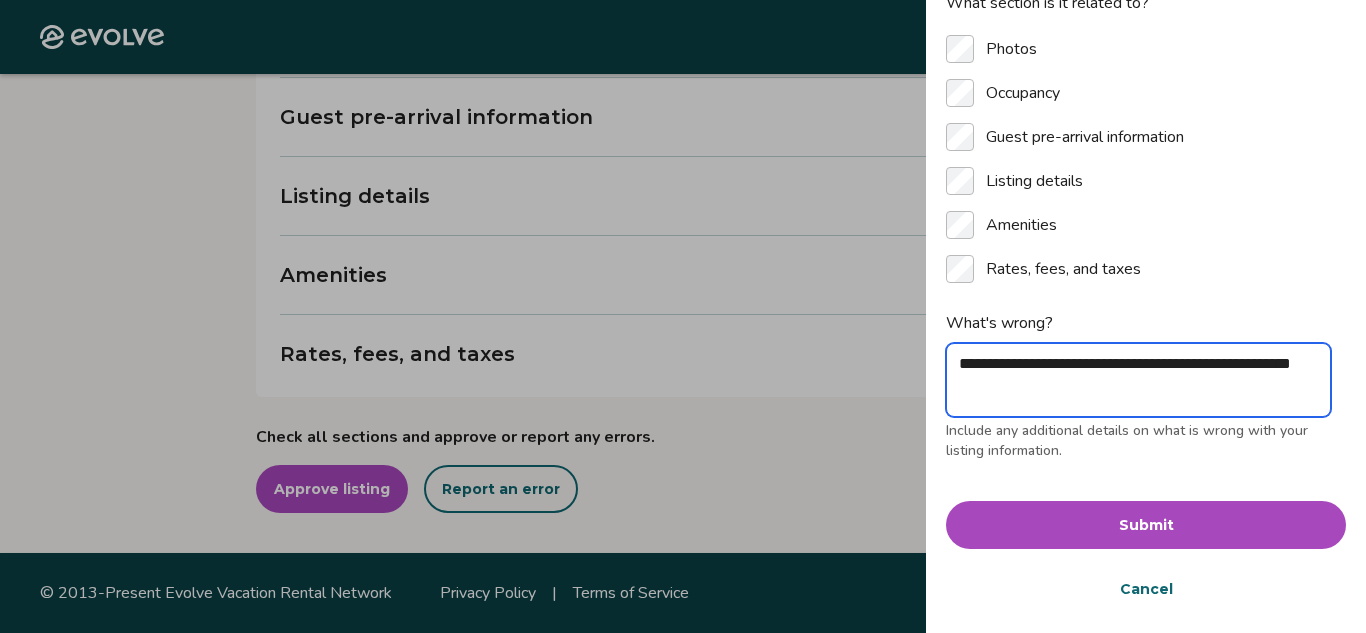 type on "*" 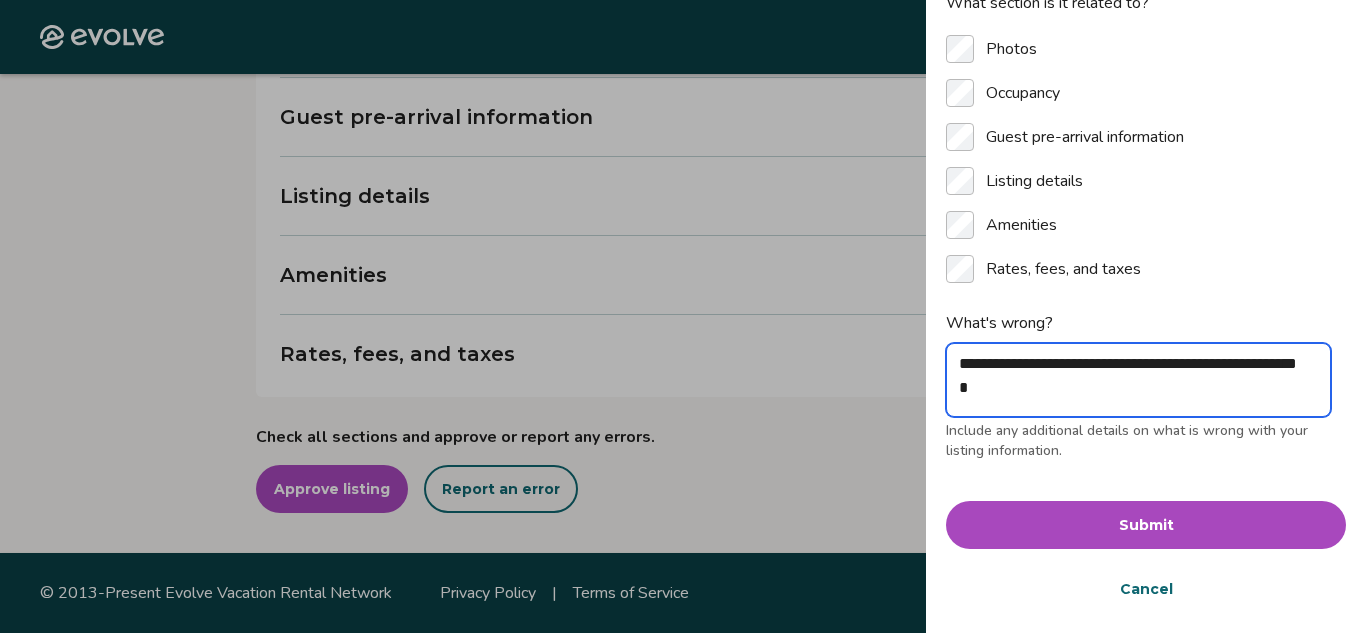 type on "**********" 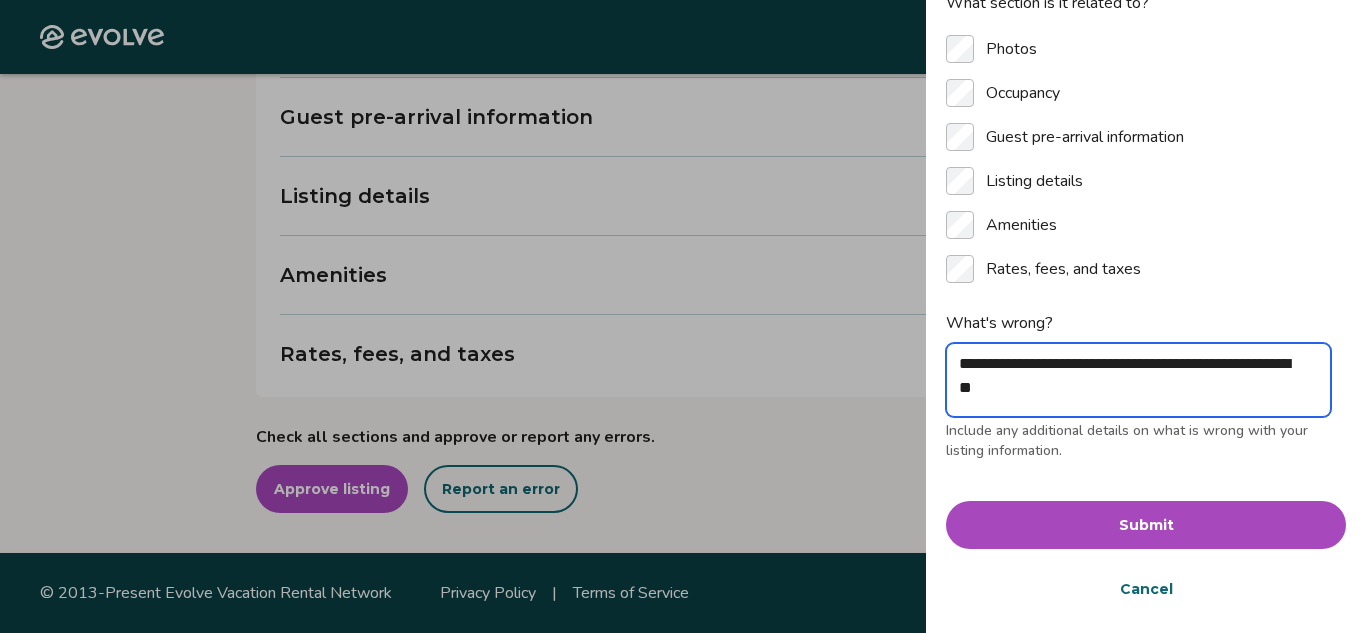 type on "**********" 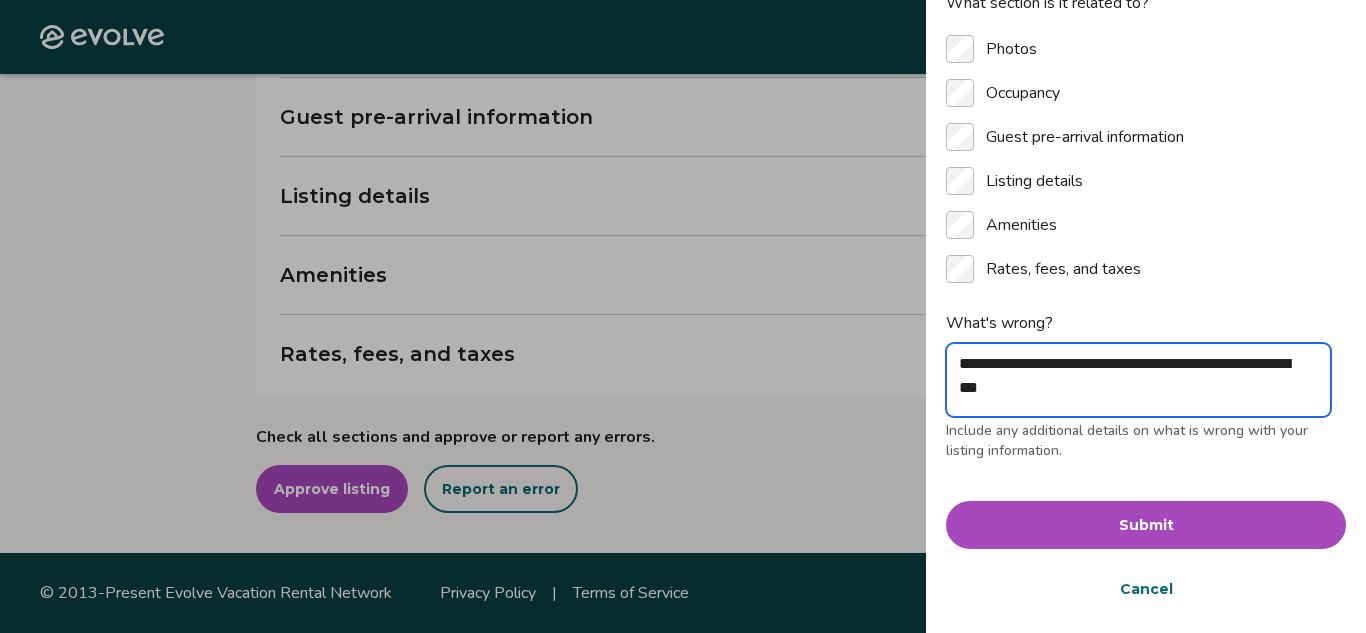 type on "**********" 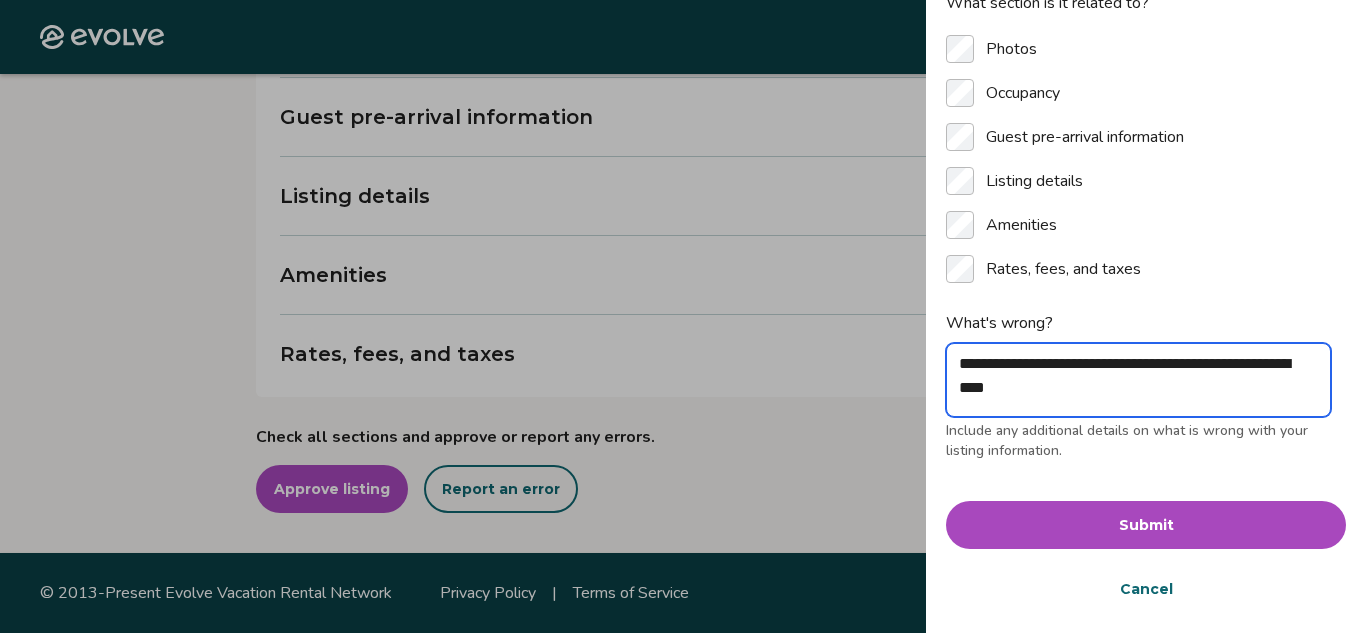 type on "**********" 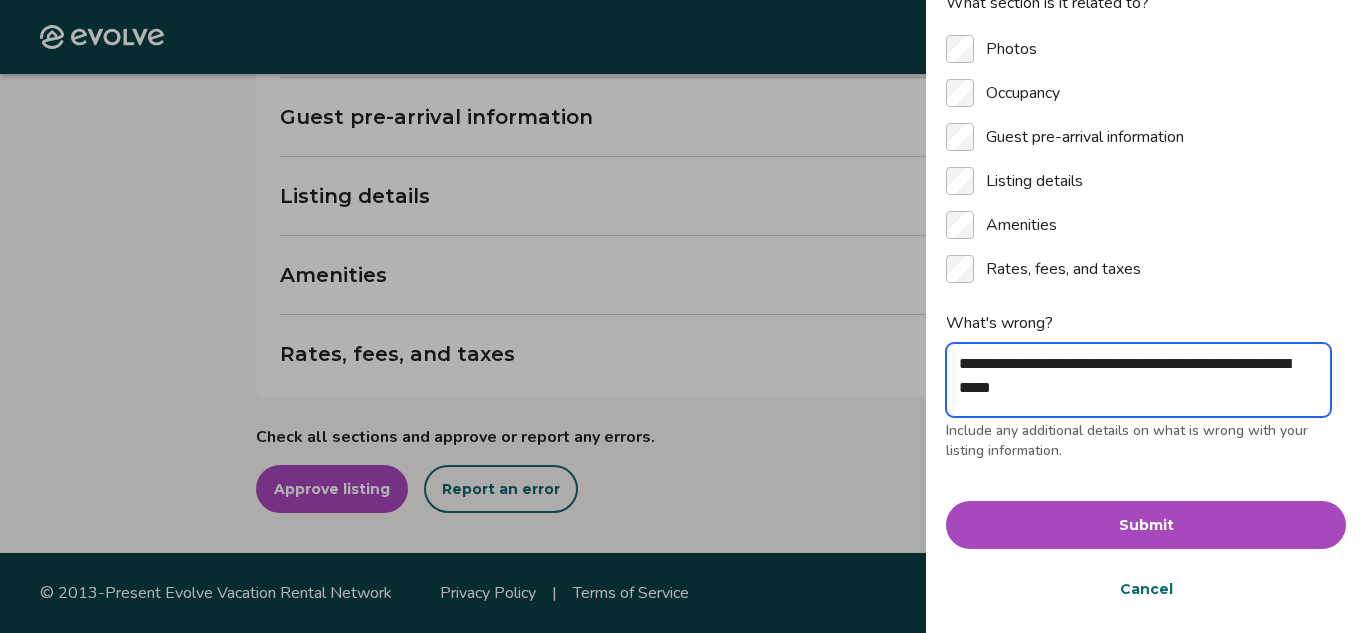 type on "**********" 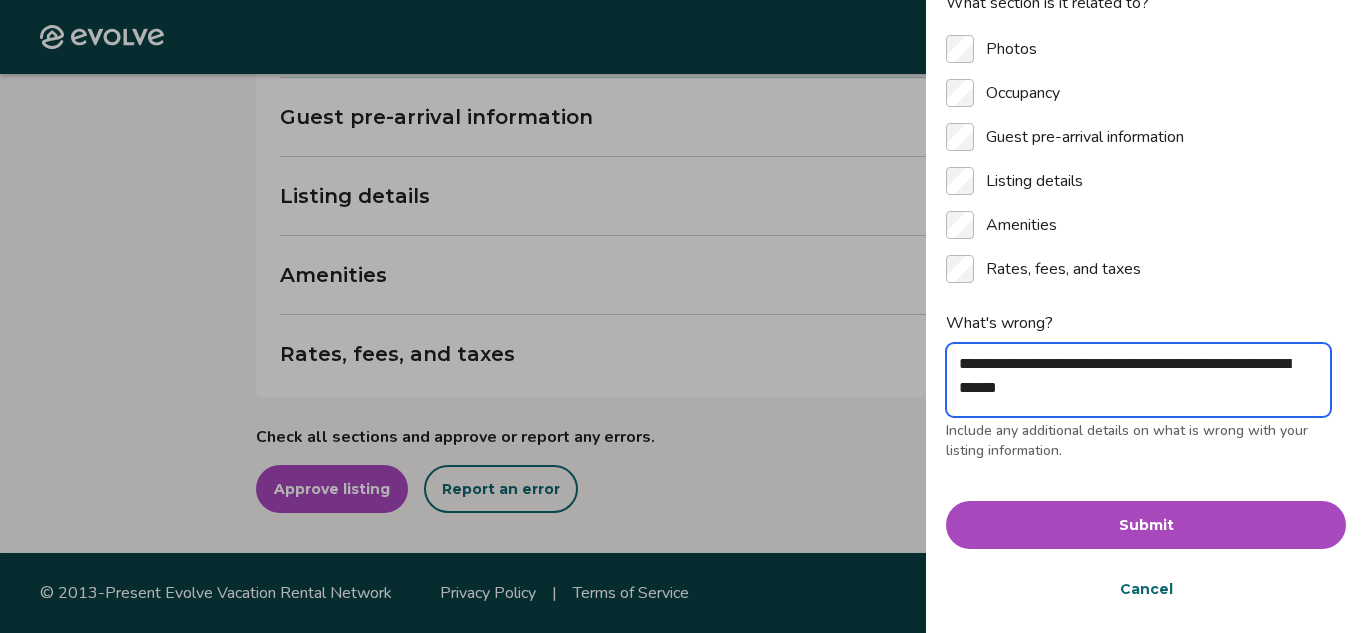 type on "**********" 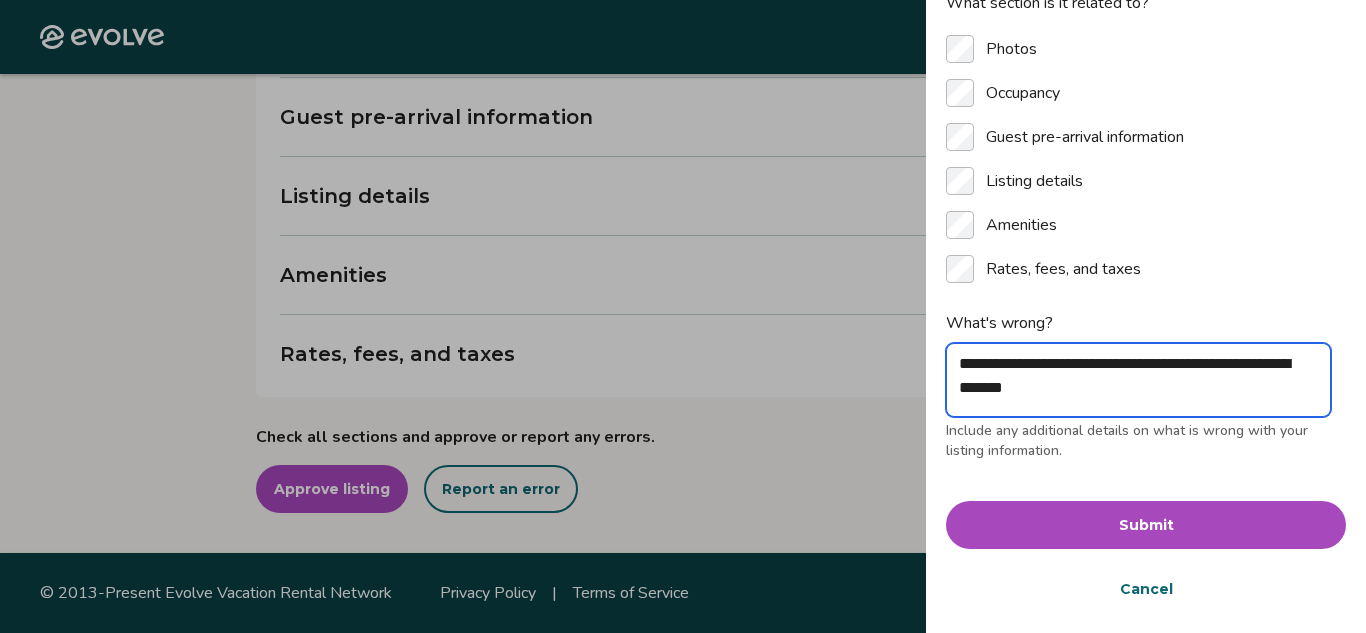 type on "**********" 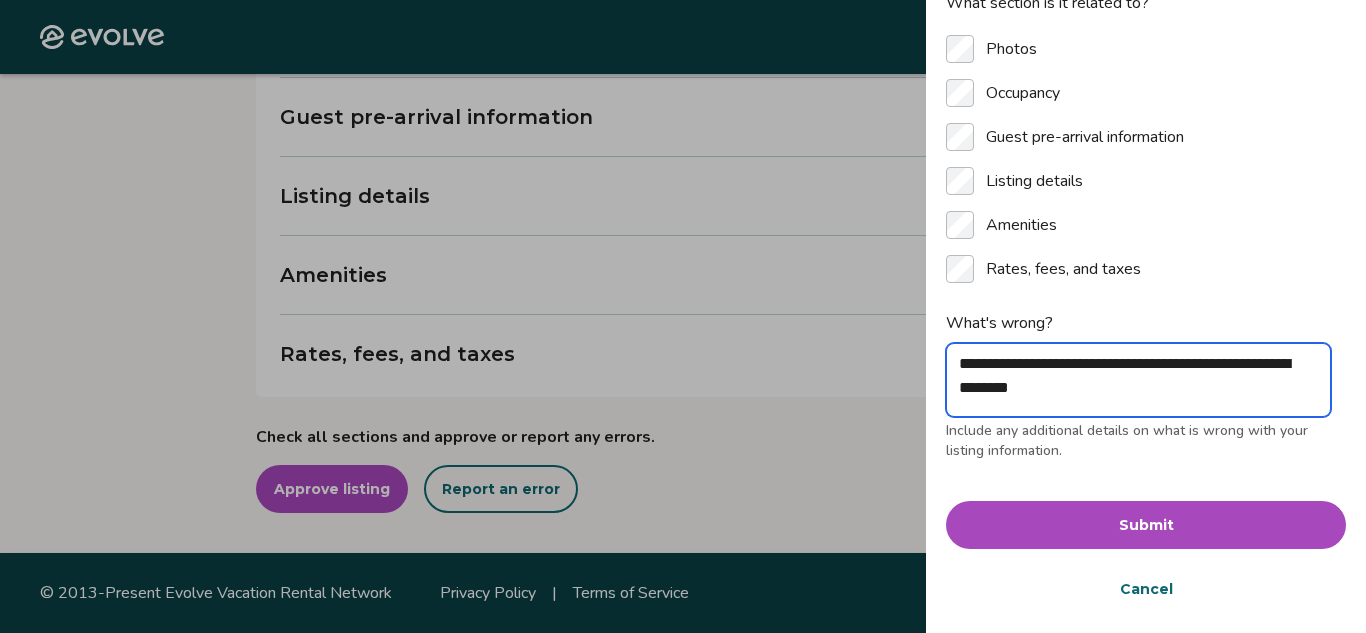 type on "**********" 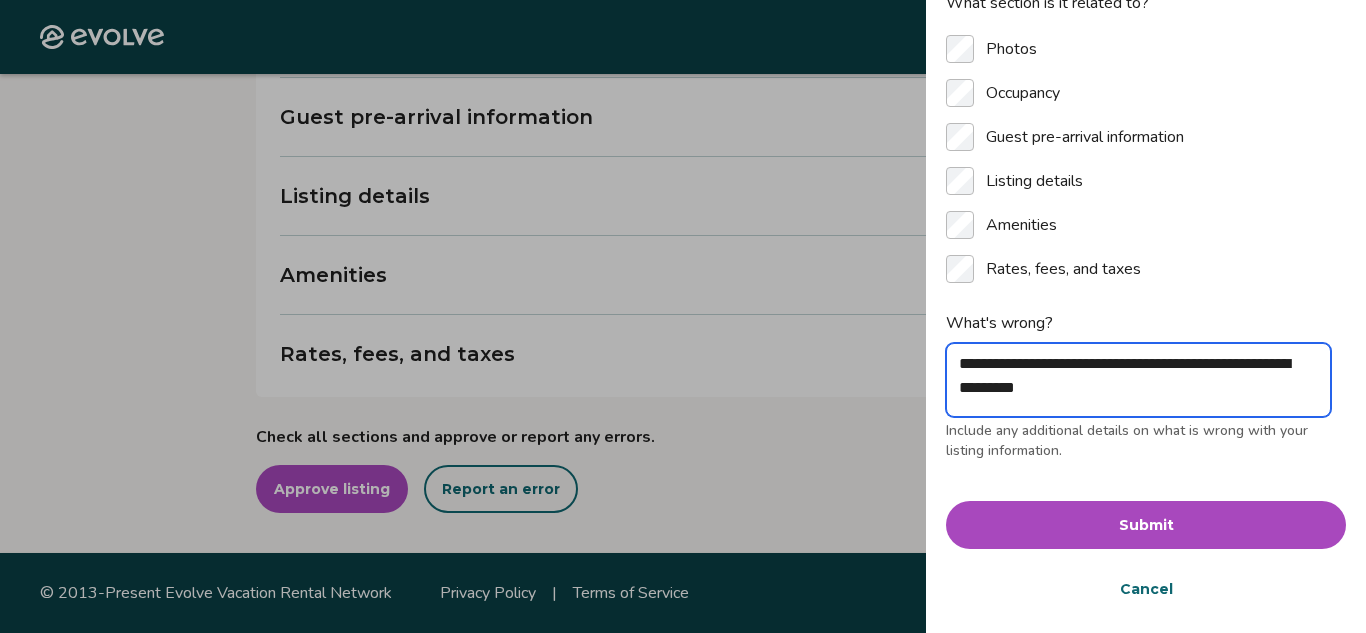 type on "**********" 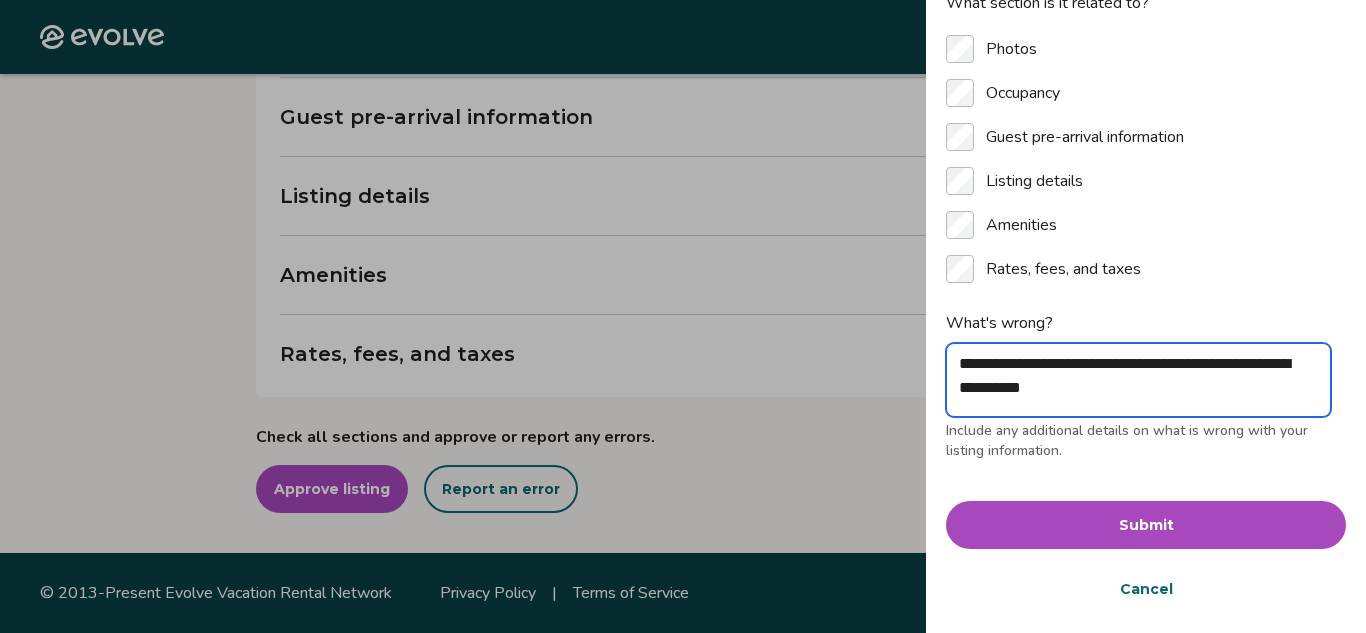 type on "**********" 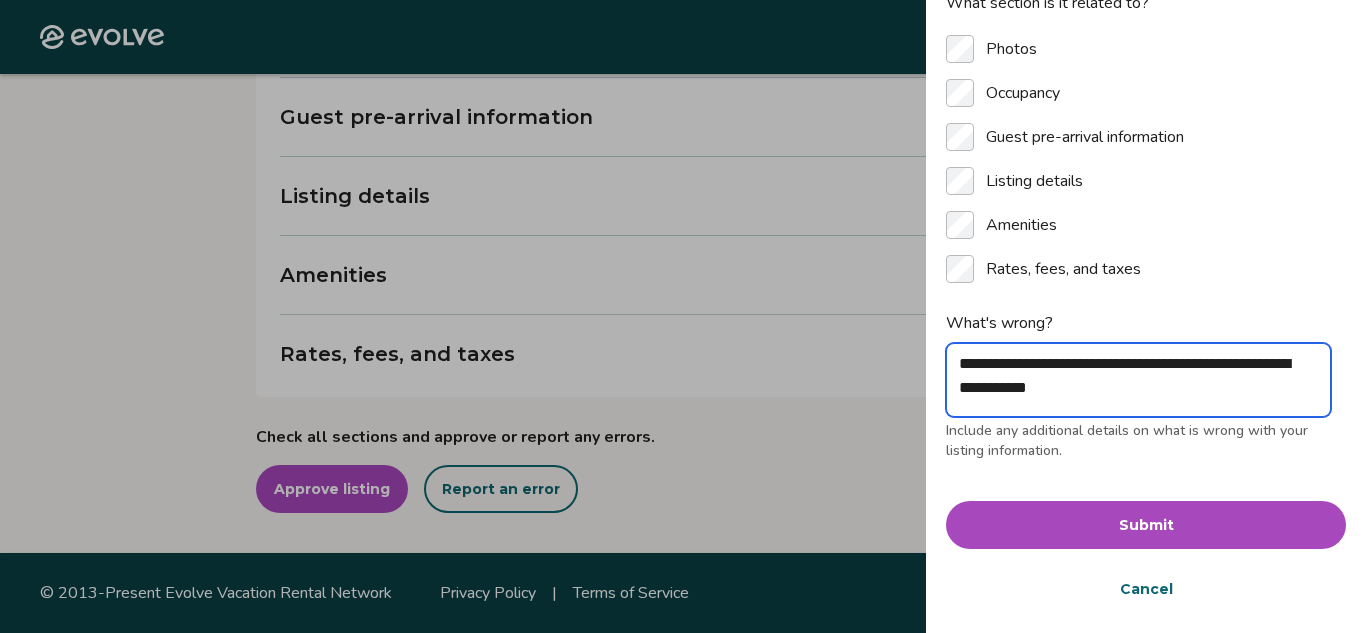 type on "**********" 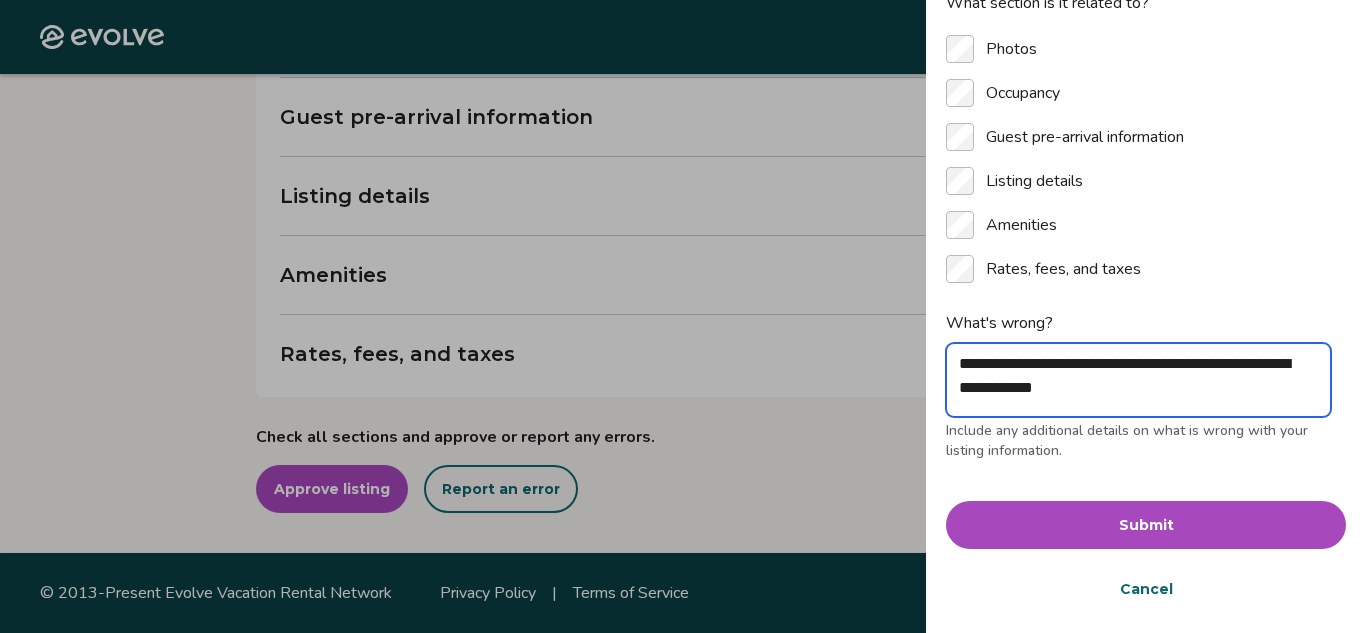 type on "**********" 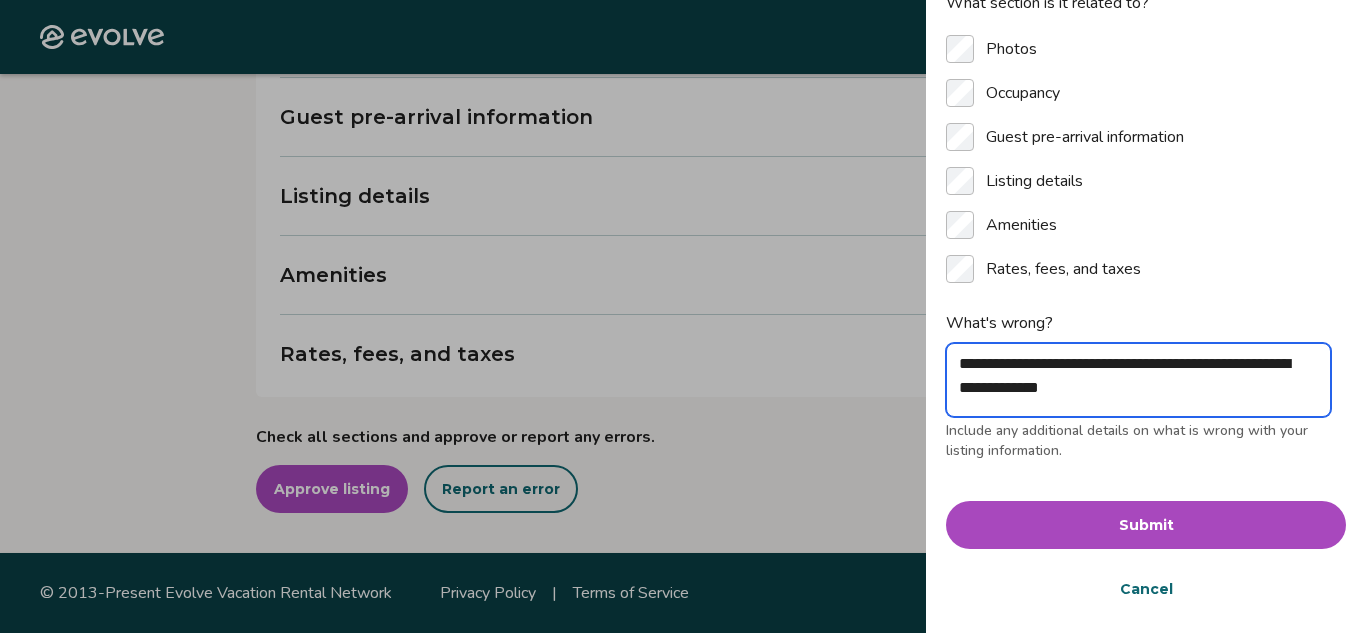 type on "**********" 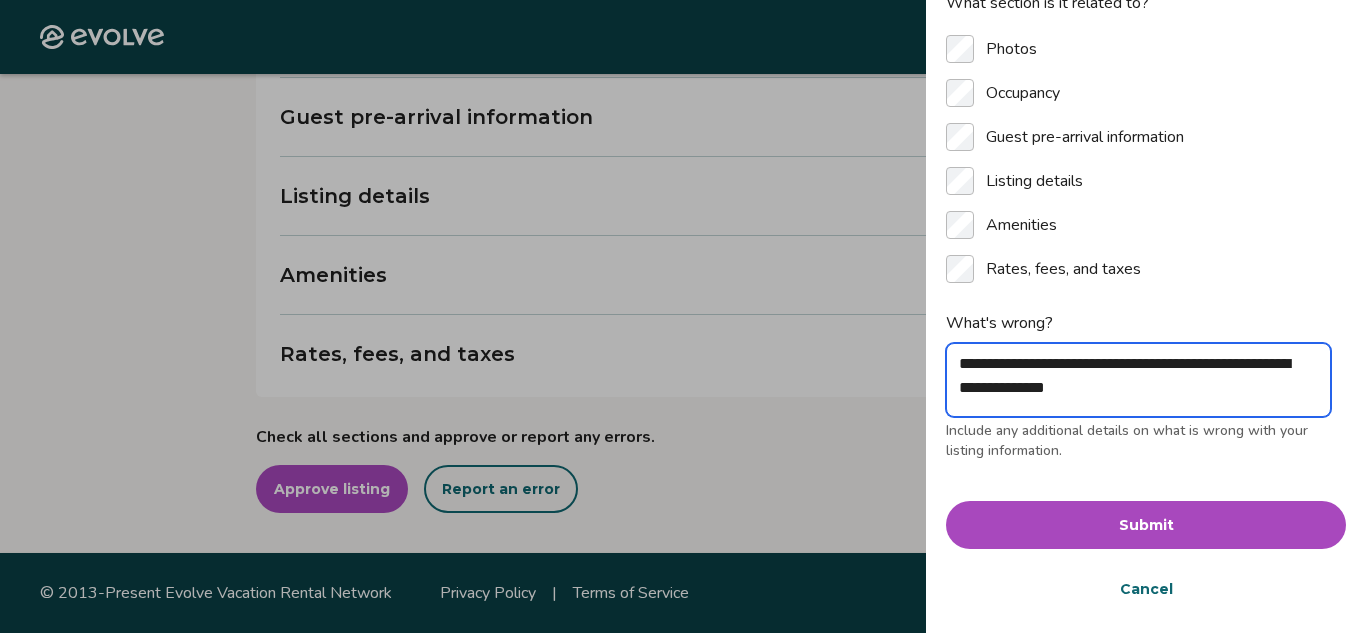 type on "**********" 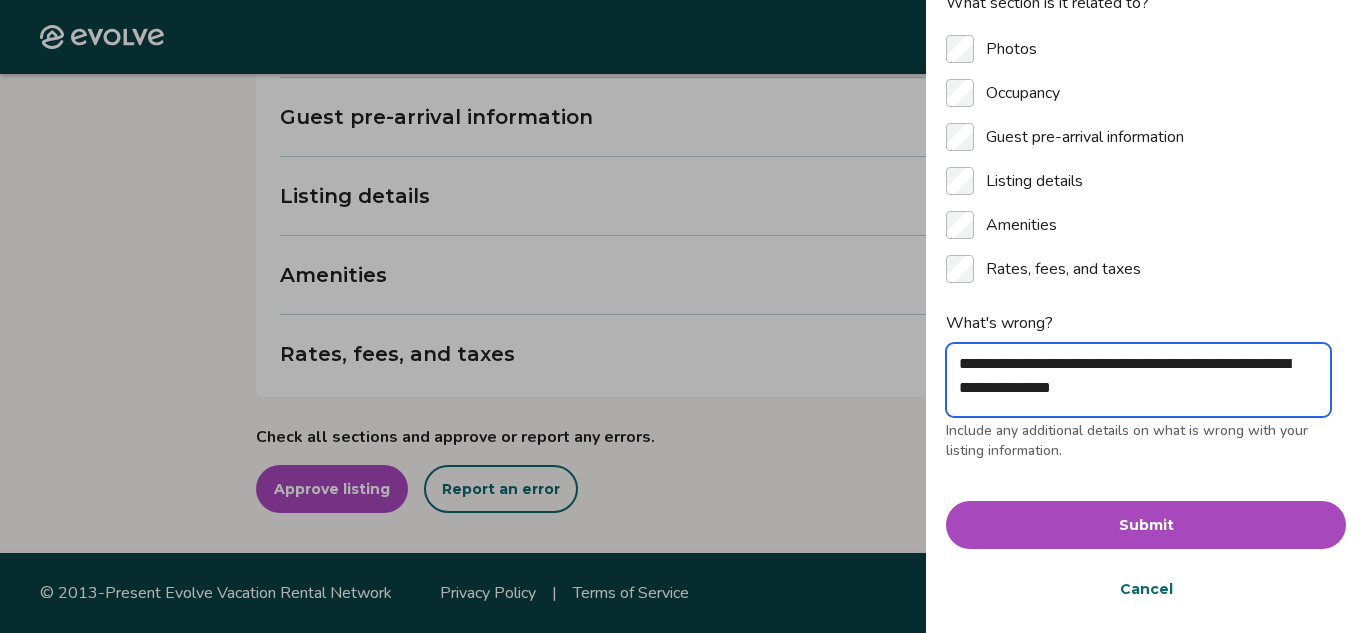 type on "**********" 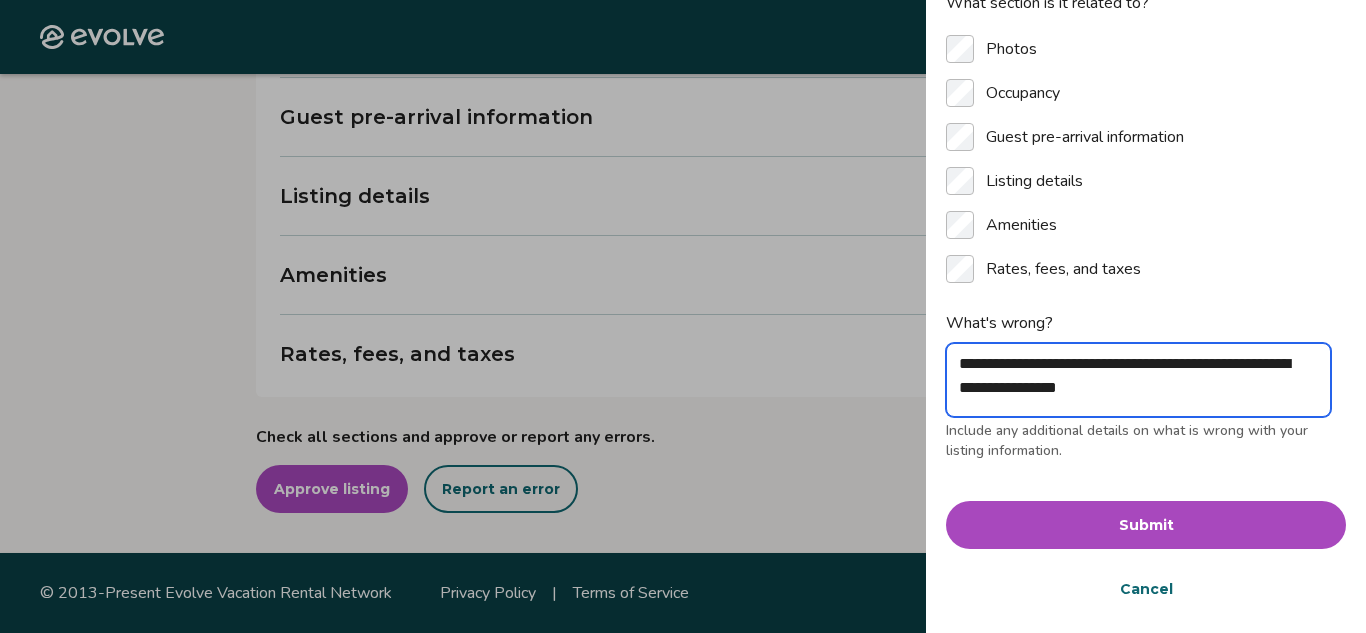 type on "**********" 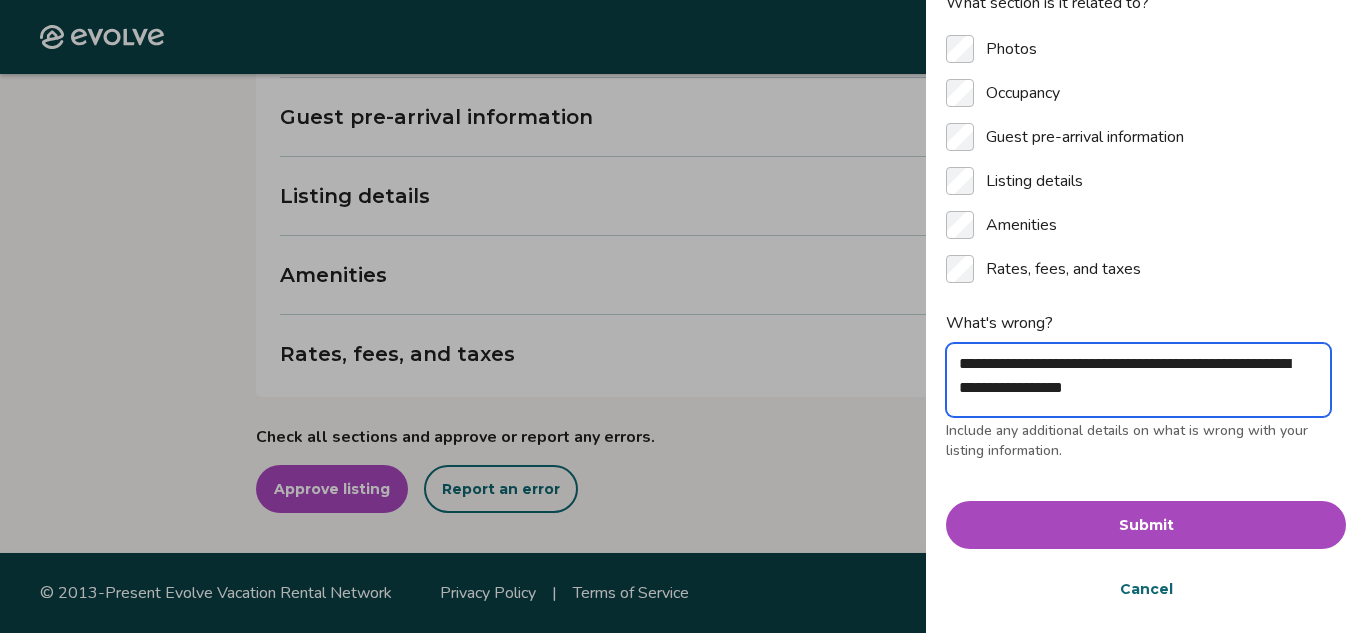 type on "*" 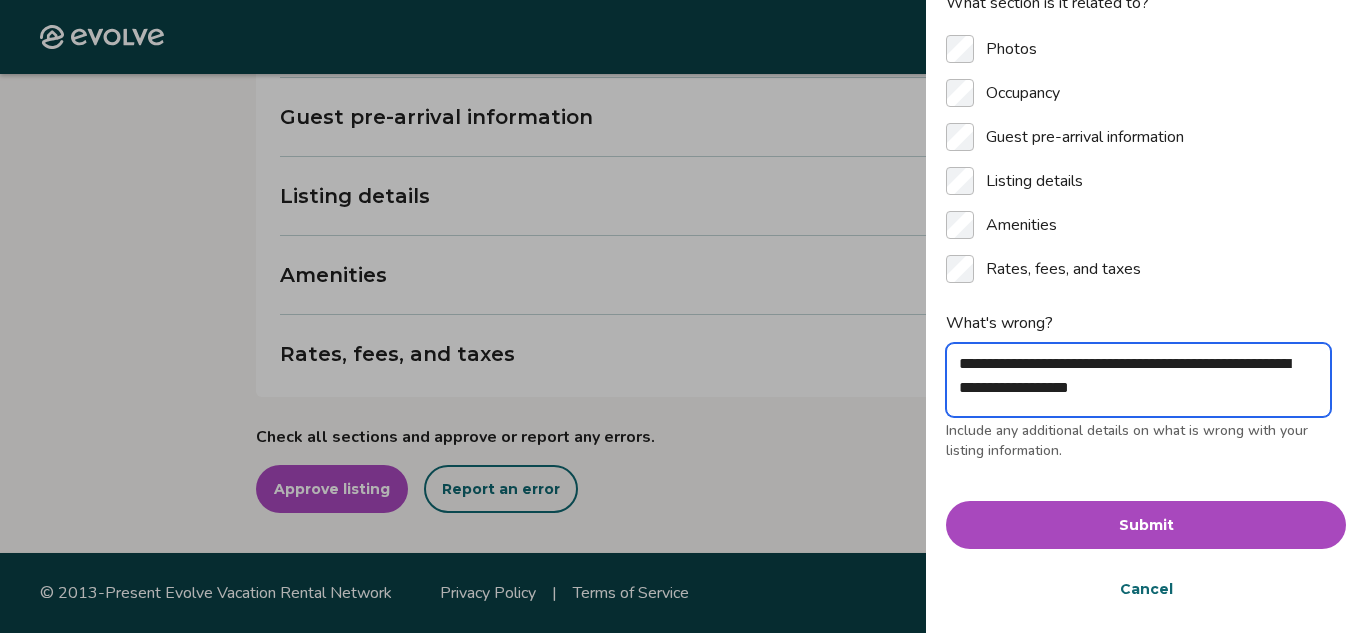 type on "**********" 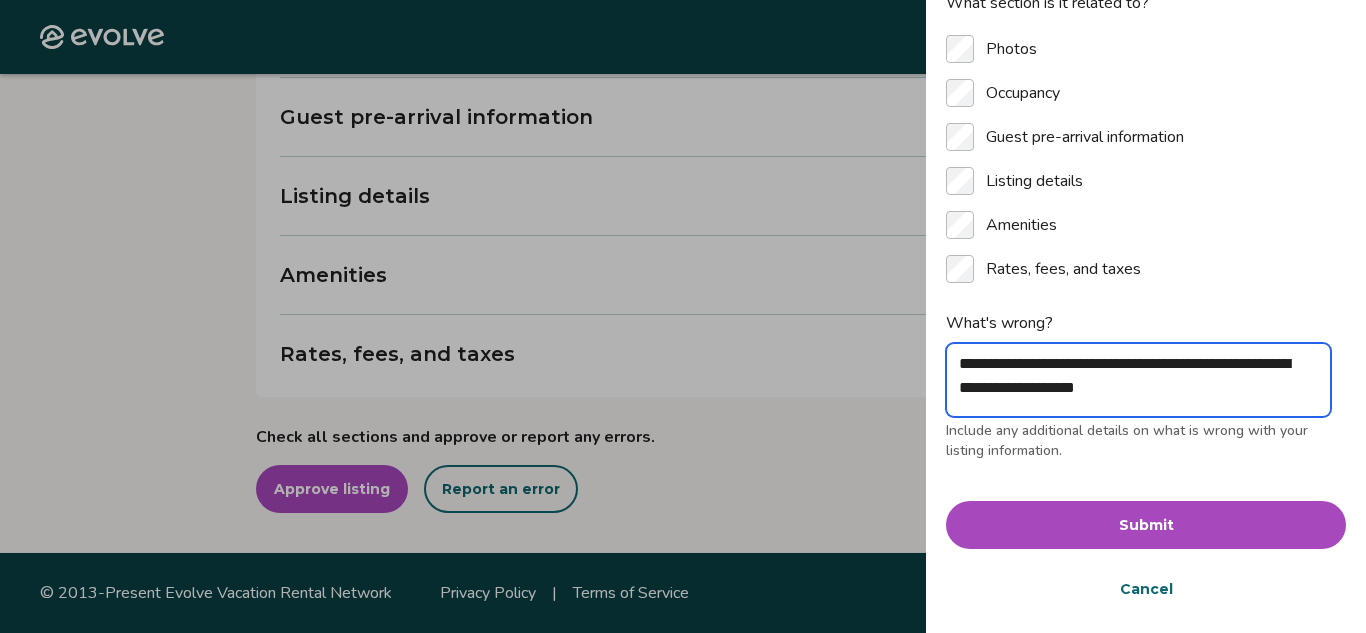 type on "**********" 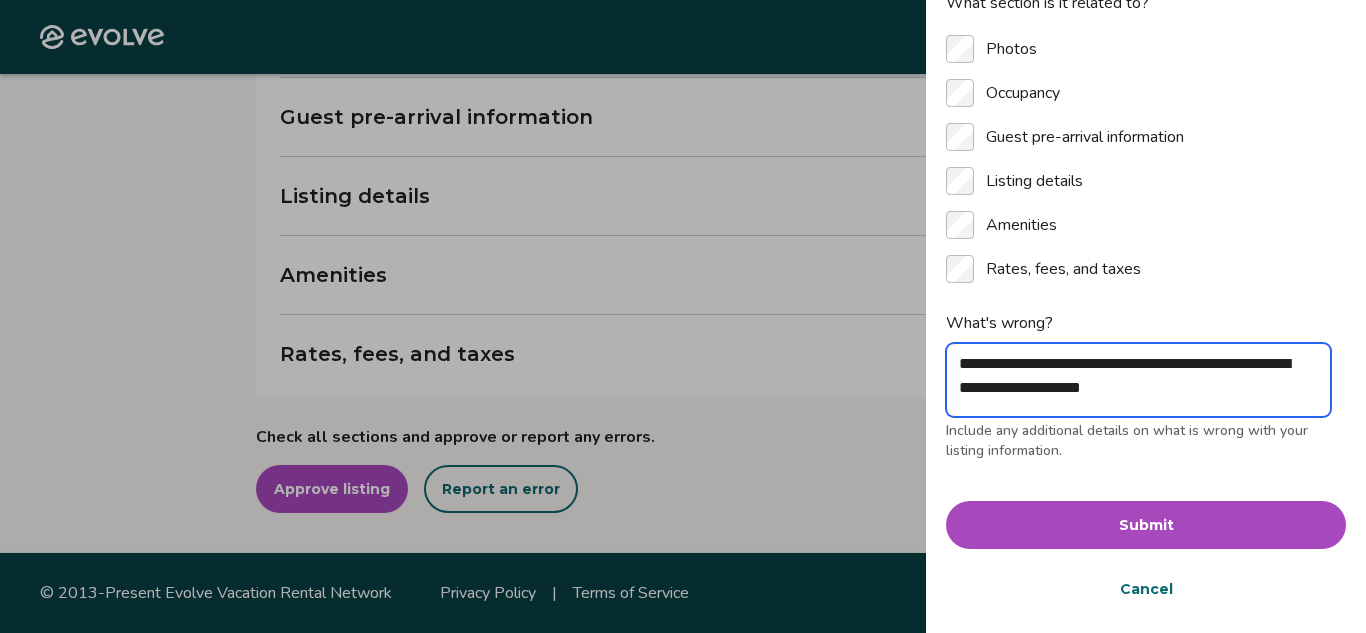 type on "**********" 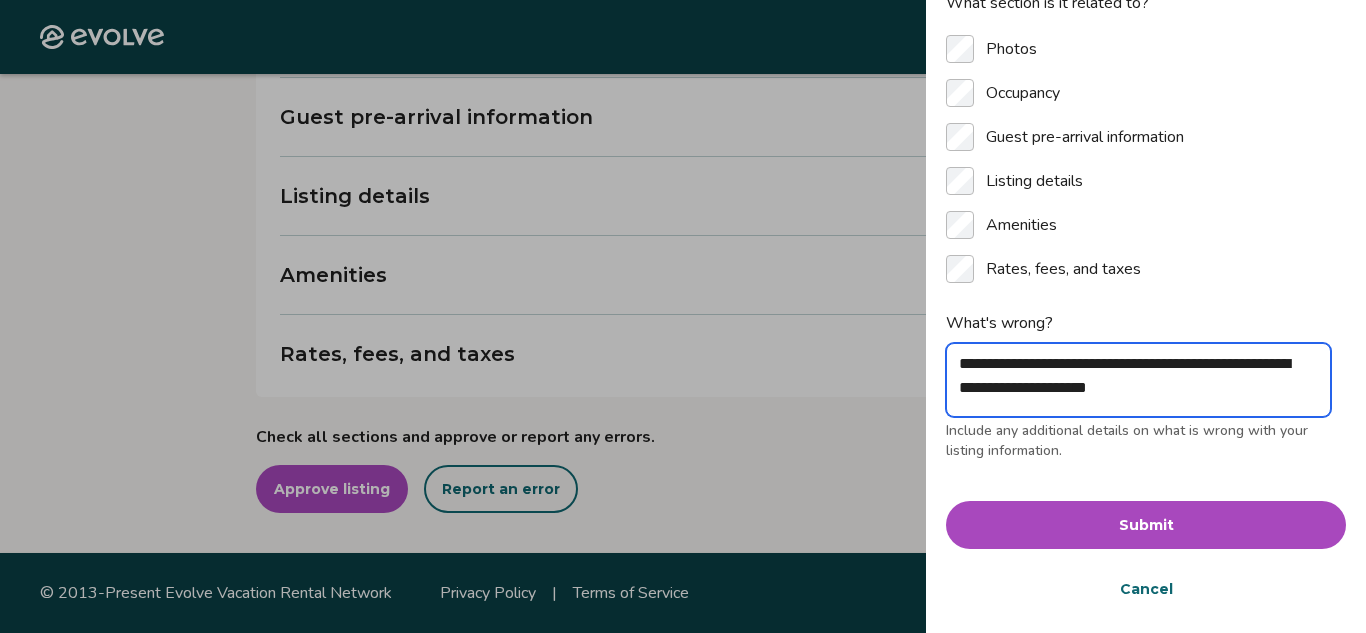 type on "**********" 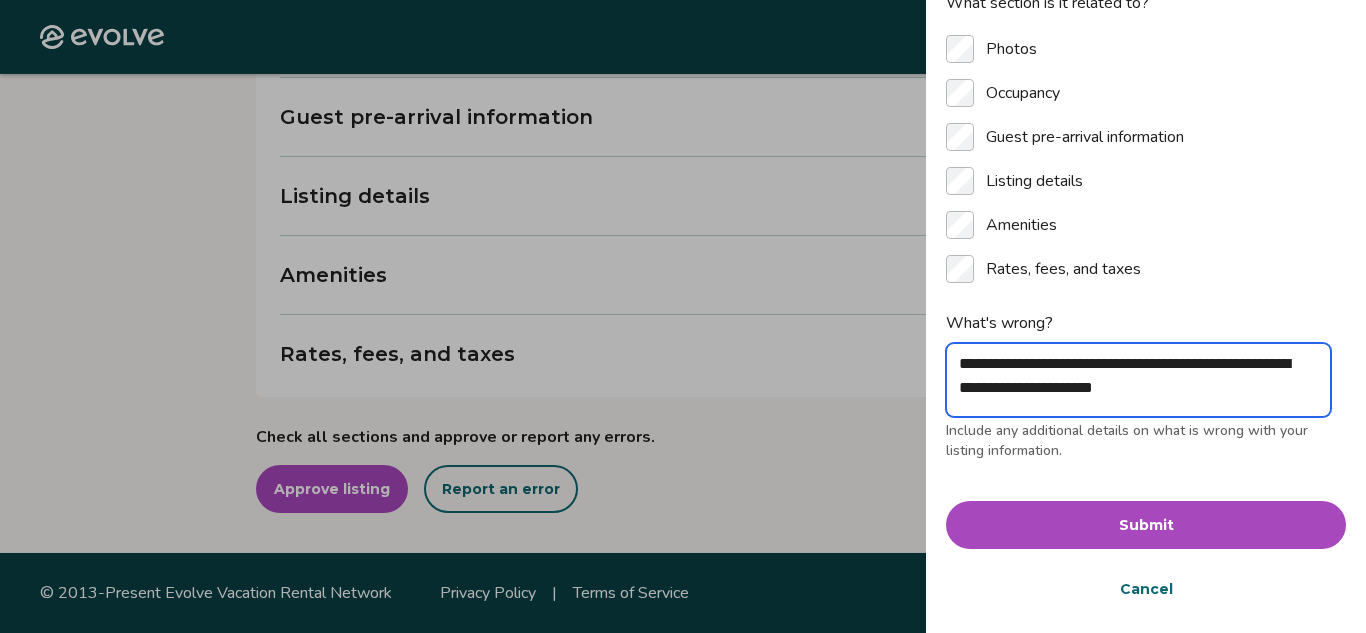 type on "**********" 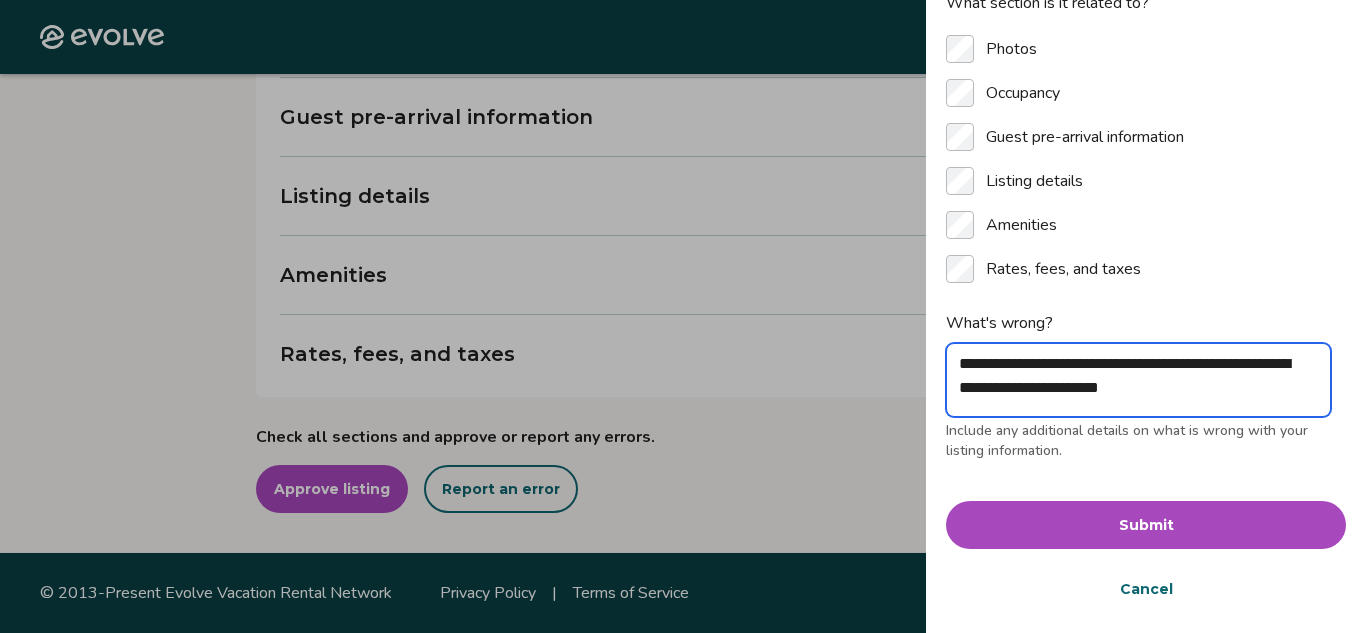 type on "**********" 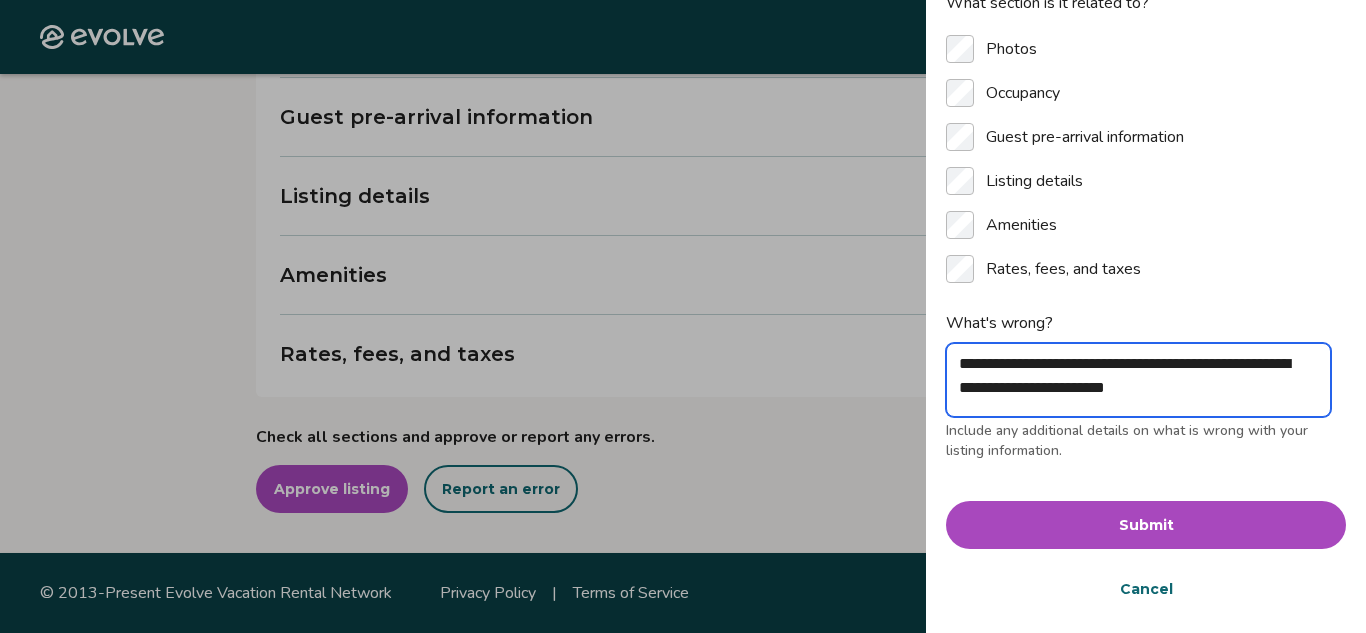 type on "**********" 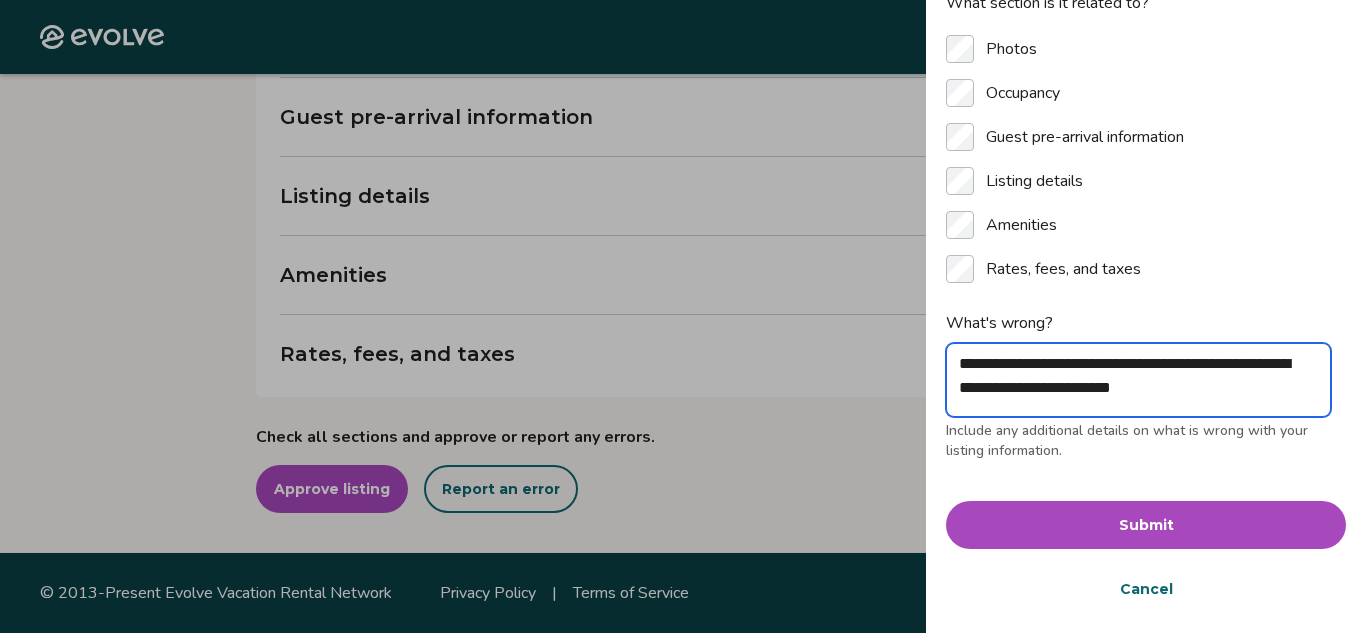 type on "**********" 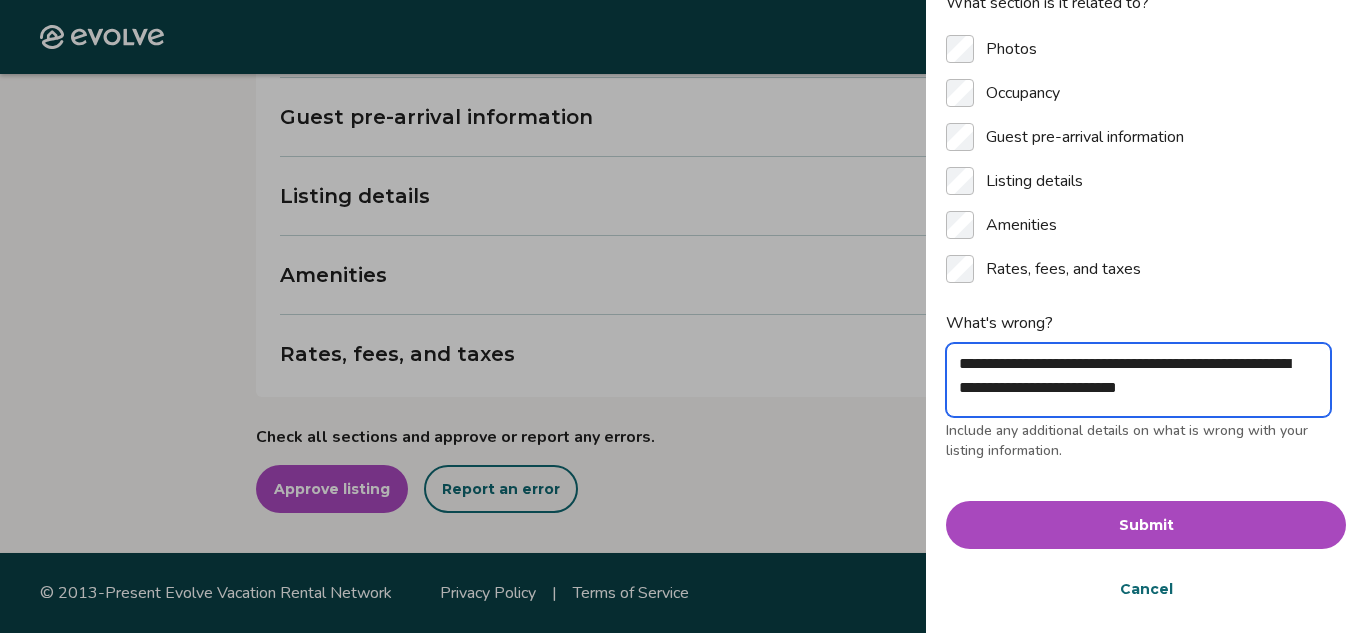type on "**********" 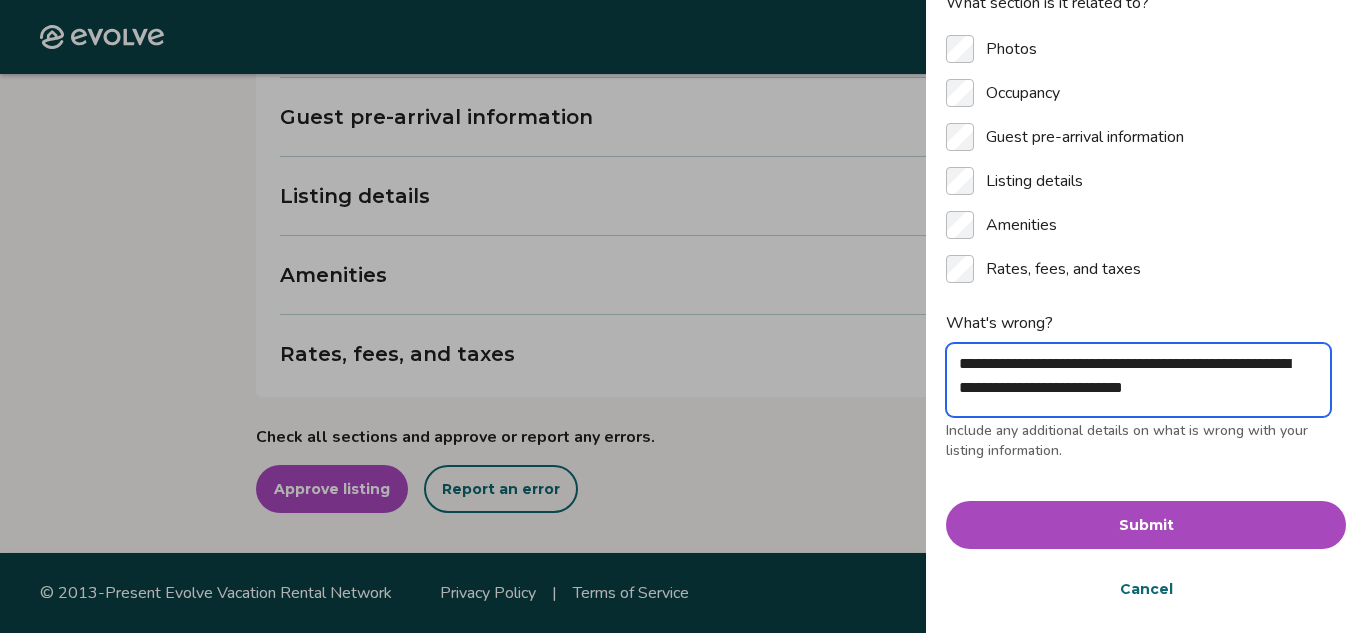 type on "**********" 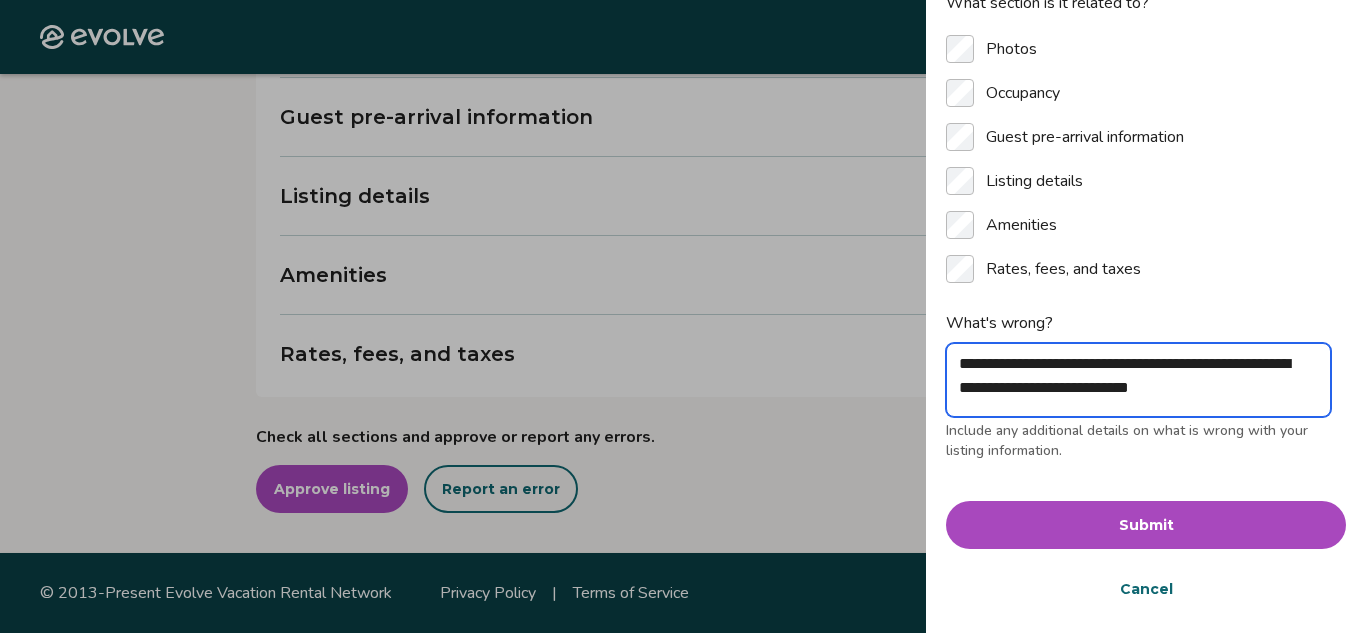 type on "**********" 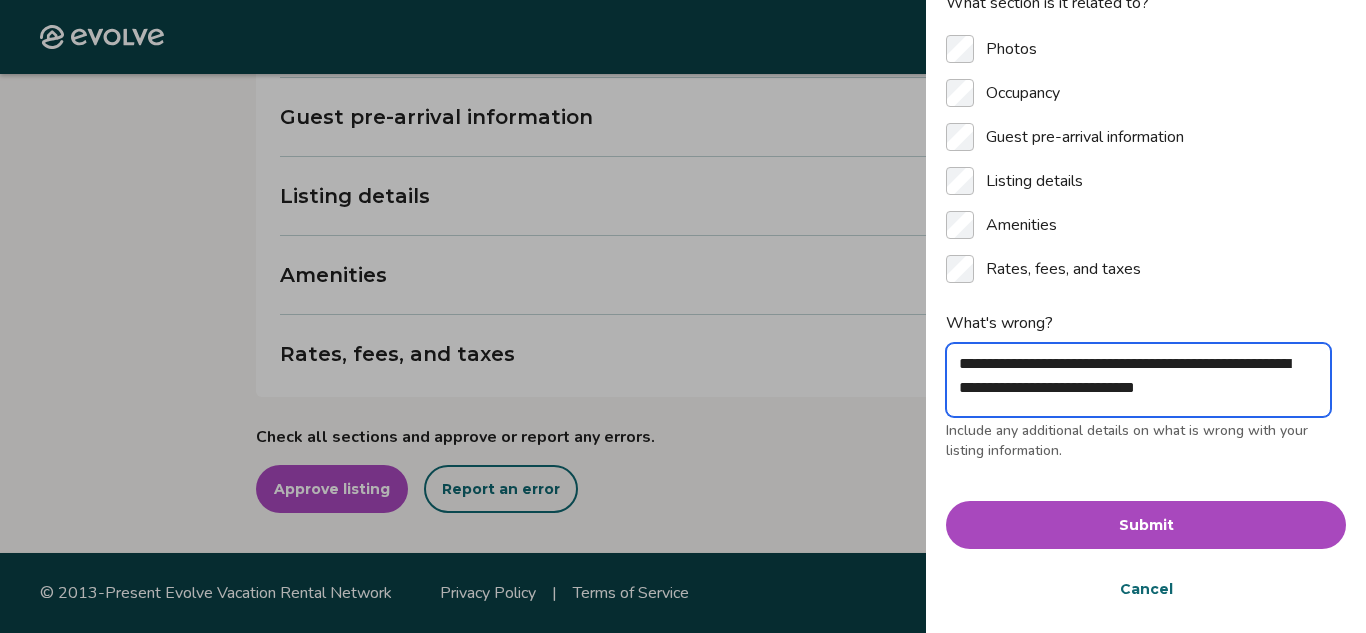 type on "**********" 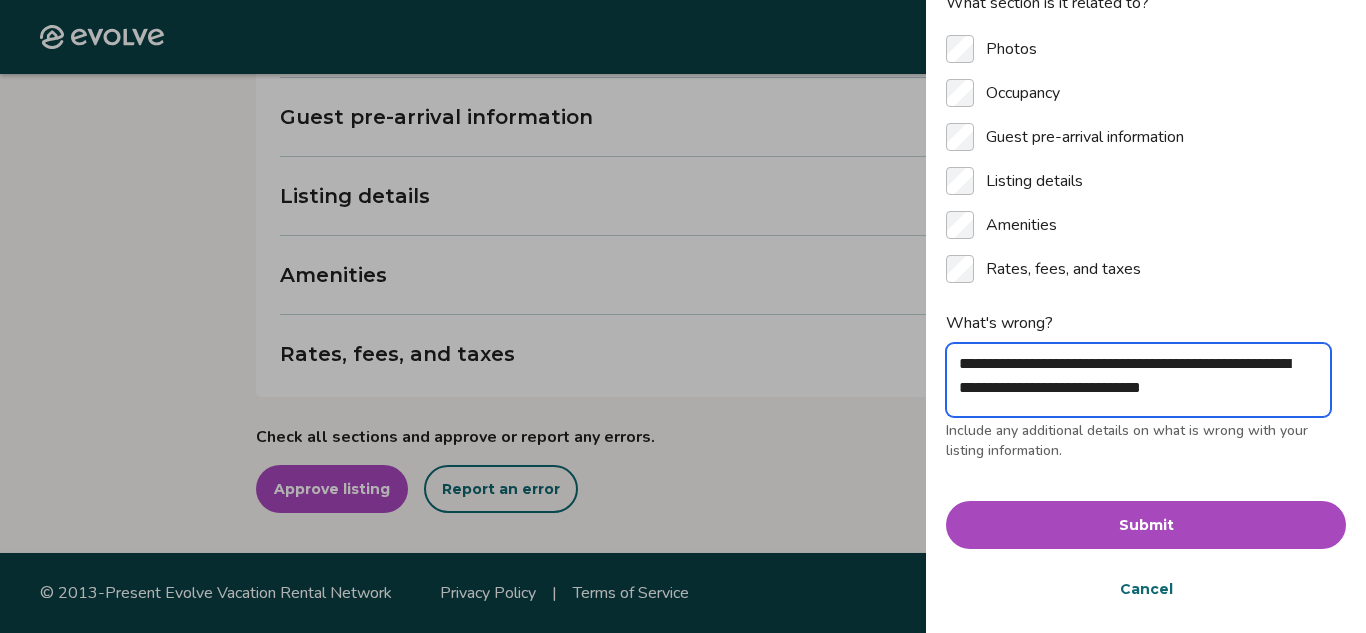 type on "**********" 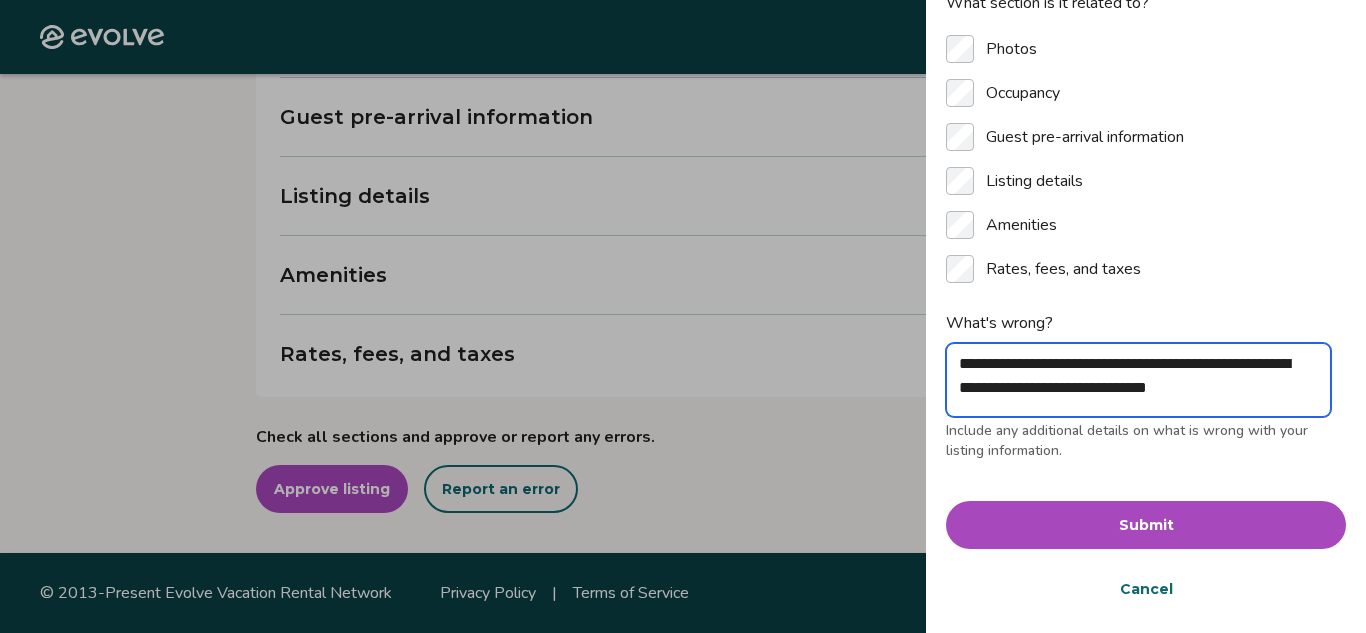 type on "**********" 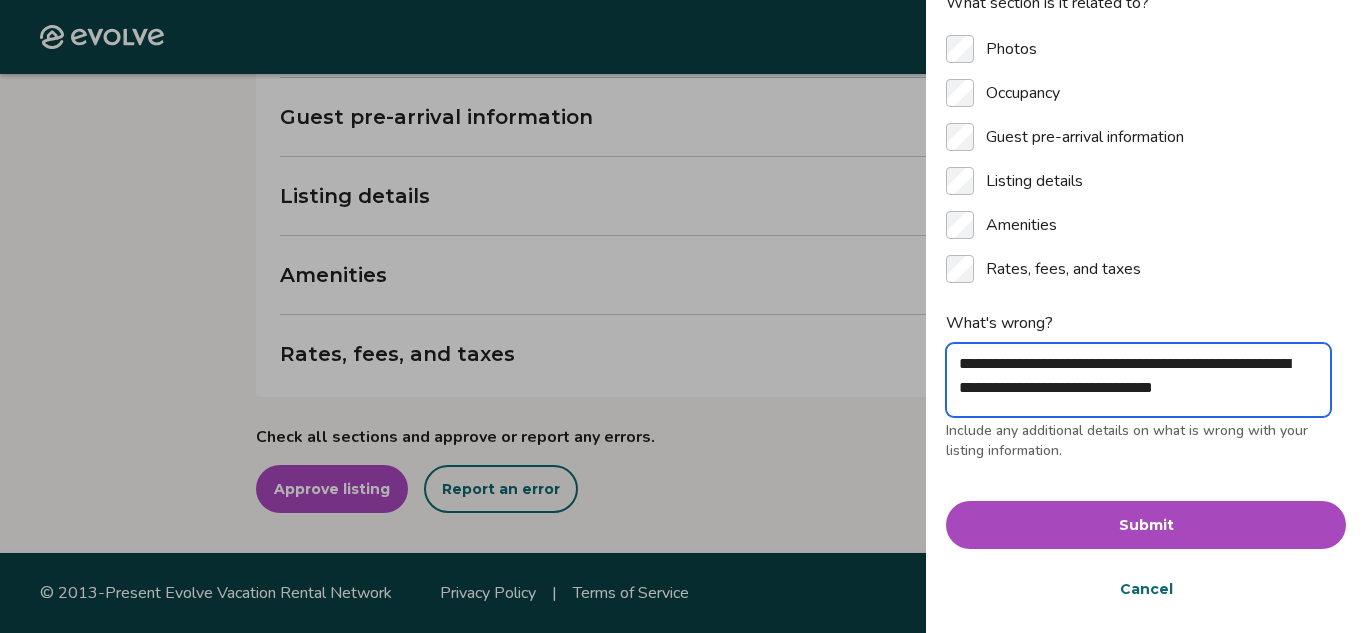 type on "**********" 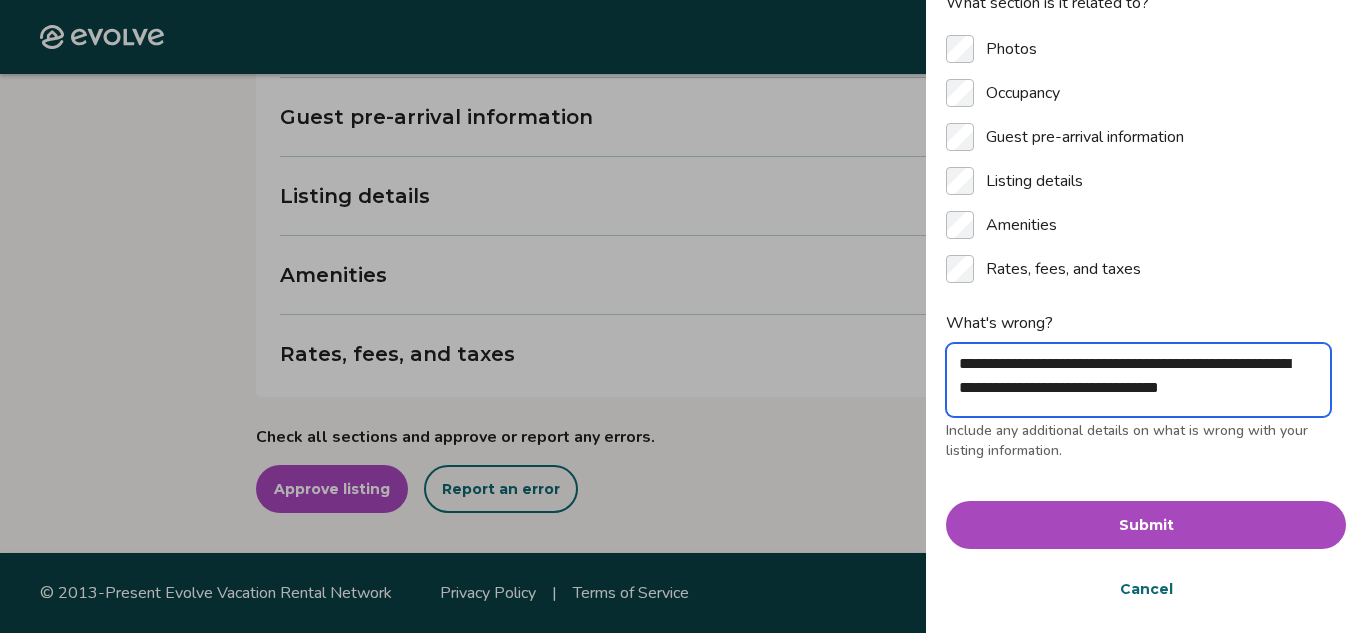 type on "**********" 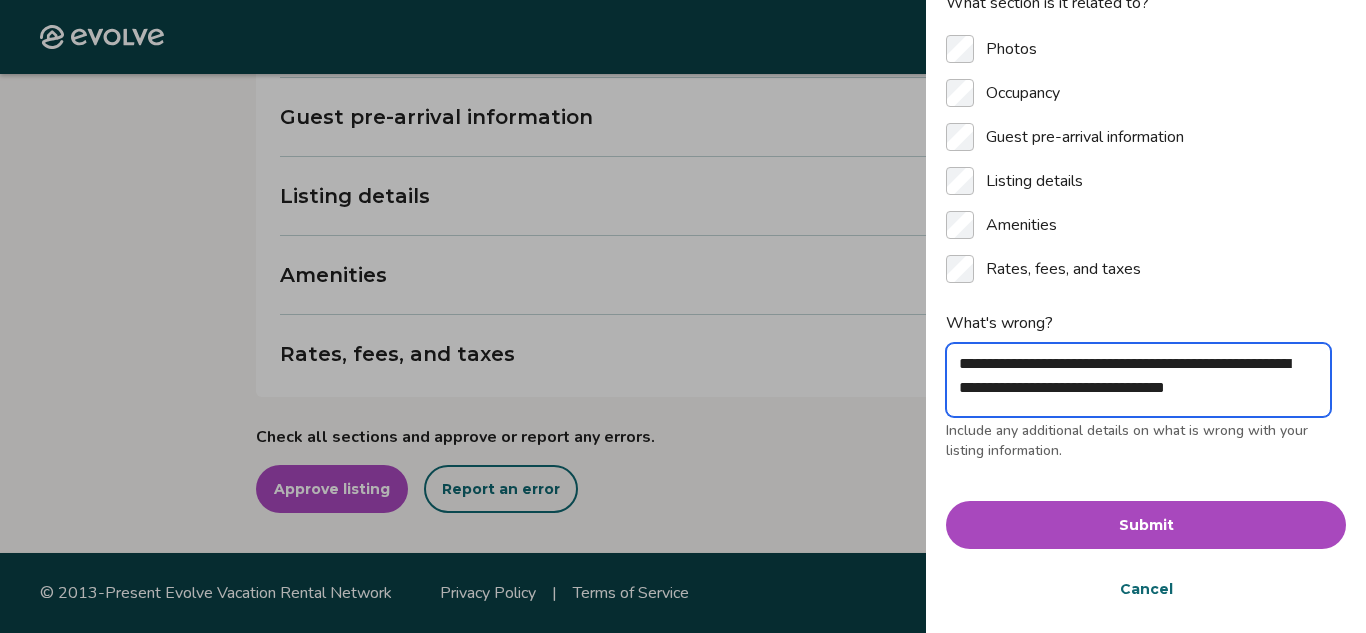 type on "**********" 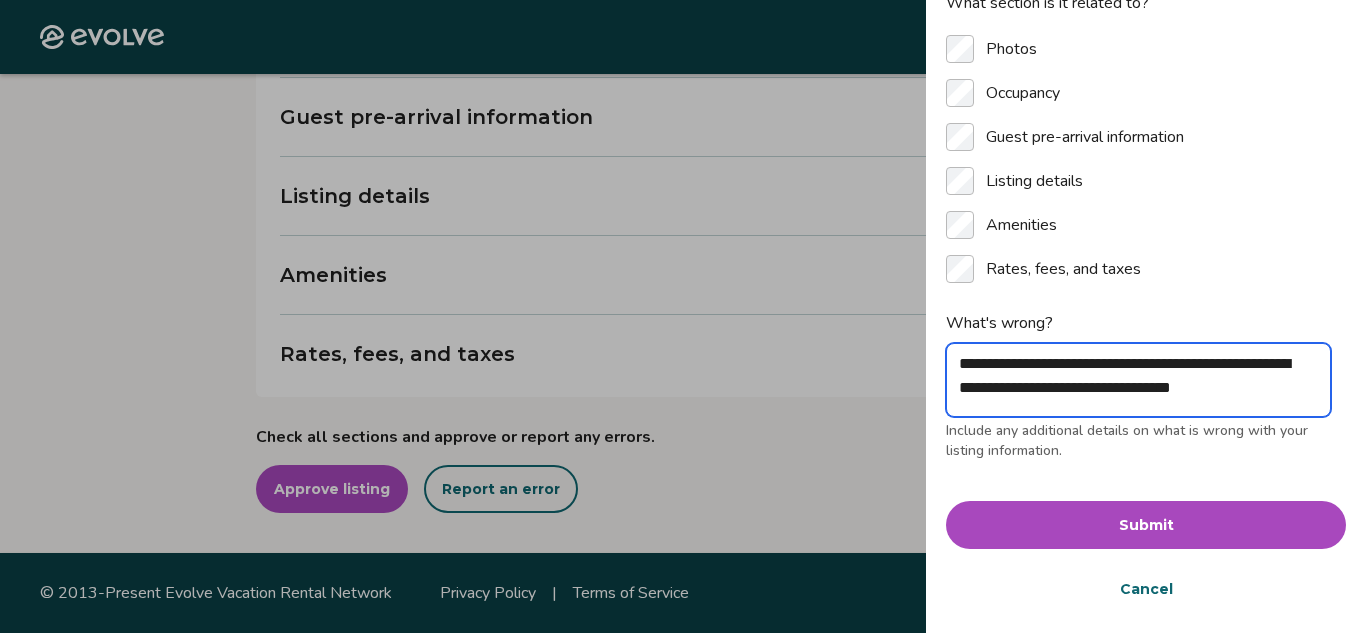 type on "**********" 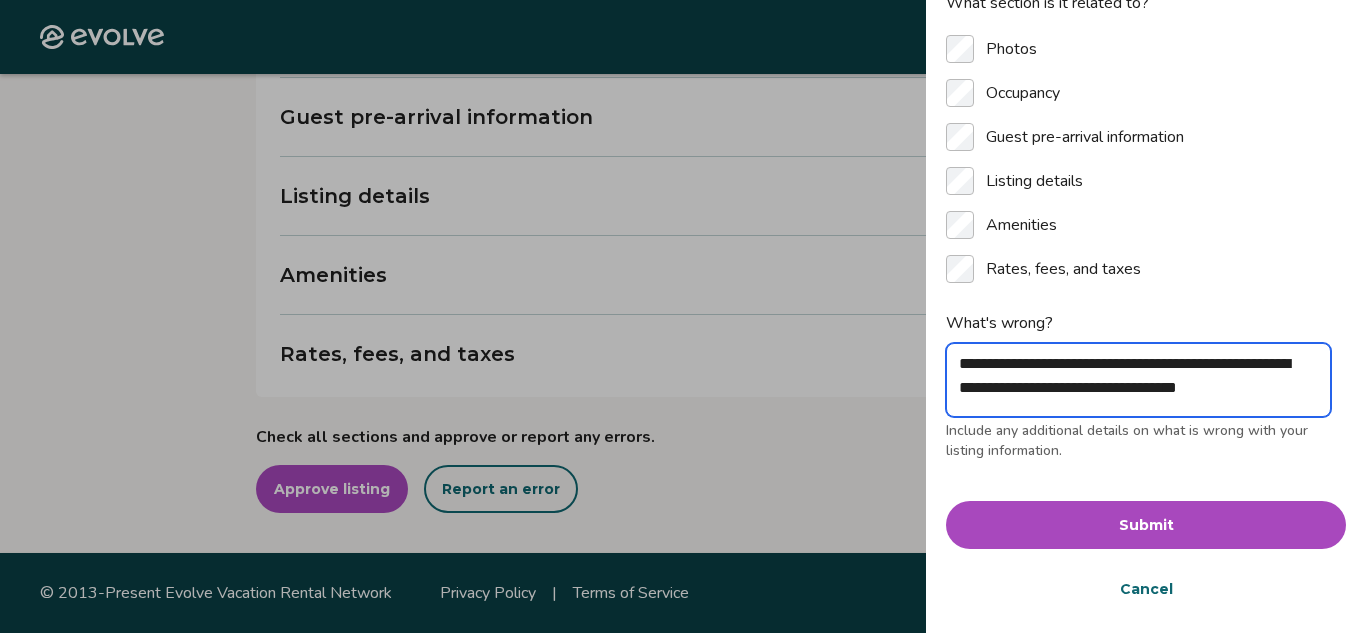 type on "**********" 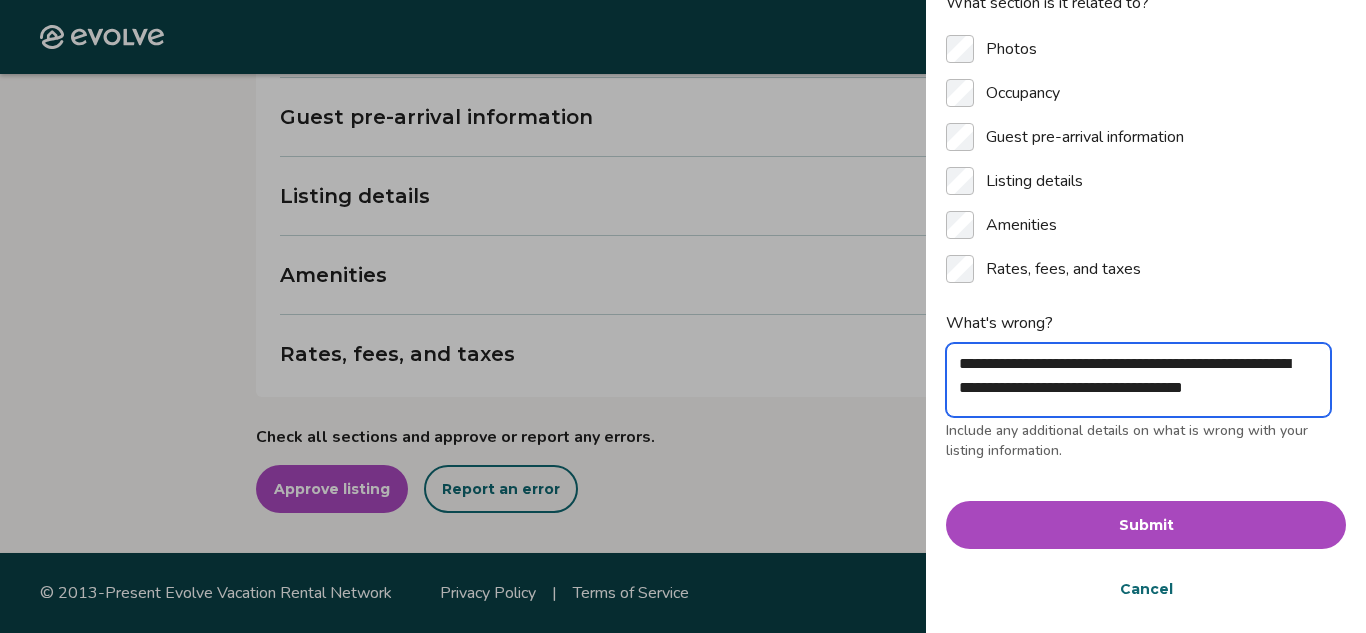 scroll, scrollTop: 7, scrollLeft: 0, axis: vertical 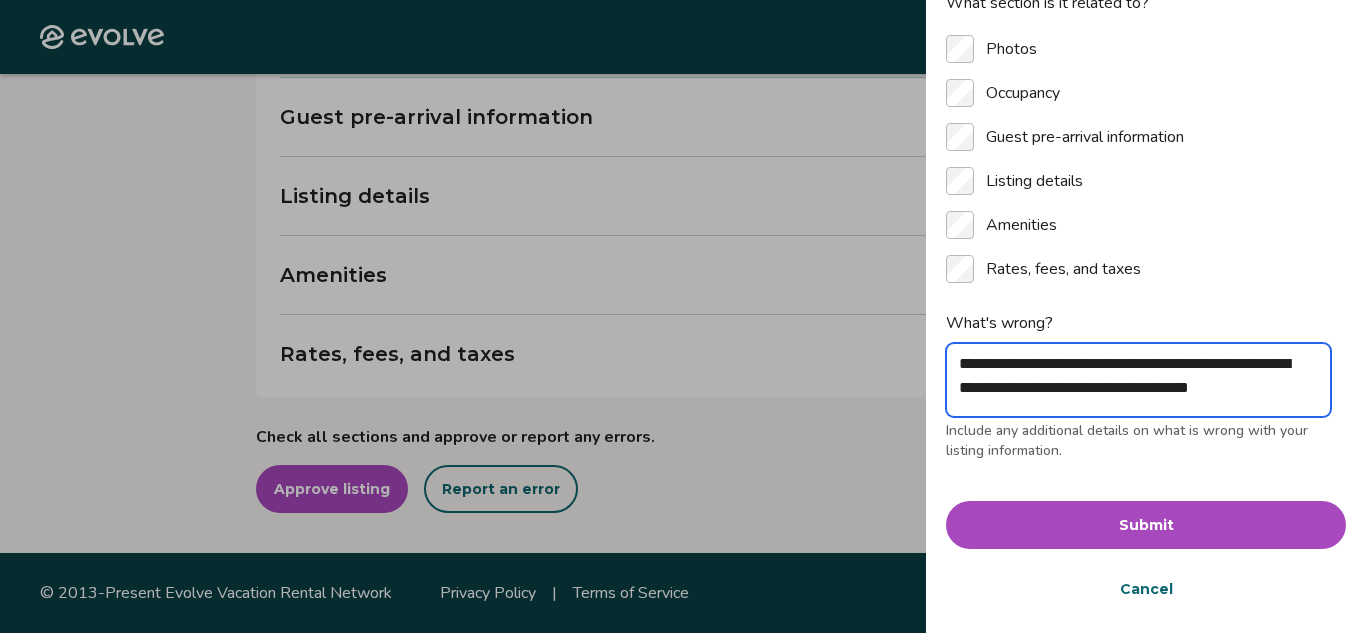 type on "**********" 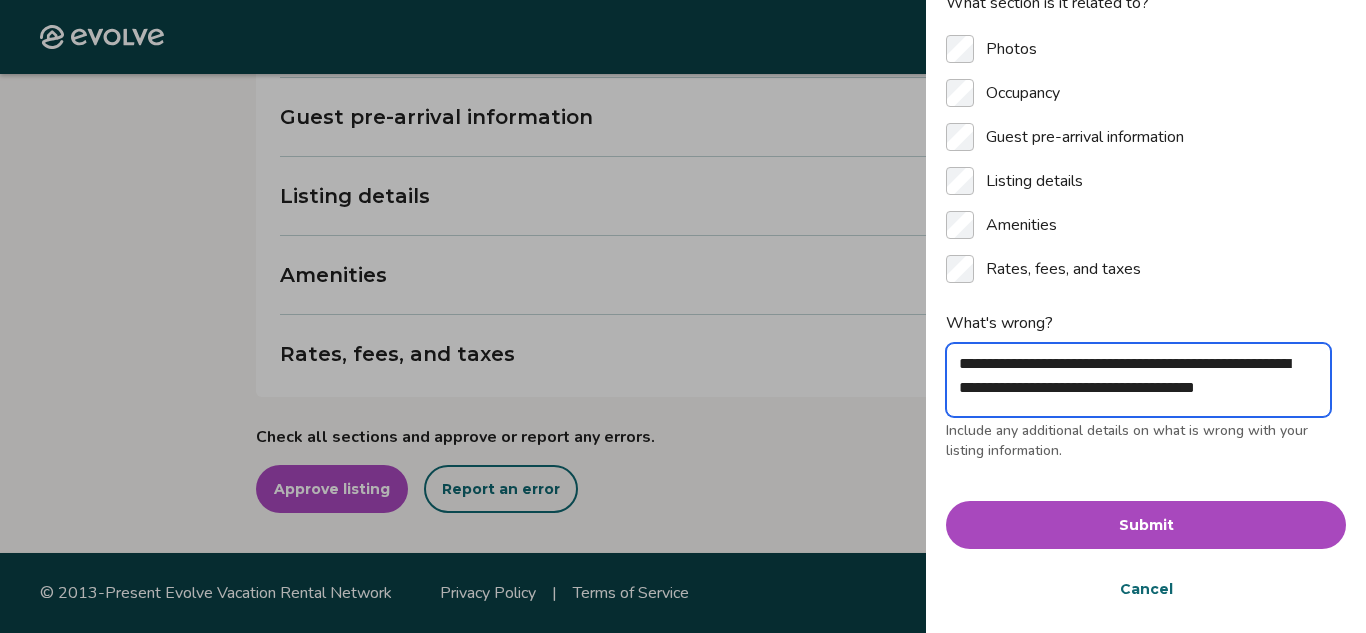 type on "**********" 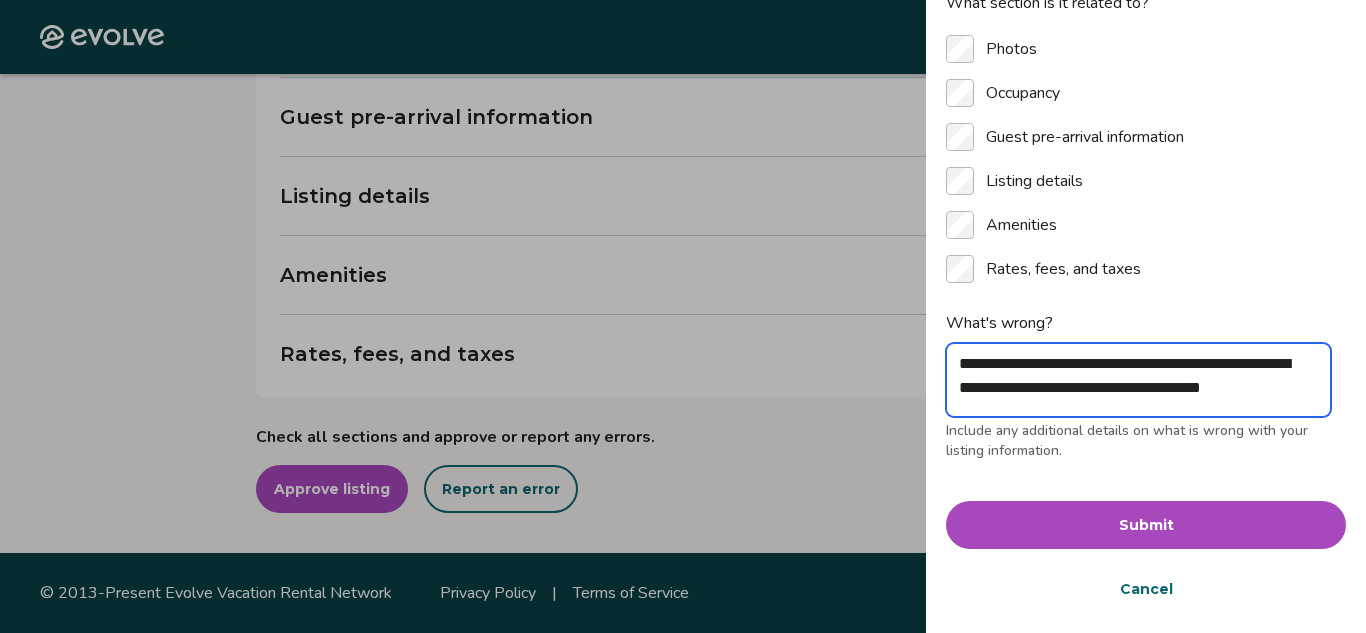 type on "**********" 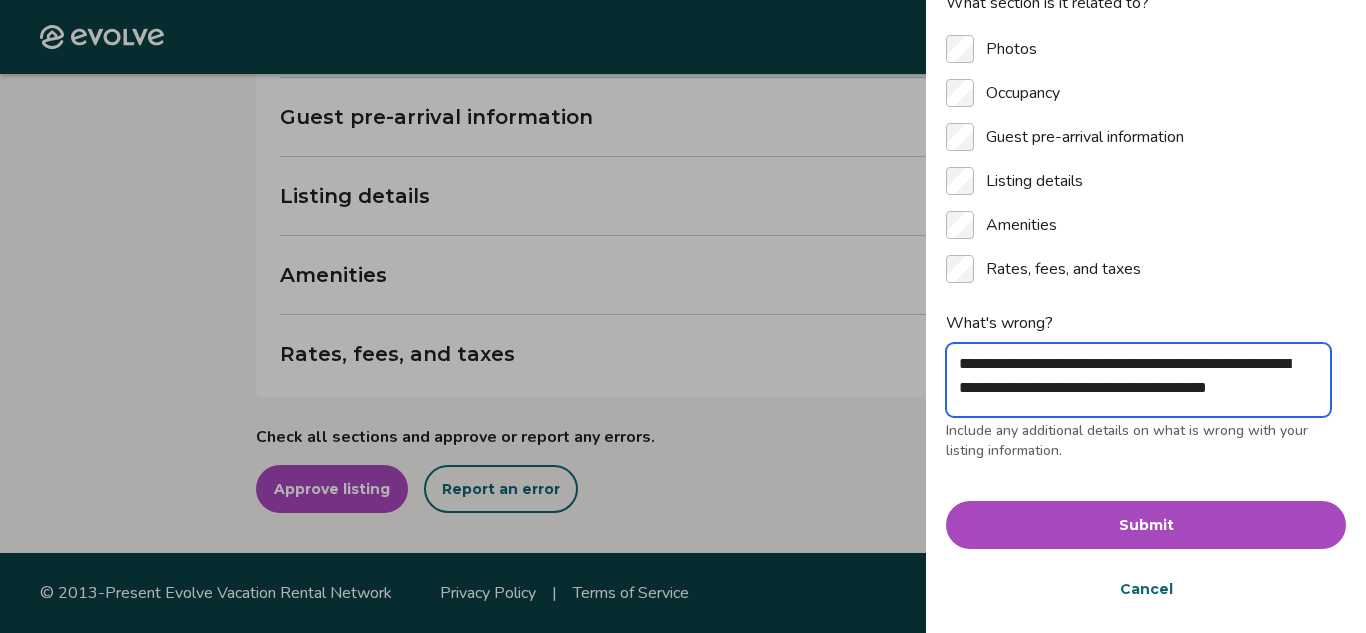 type on "**********" 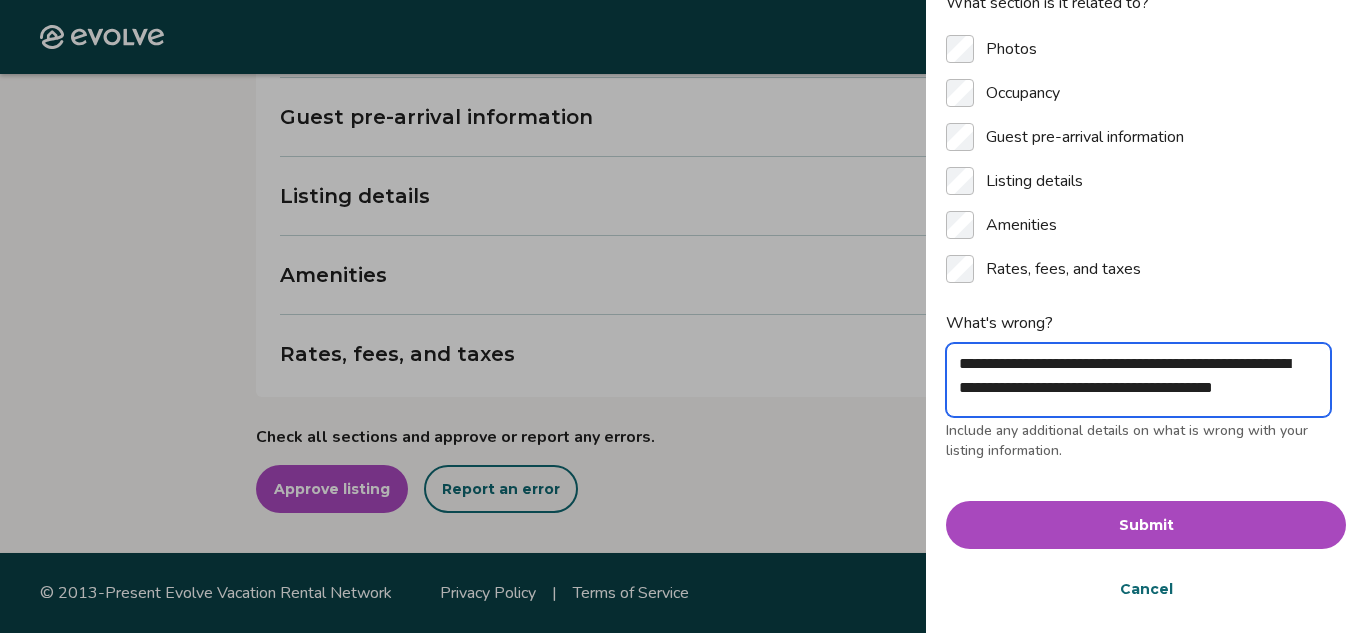 type on "**********" 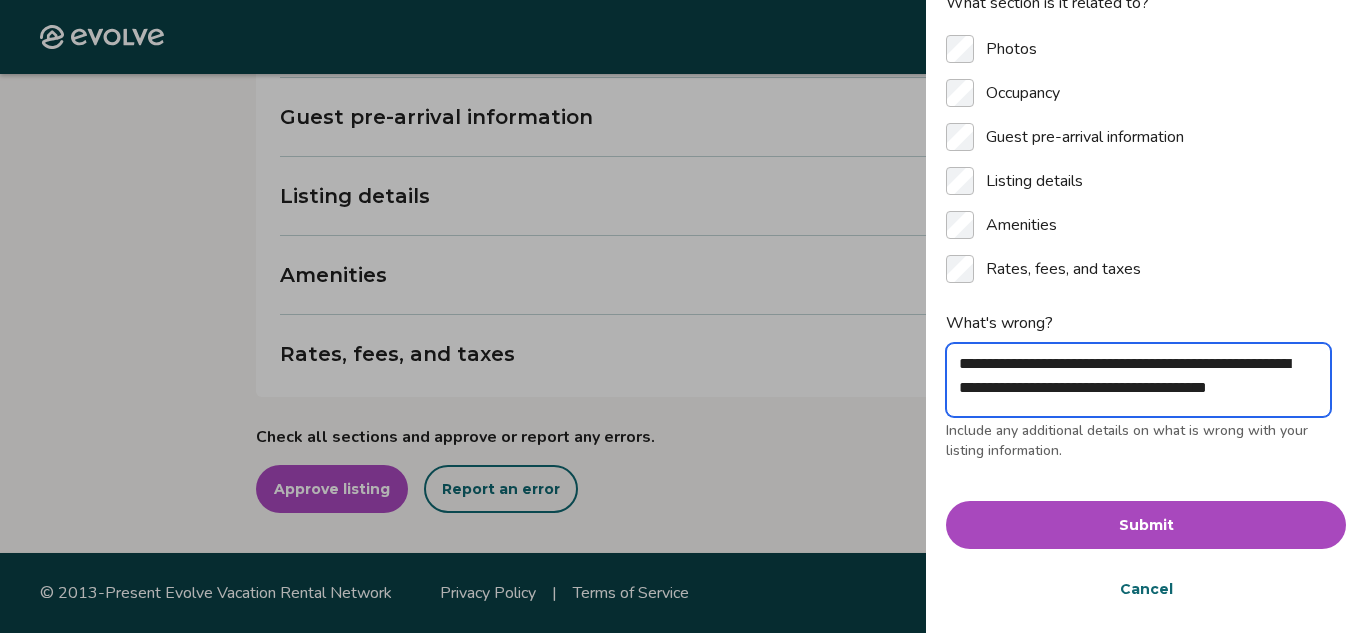 type on "**********" 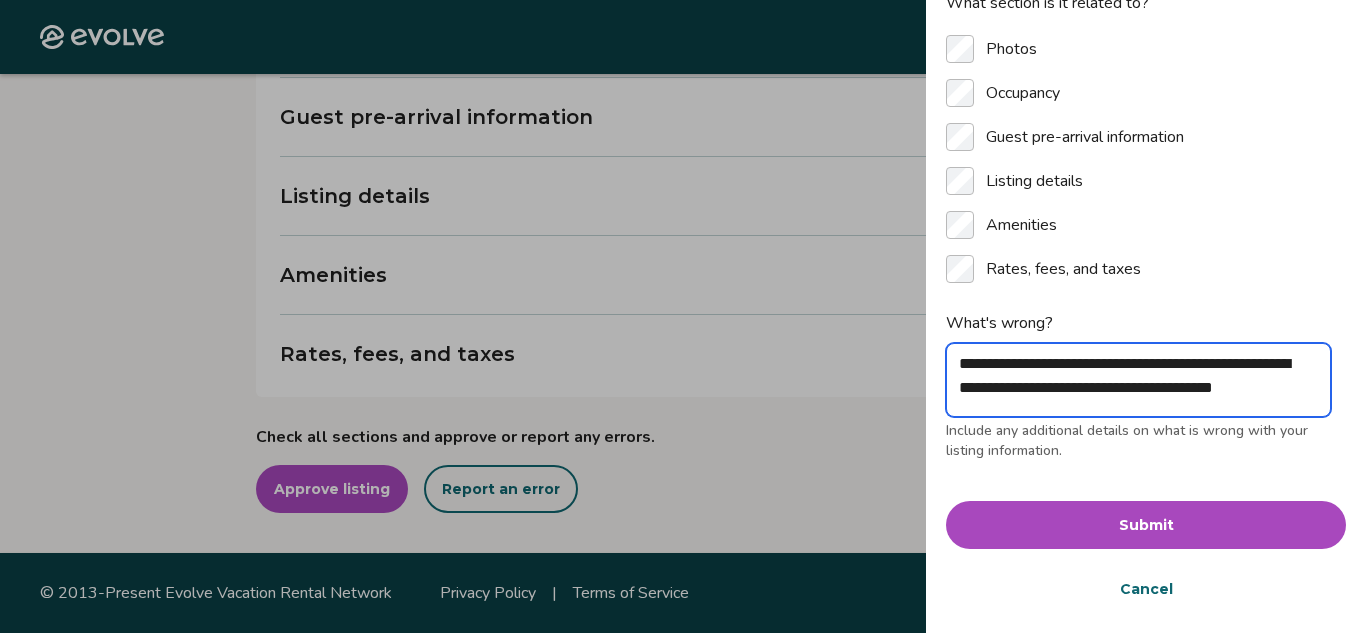 type on "**********" 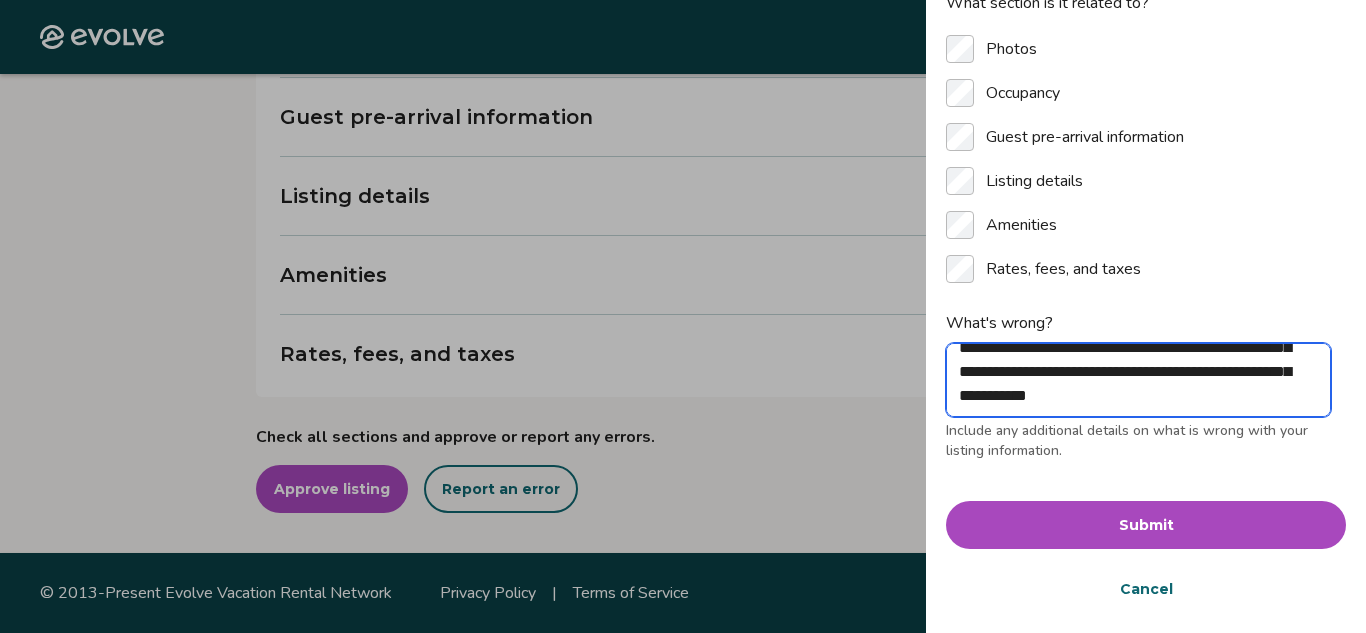scroll, scrollTop: 175, scrollLeft: 0, axis: vertical 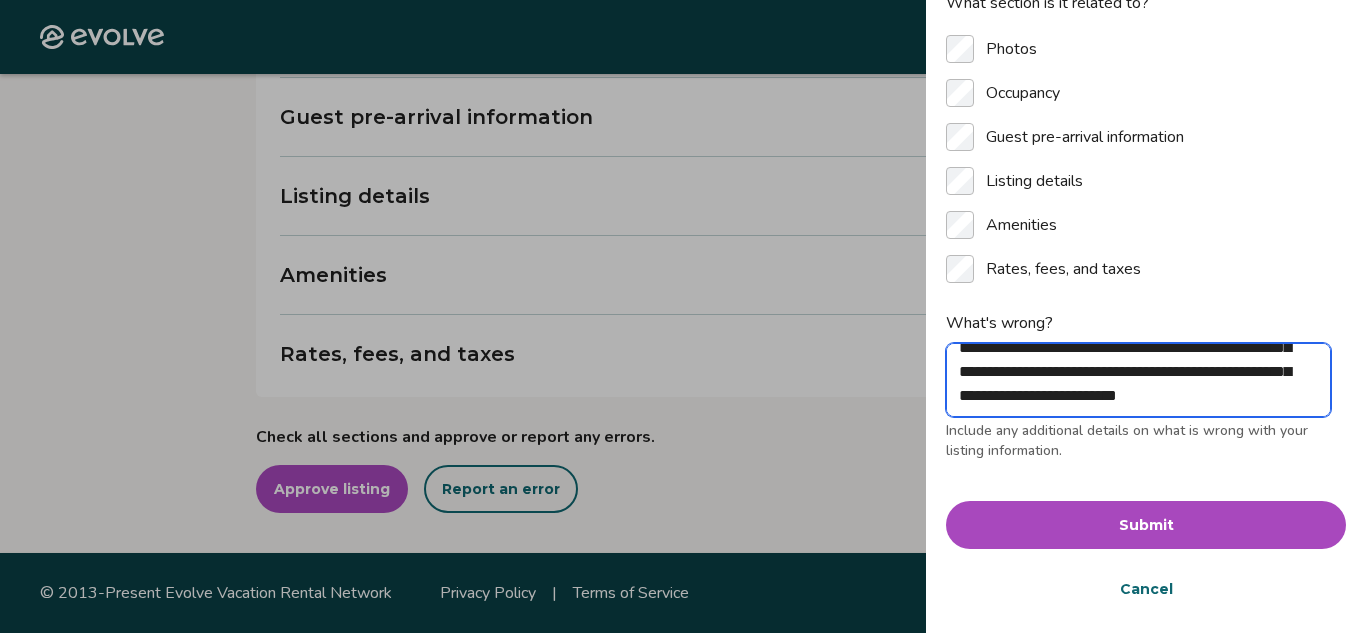 click on "**********" at bounding box center (1138, 380) 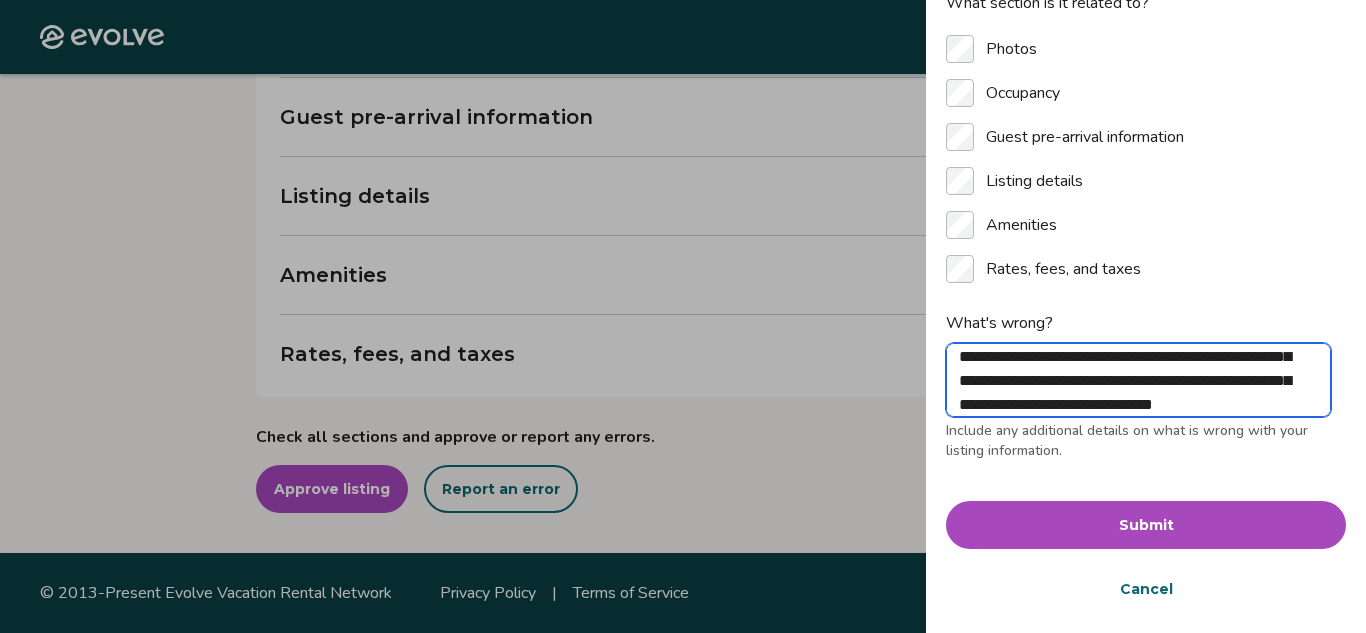 scroll, scrollTop: 199, scrollLeft: 0, axis: vertical 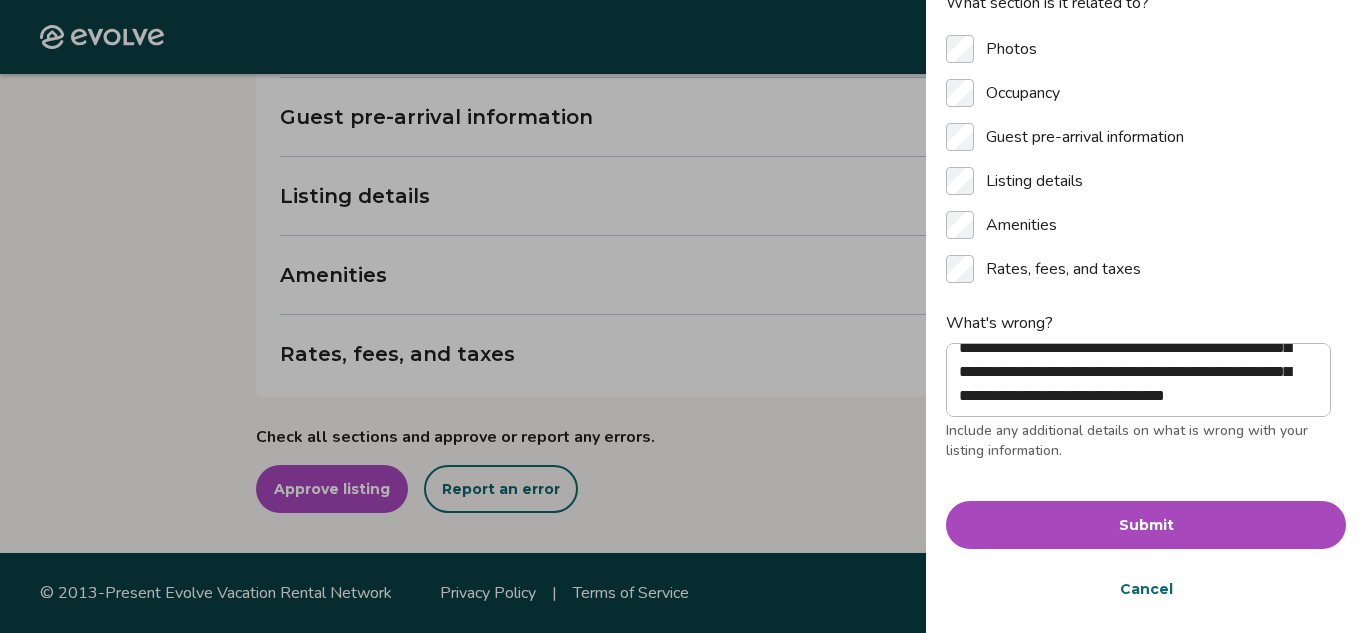 click on "Submit" at bounding box center [1146, 525] 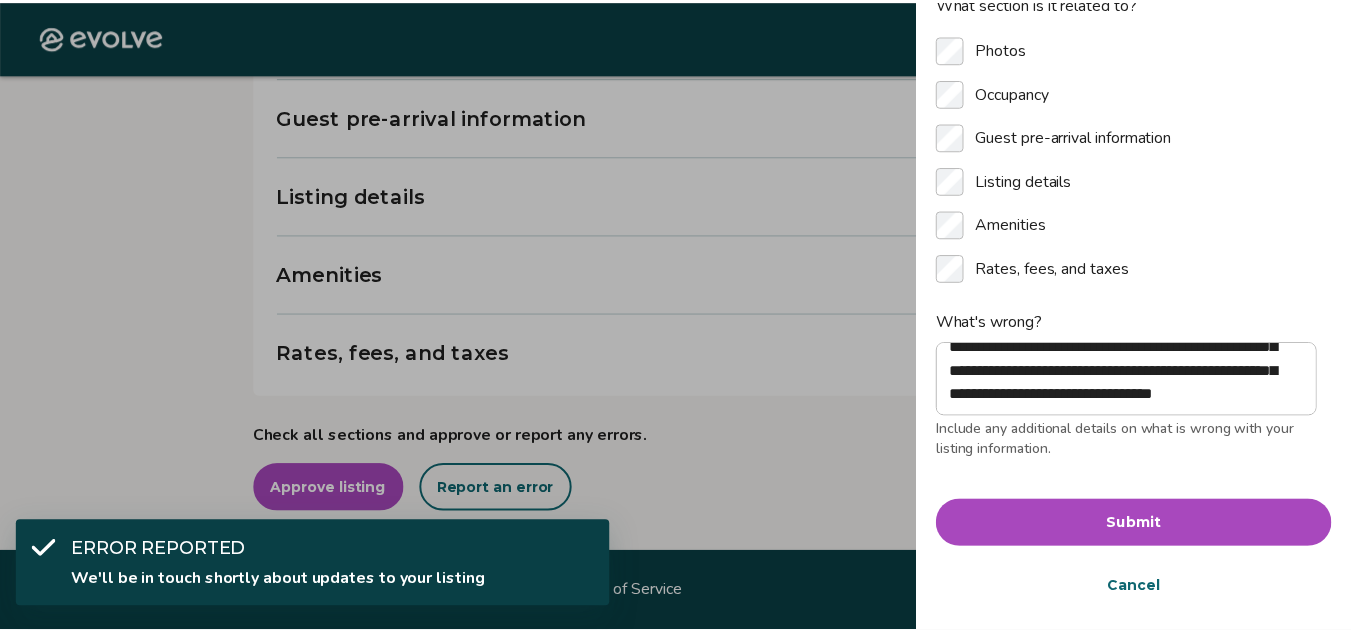 scroll, scrollTop: 0, scrollLeft: 0, axis: both 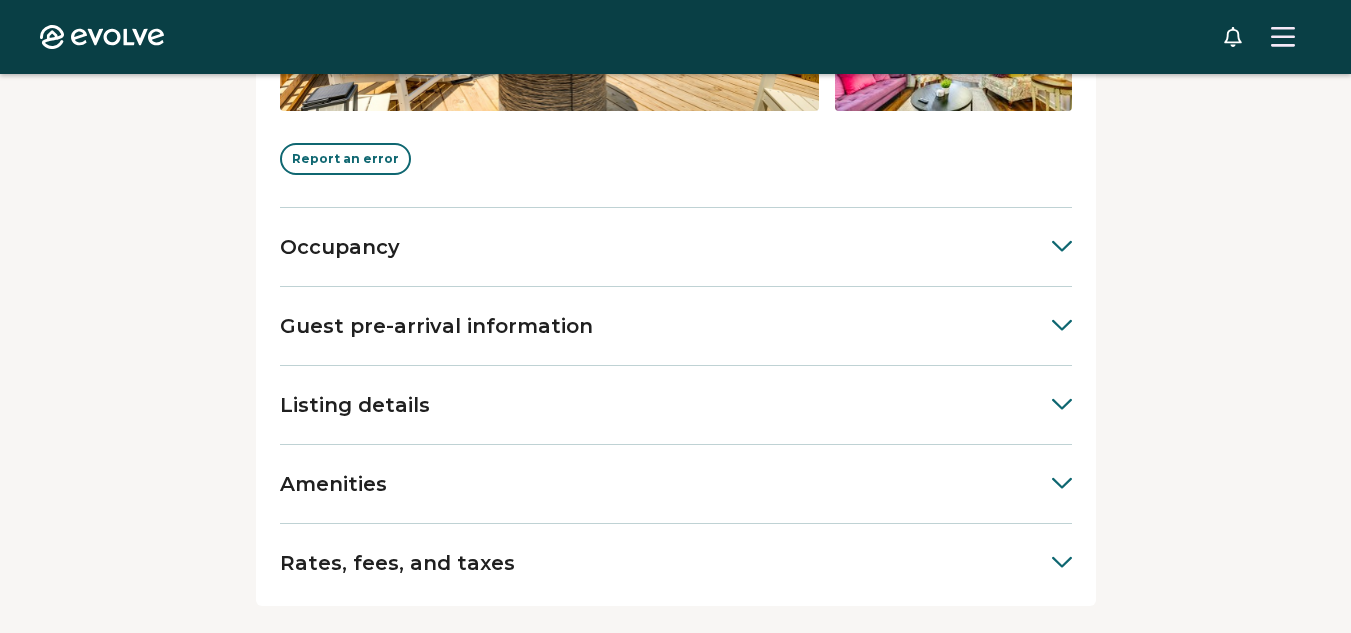 click 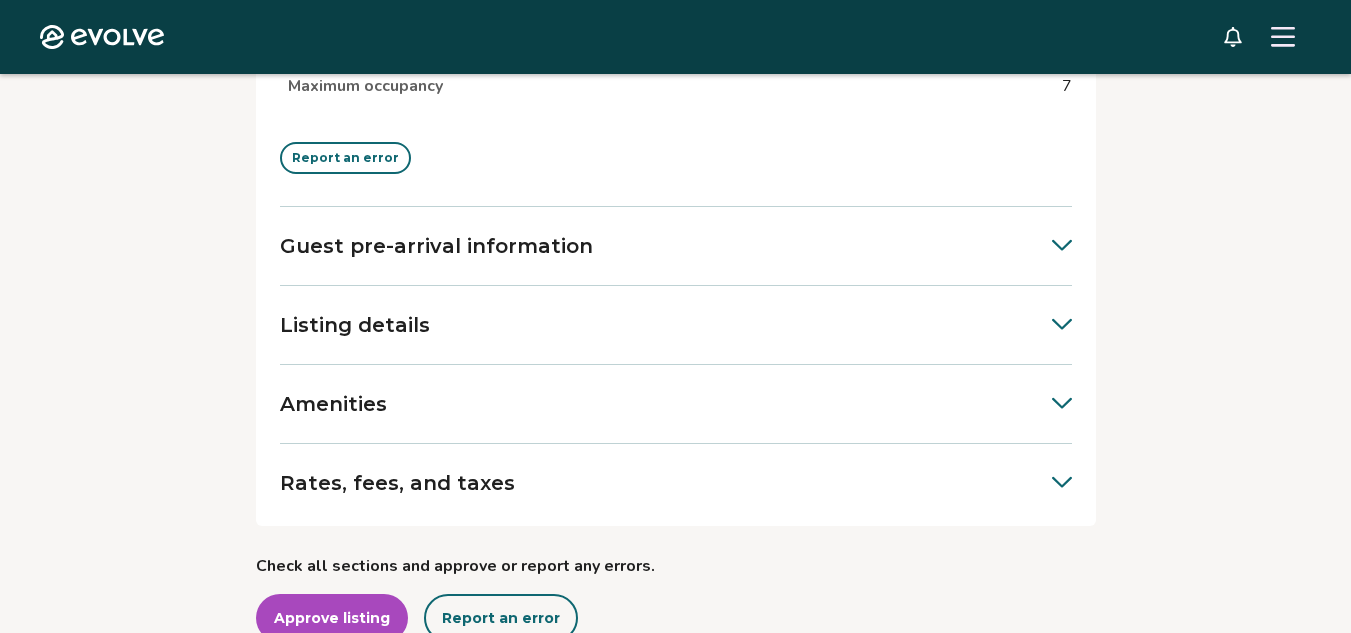 scroll, scrollTop: 1124, scrollLeft: 0, axis: vertical 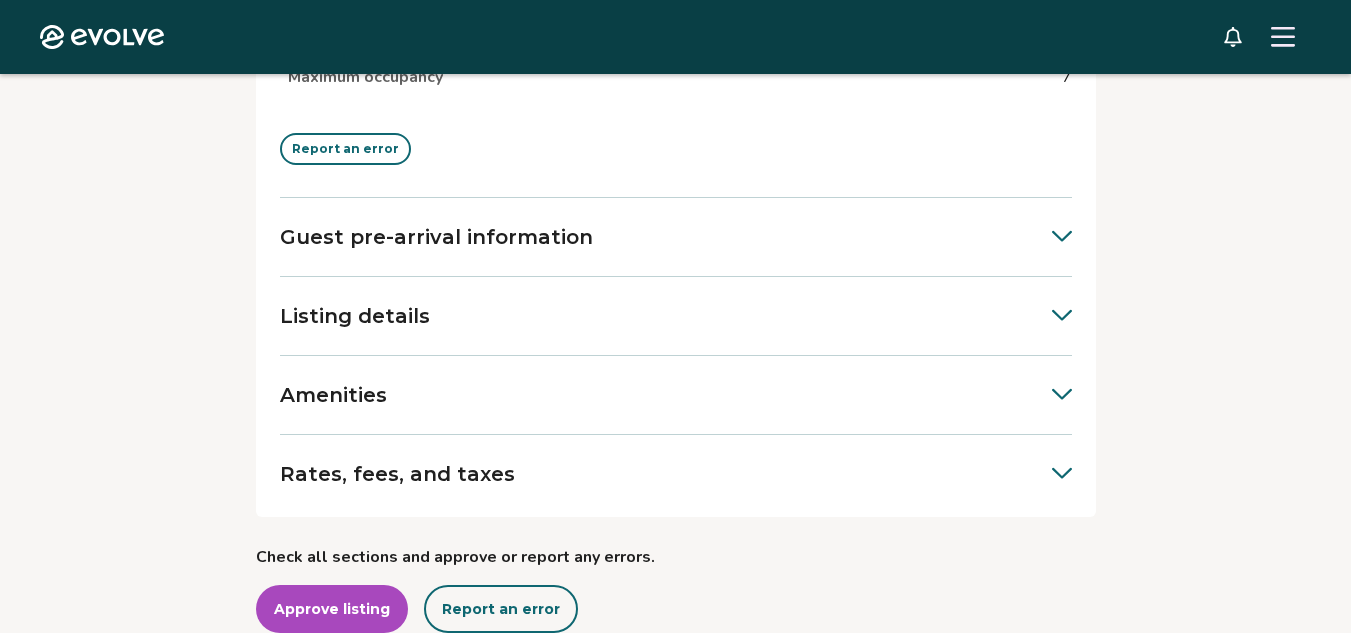 click 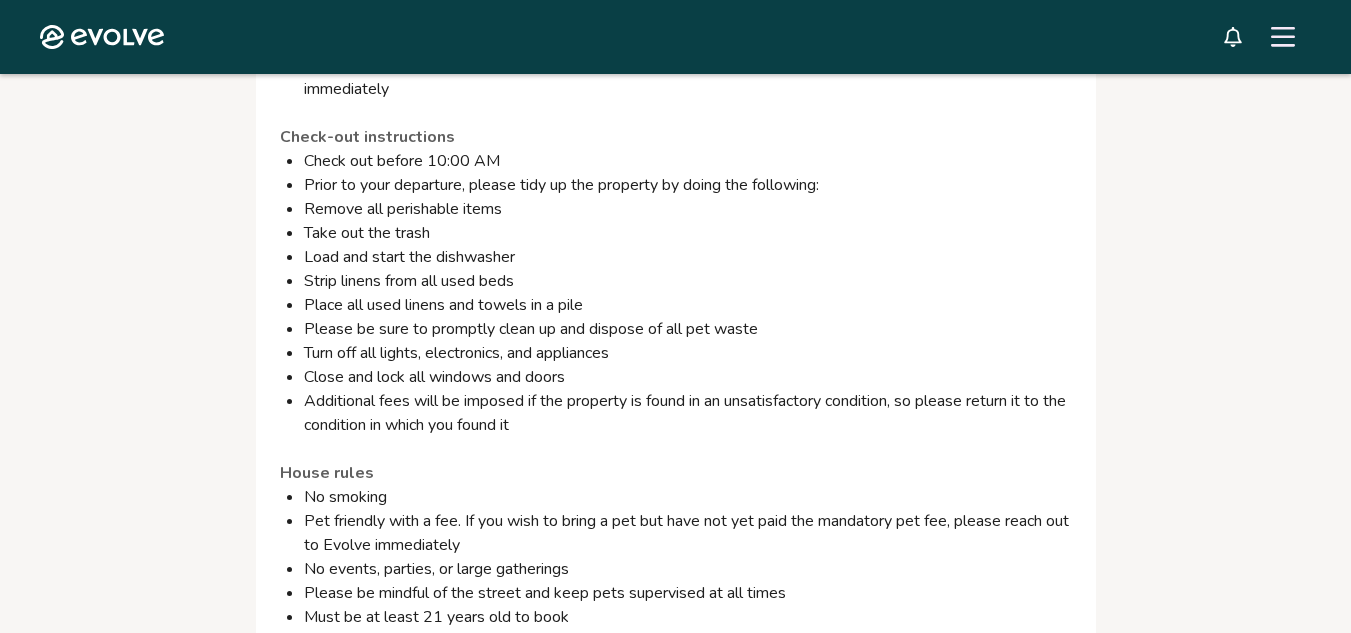 scroll, scrollTop: 1688, scrollLeft: 0, axis: vertical 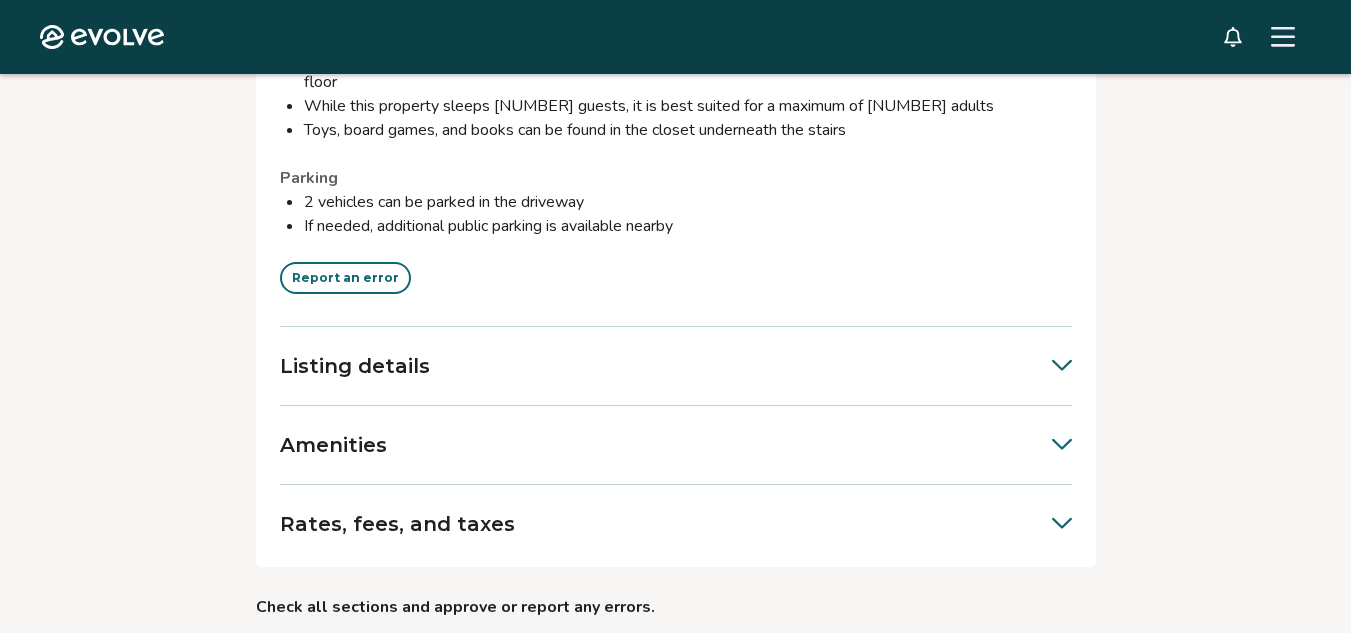 click 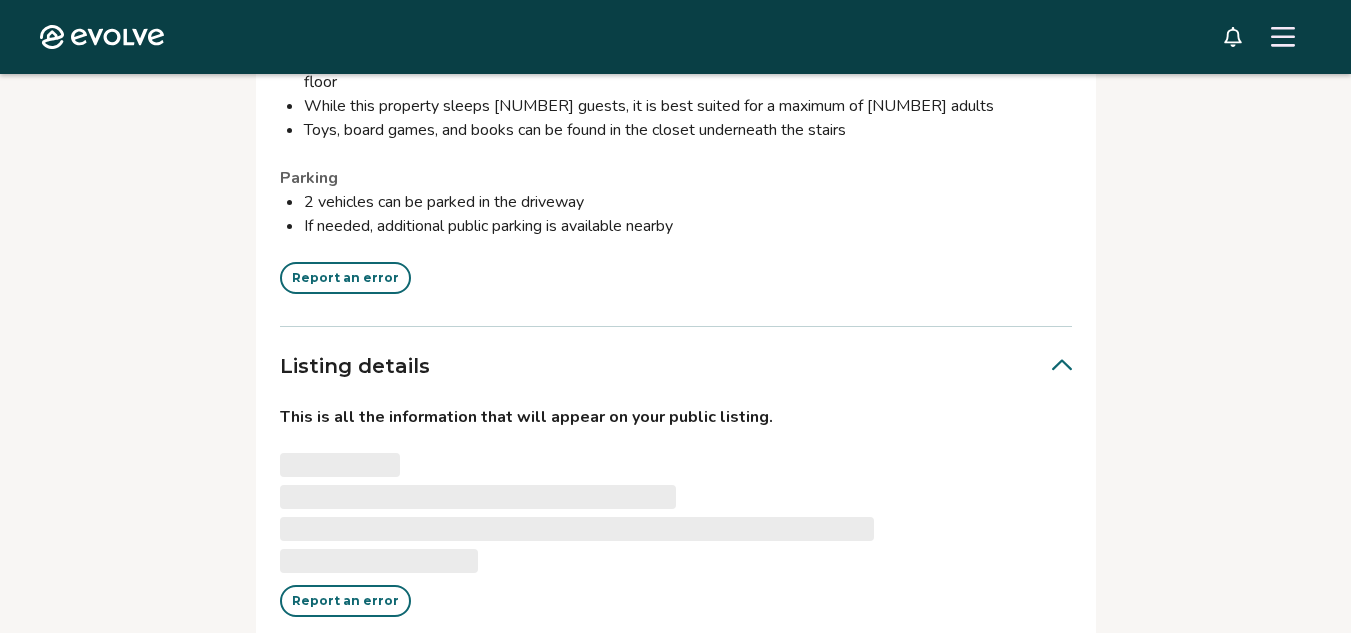 click 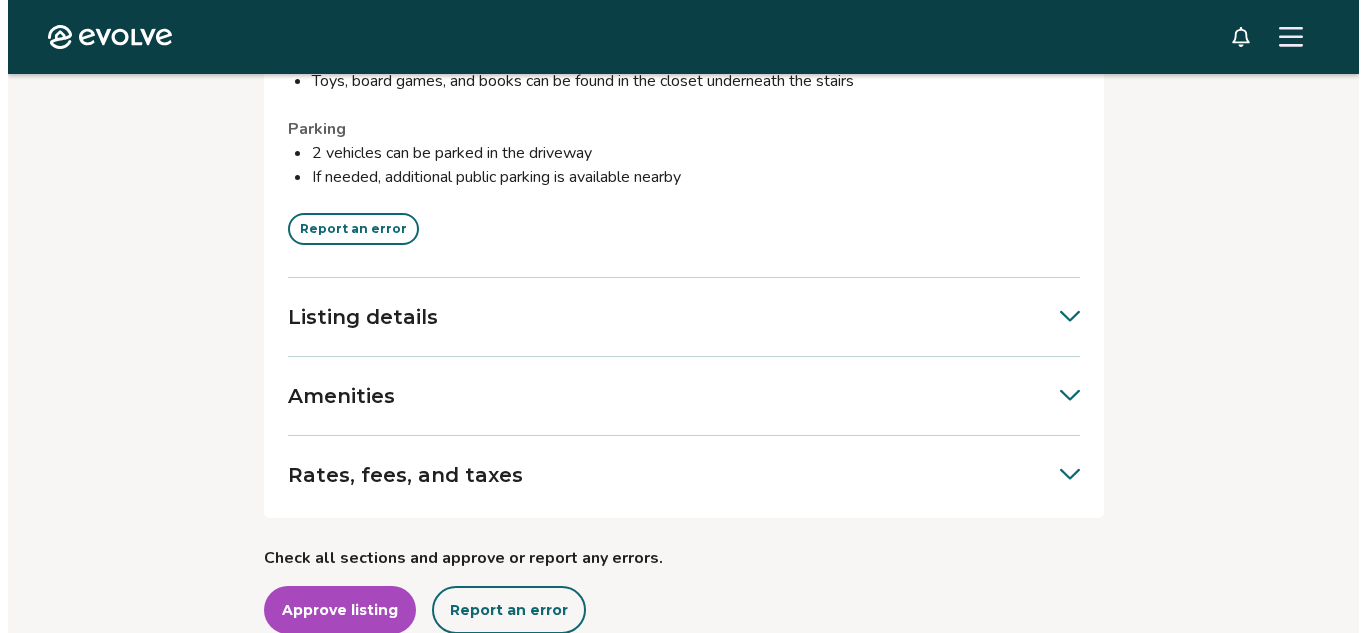 scroll, scrollTop: 2448, scrollLeft: 0, axis: vertical 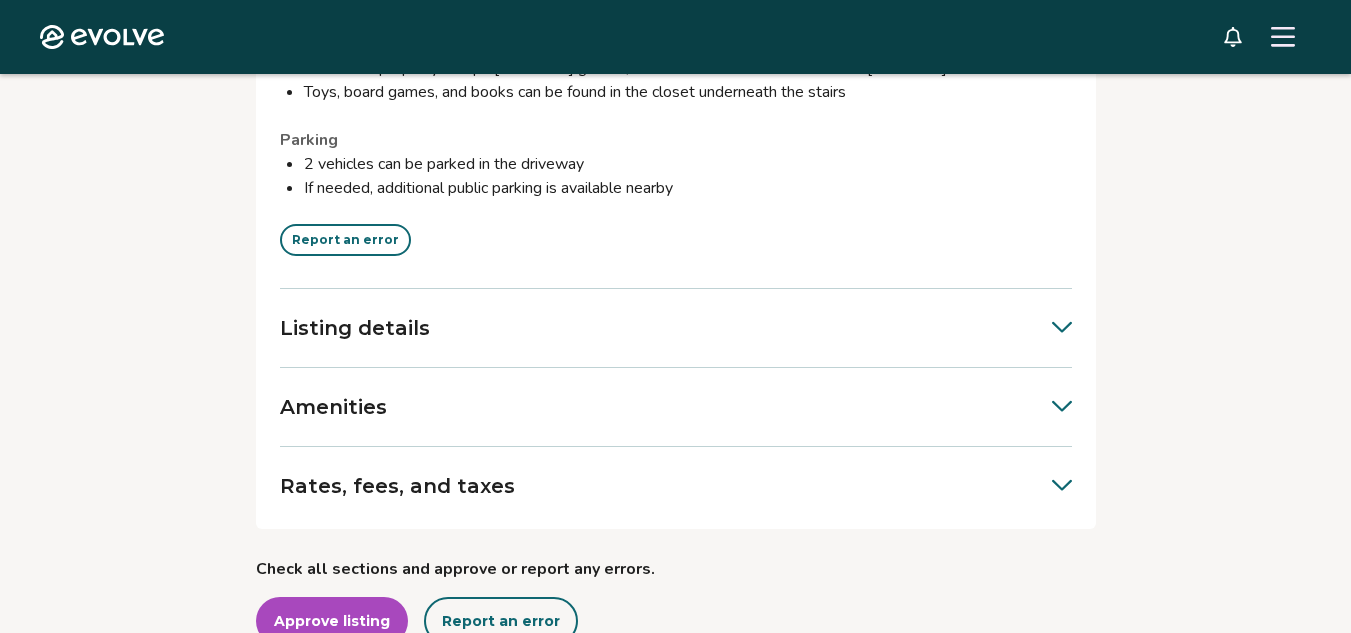 click on "Report an error" at bounding box center [345, 240] 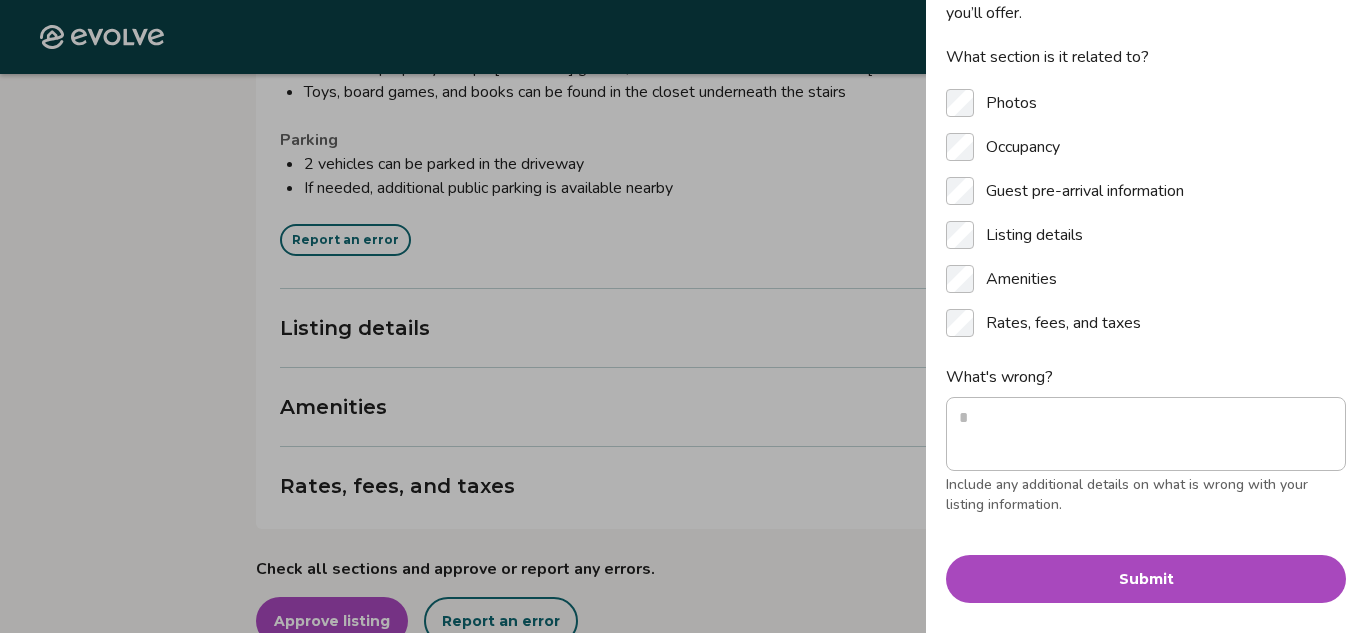 scroll, scrollTop: 155, scrollLeft: 0, axis: vertical 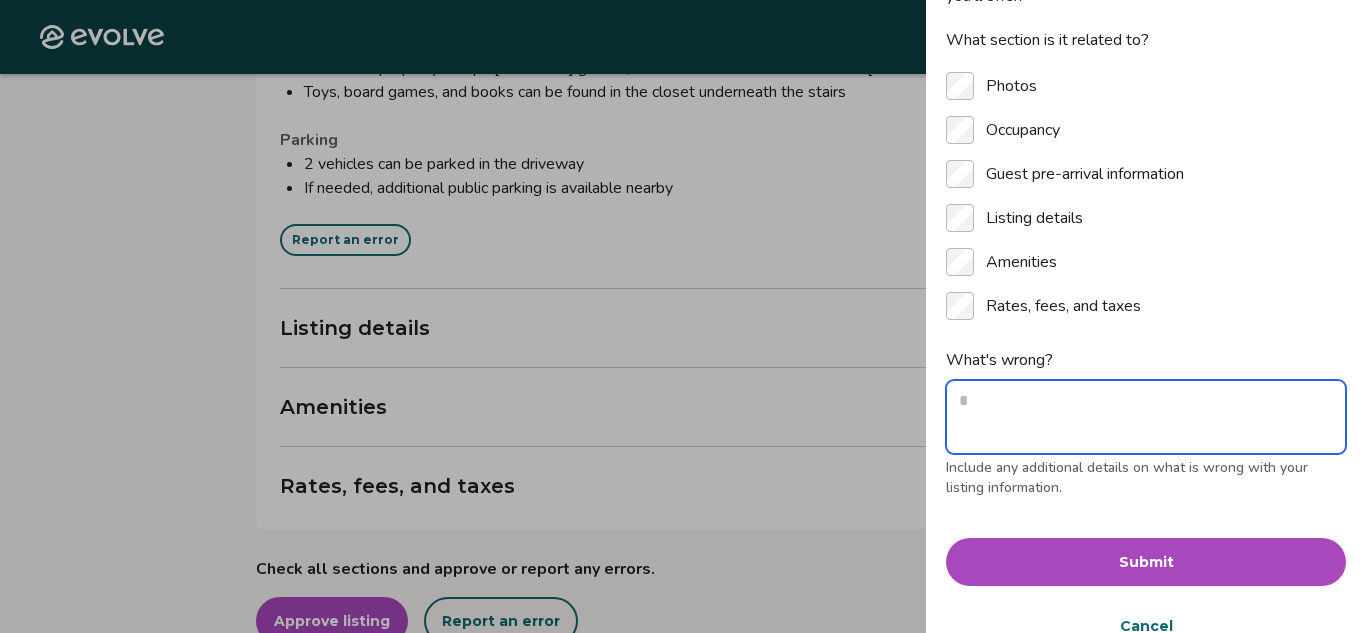 click on "What's wrong?" at bounding box center (1146, 417) 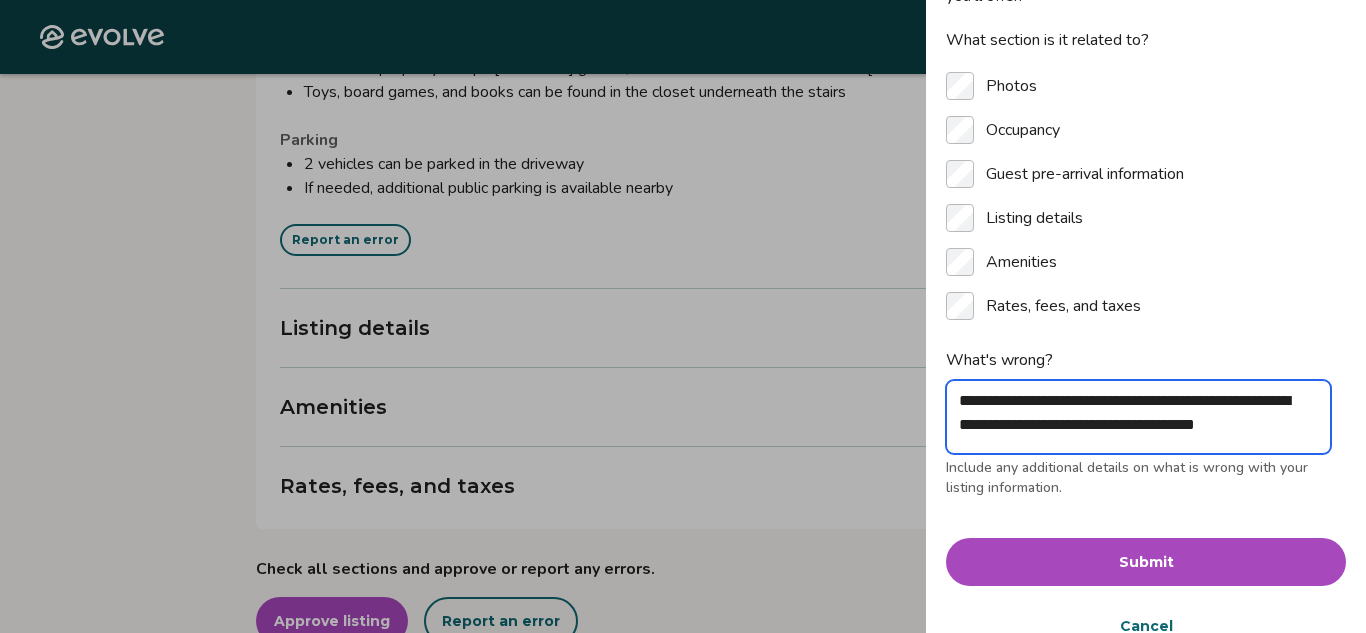 scroll, scrollTop: 7, scrollLeft: 0, axis: vertical 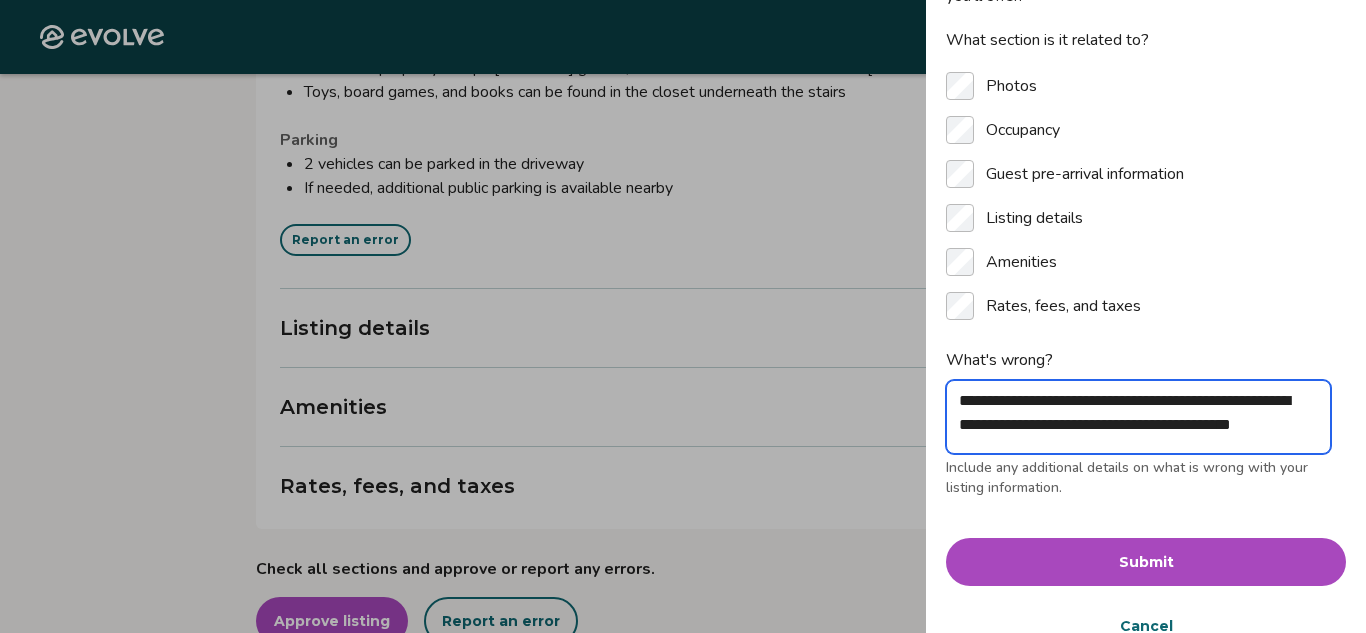 click on "**********" at bounding box center [1138, 417] 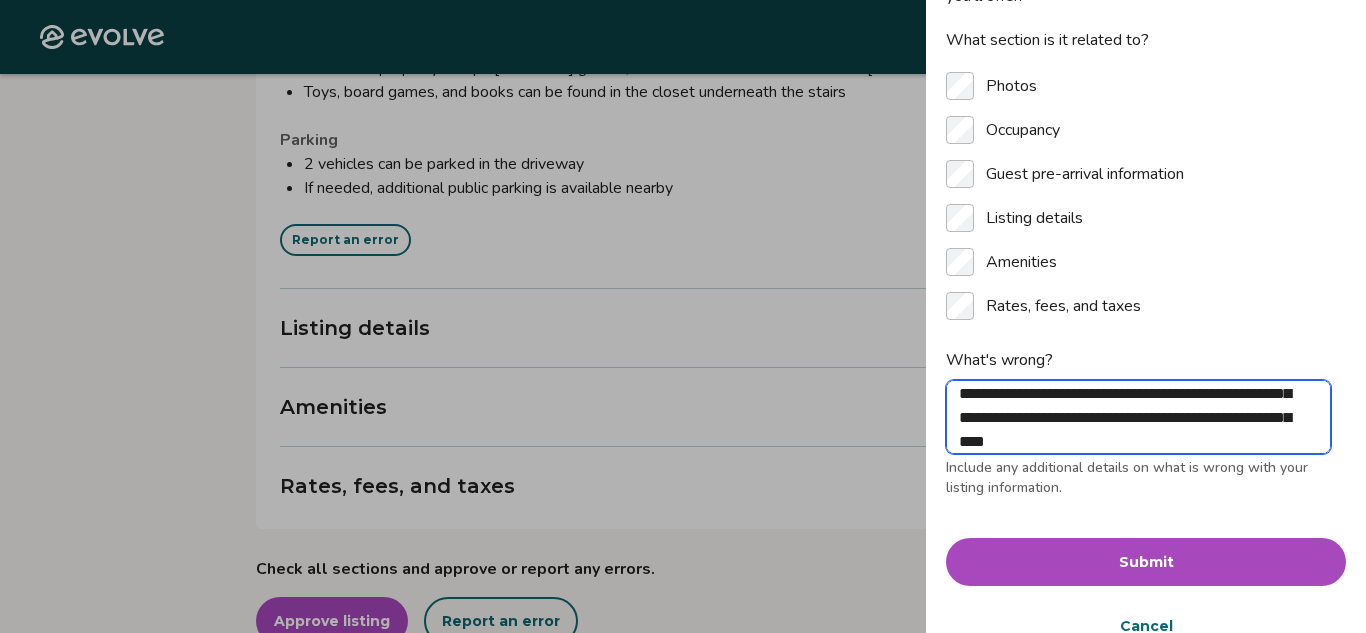 scroll, scrollTop: 79, scrollLeft: 0, axis: vertical 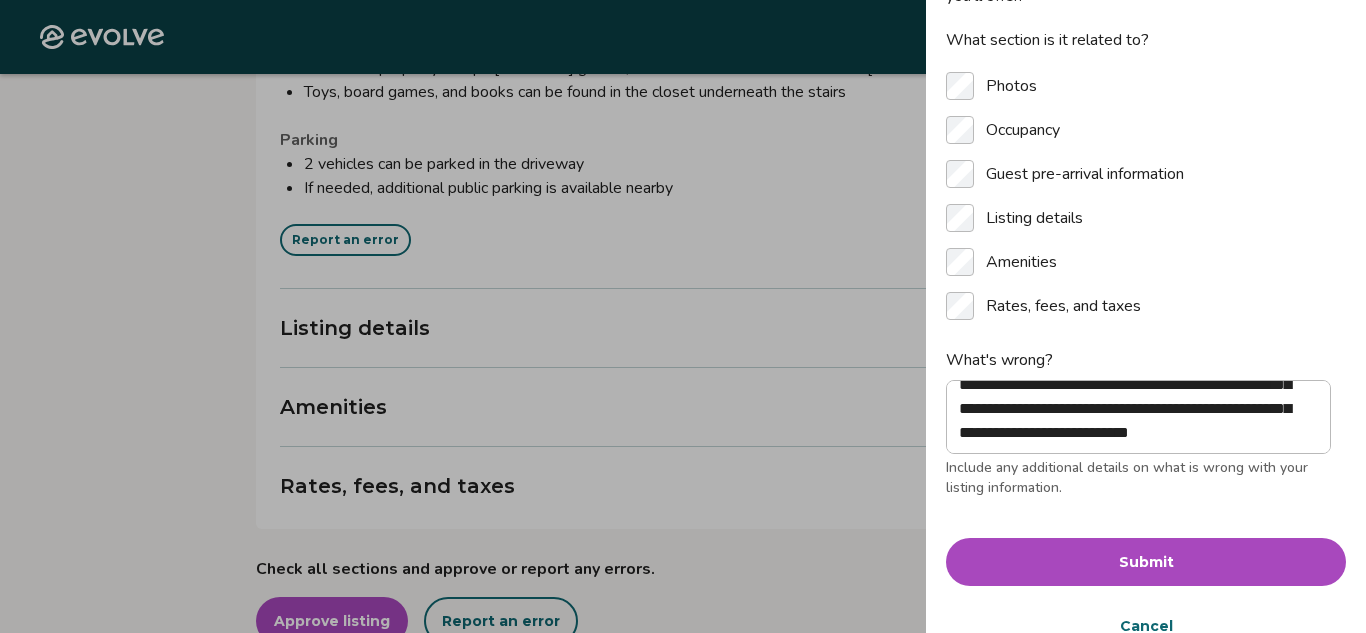 click on "Submit" at bounding box center [1146, 562] 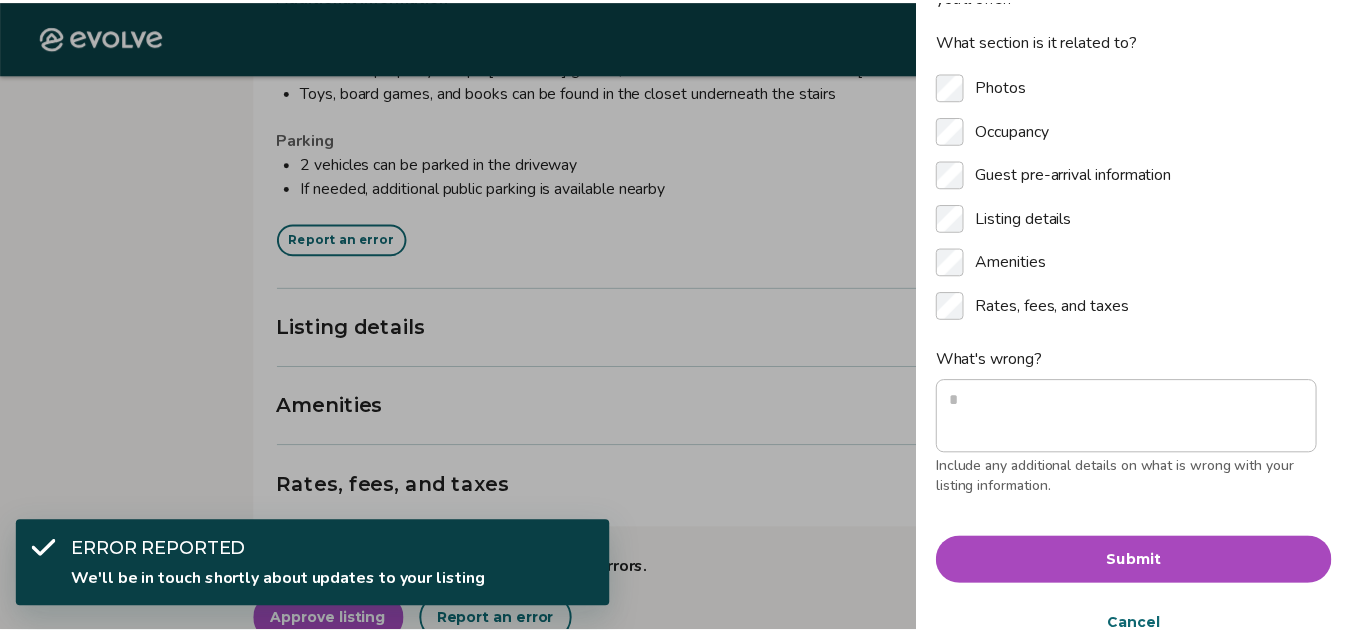 scroll, scrollTop: 0, scrollLeft: 0, axis: both 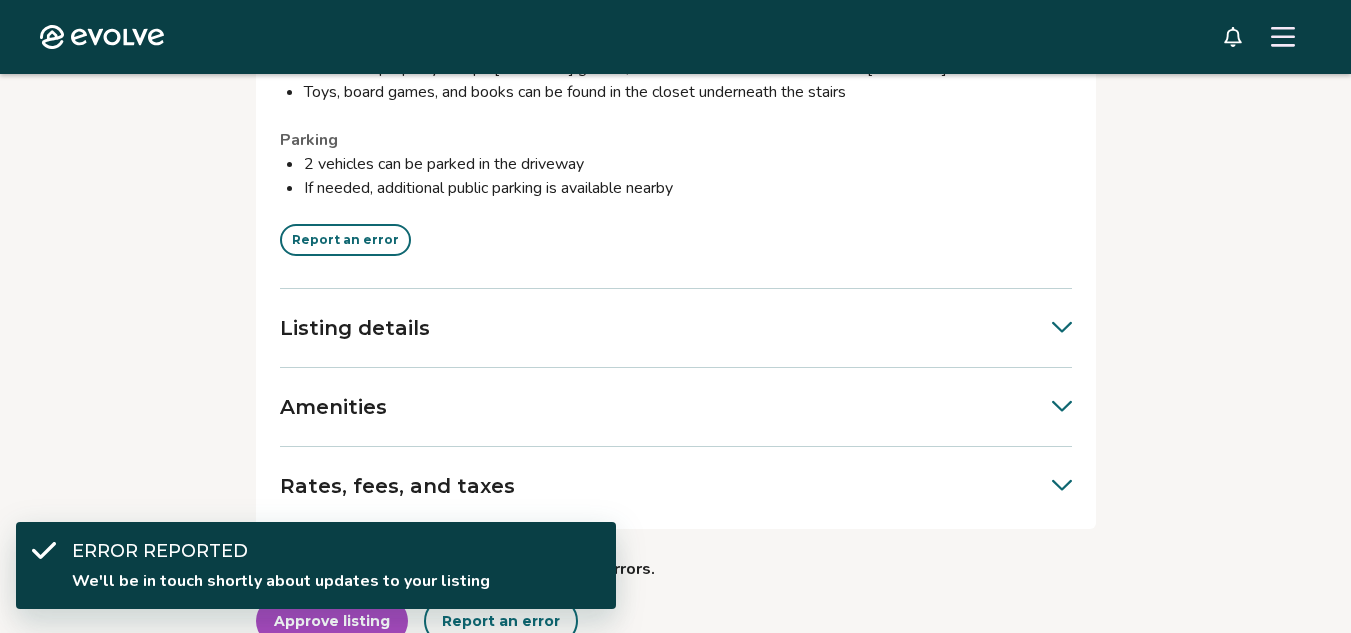 click 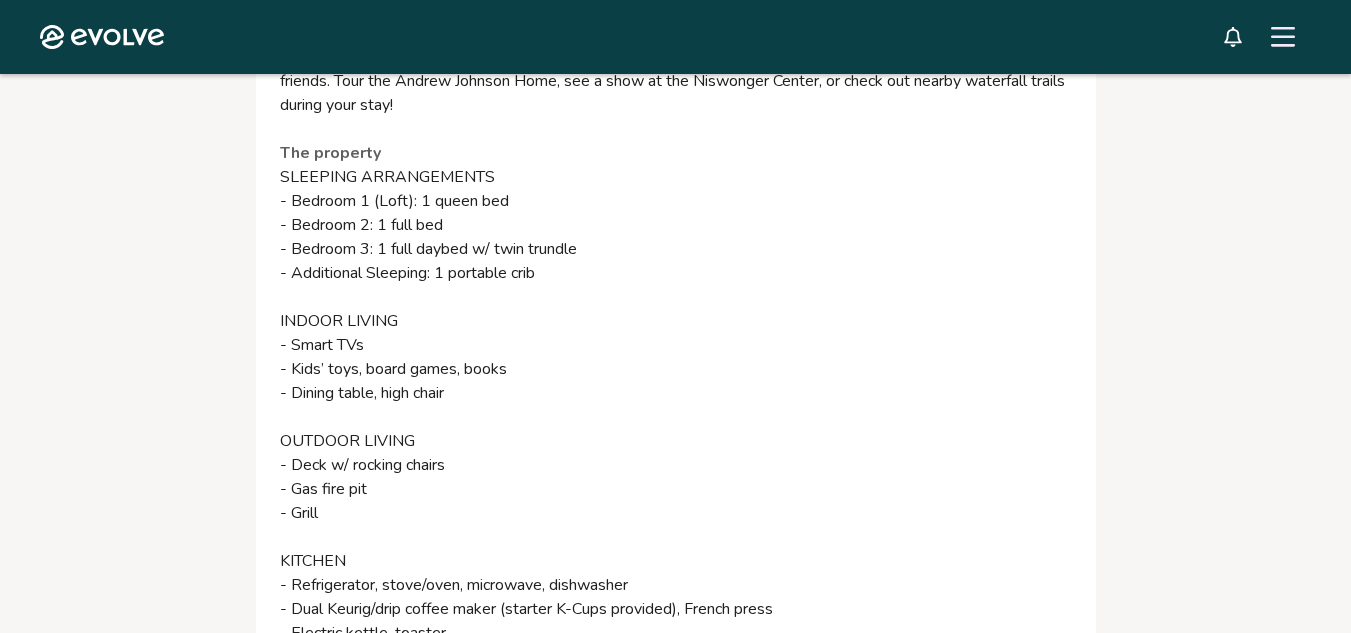 scroll, scrollTop: 3063, scrollLeft: 0, axis: vertical 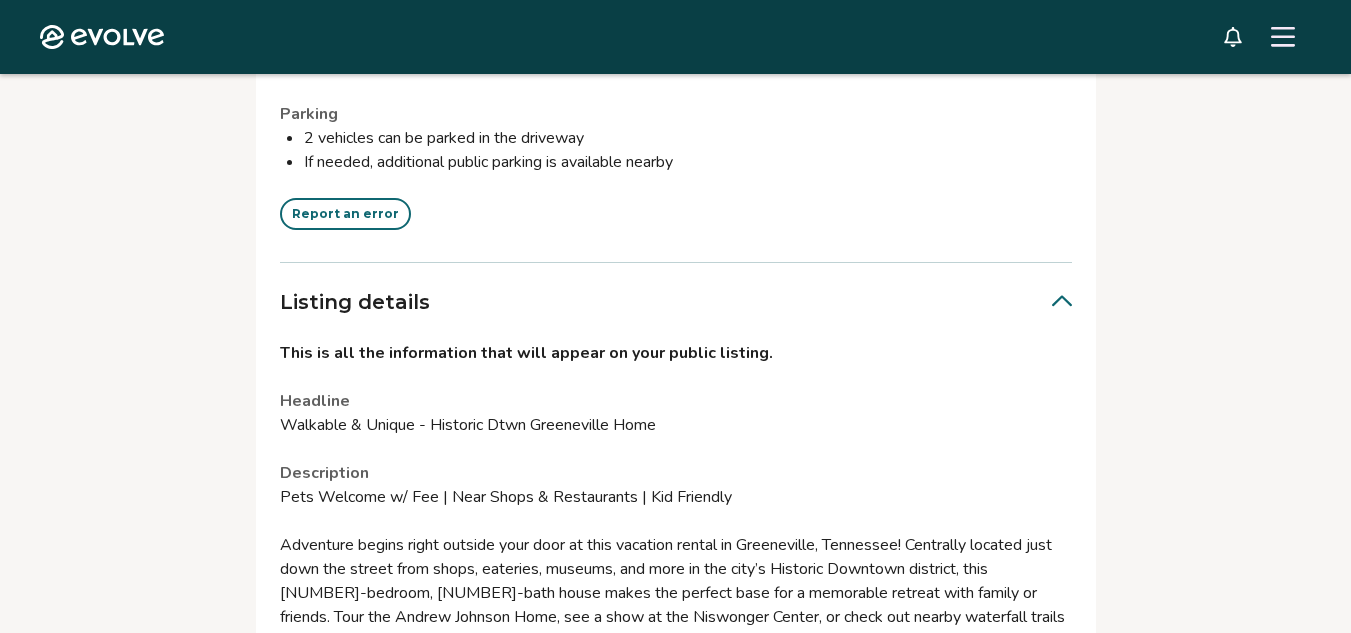 click on "Report an error" at bounding box center [345, 214] 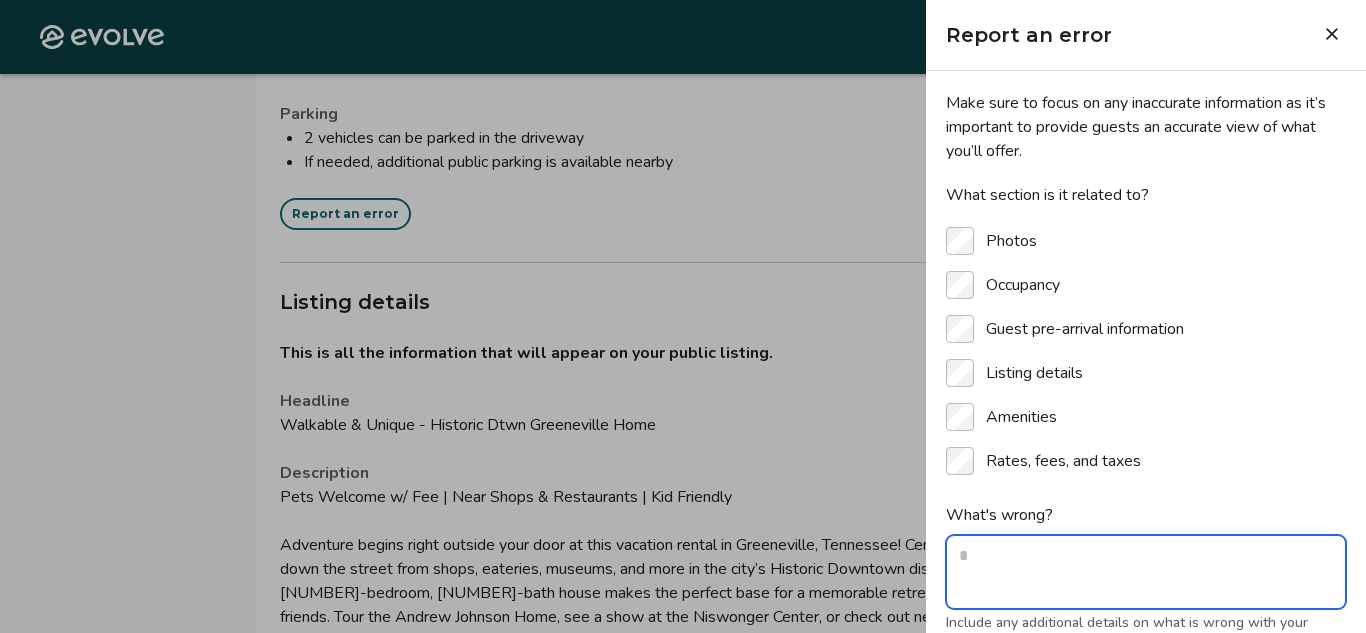 click on "What's wrong?" at bounding box center [1146, 572] 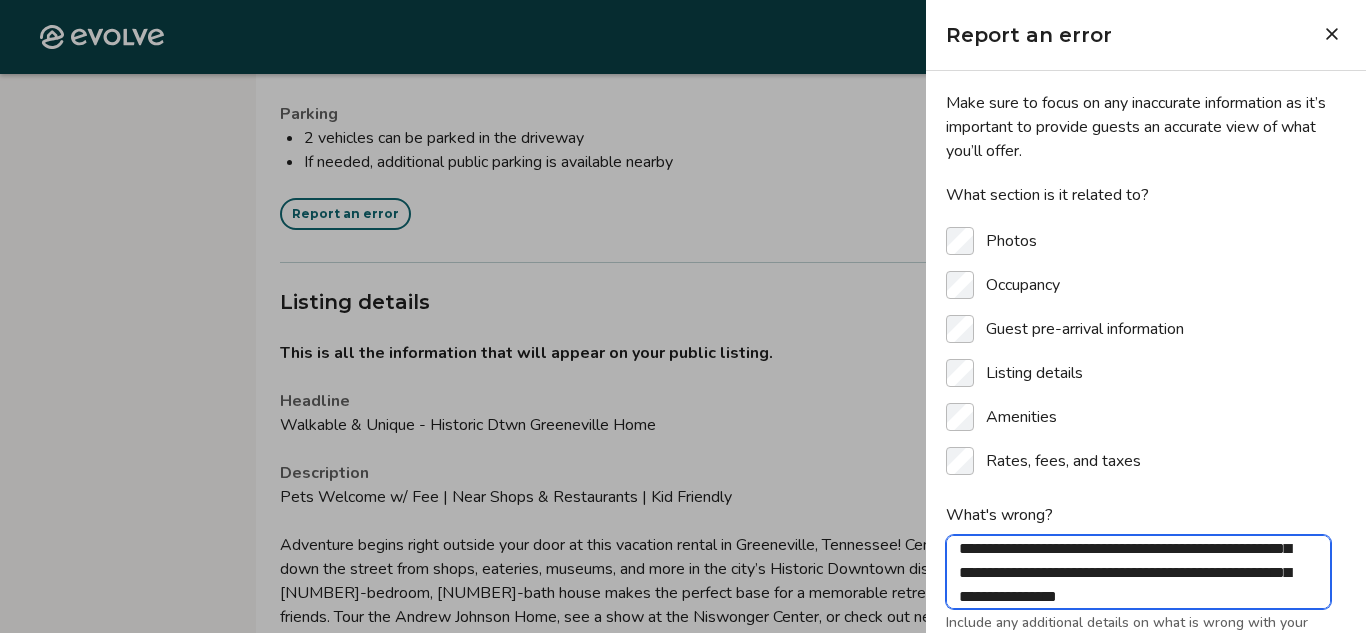 scroll, scrollTop: 55, scrollLeft: 0, axis: vertical 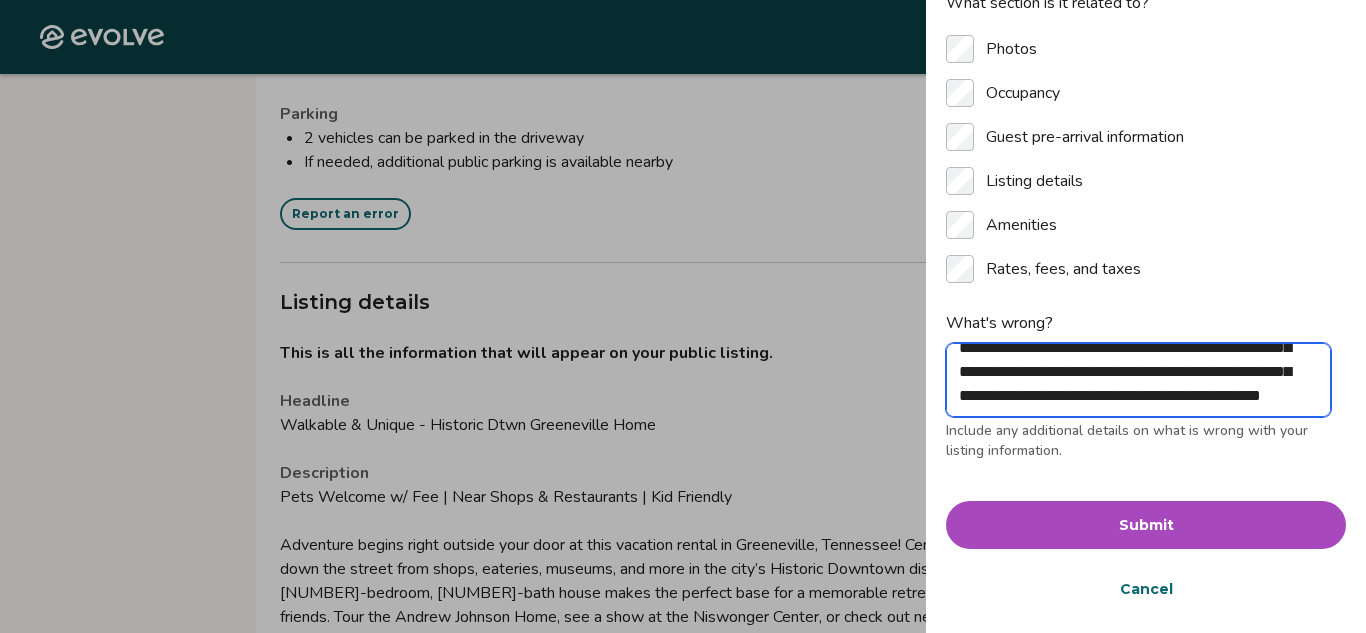 drag, startPoint x: 1007, startPoint y: 404, endPoint x: 1063, endPoint y: 407, distance: 56.0803 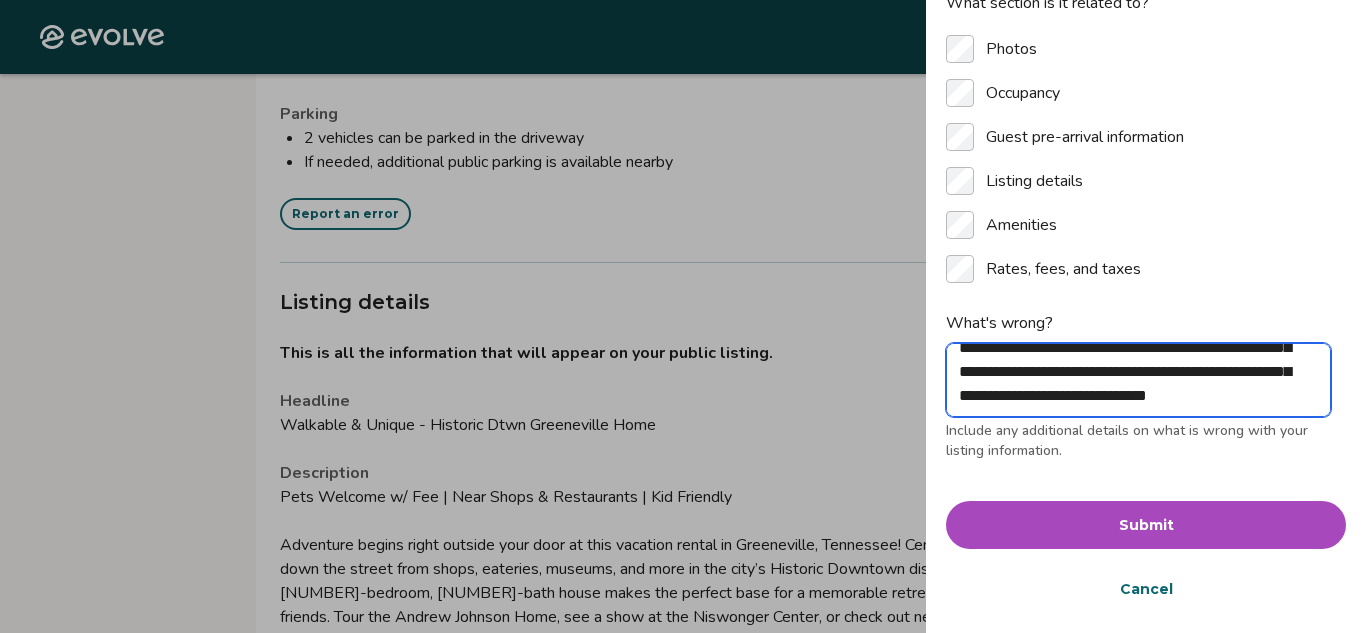 scroll, scrollTop: 151, scrollLeft: 0, axis: vertical 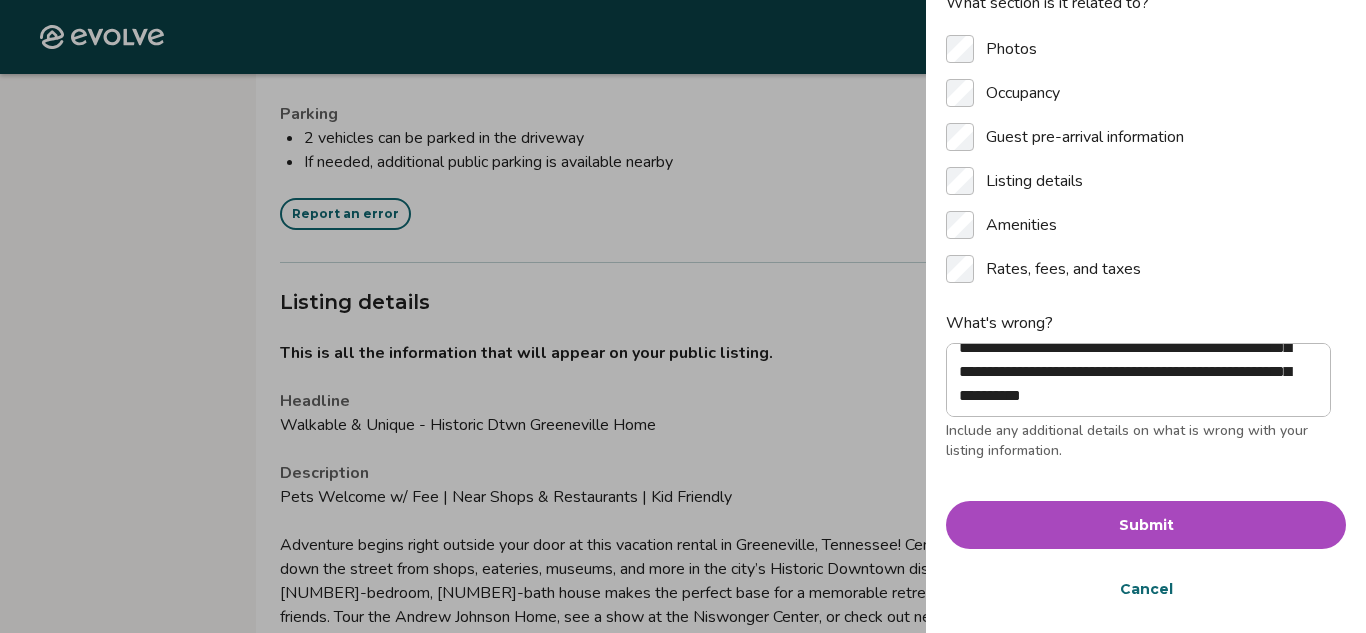 click on "Submit" at bounding box center (1146, 525) 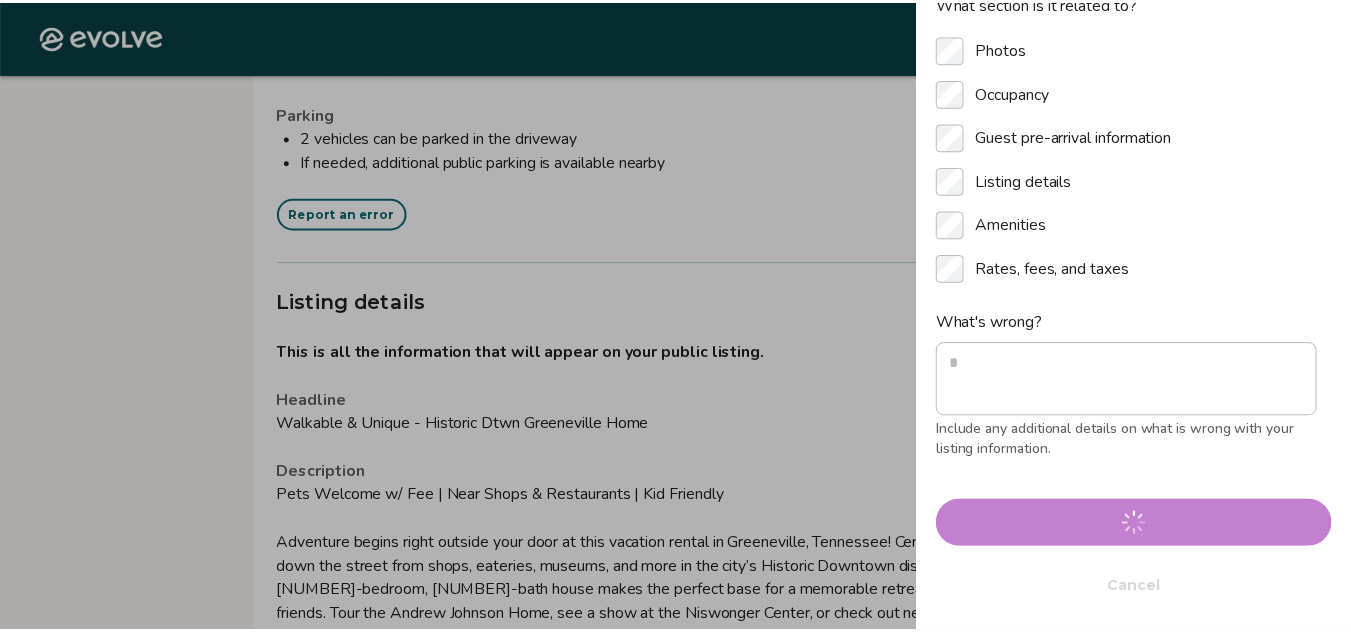 scroll, scrollTop: 0, scrollLeft: 0, axis: both 